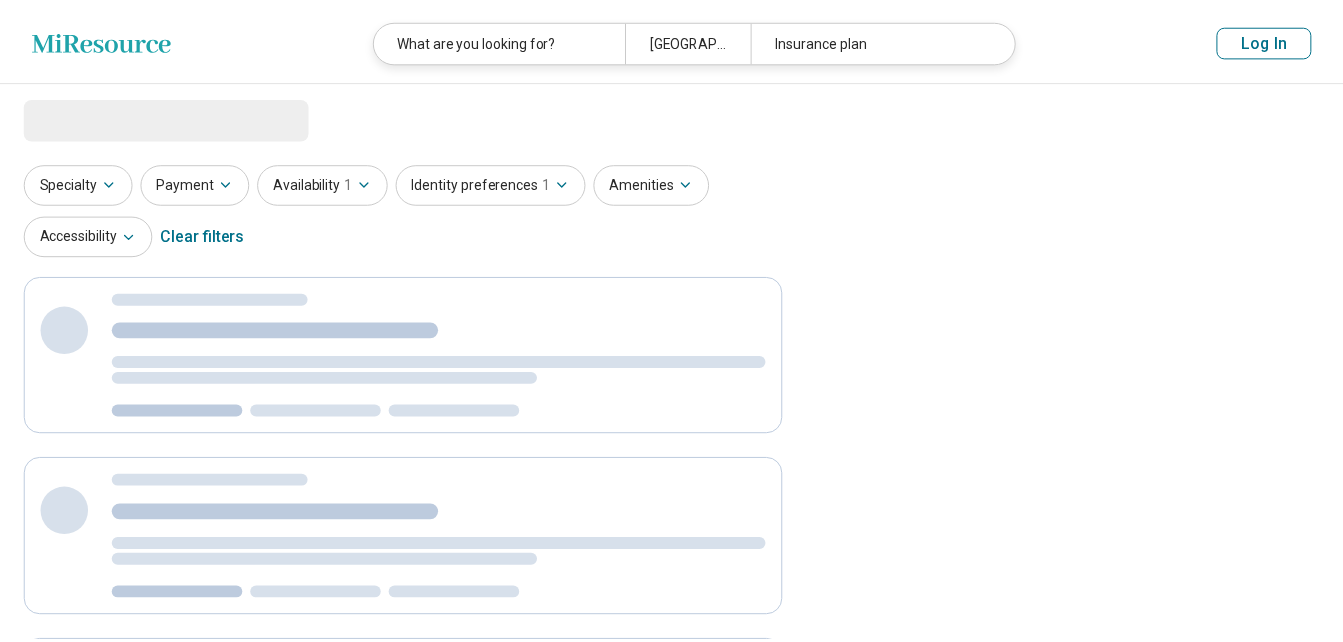 scroll, scrollTop: 0, scrollLeft: 0, axis: both 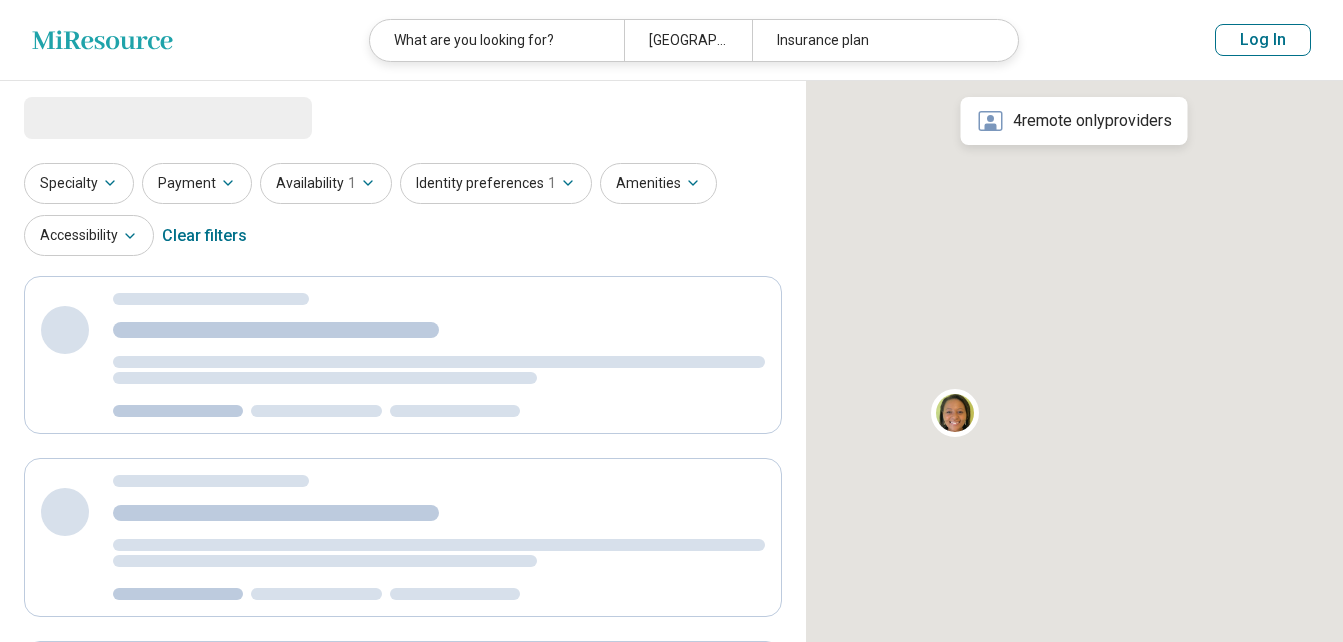 select on "***" 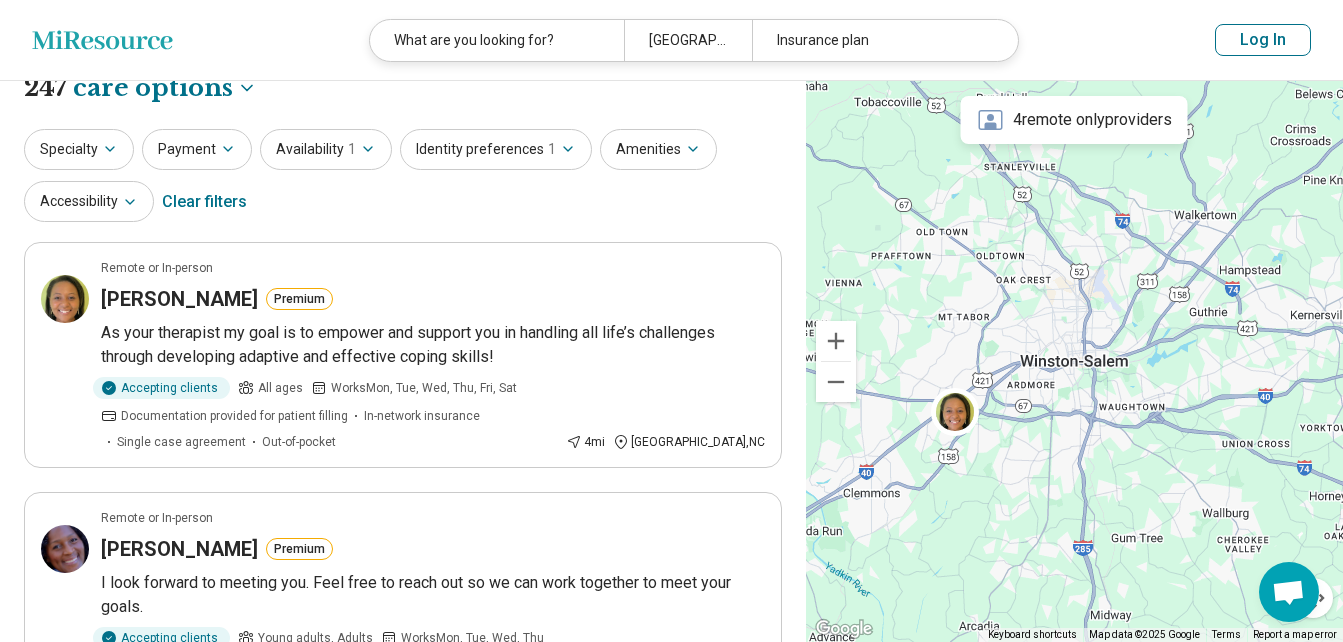 scroll, scrollTop: 70, scrollLeft: 0, axis: vertical 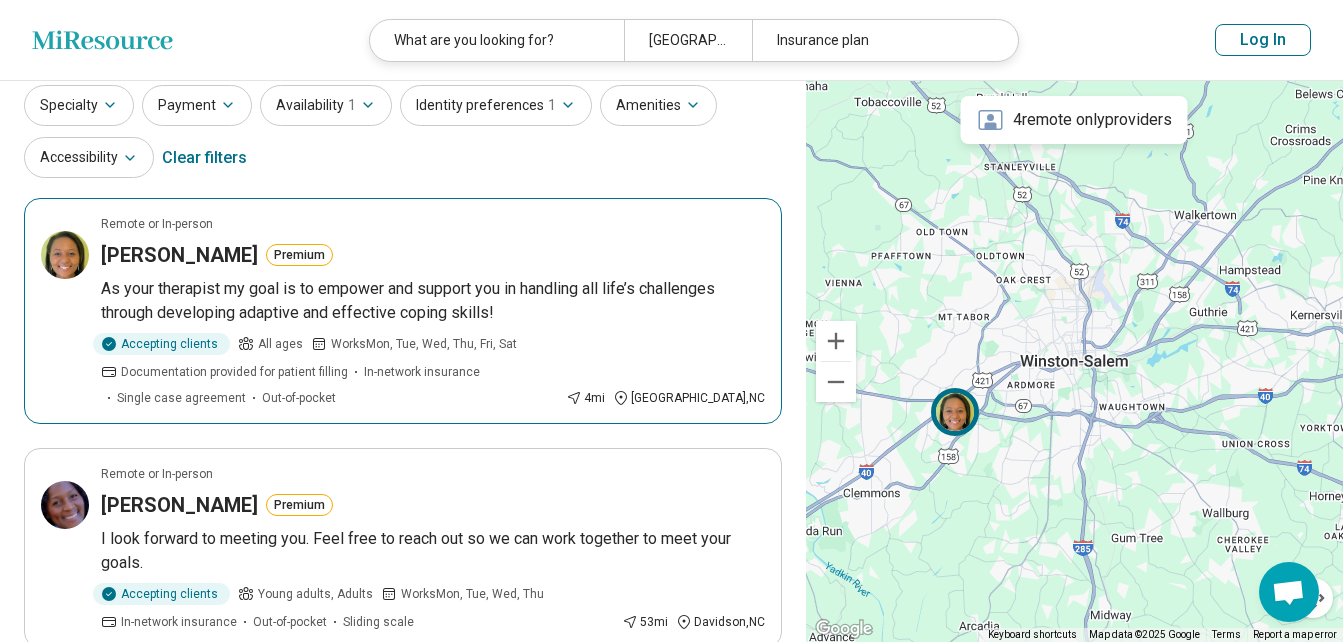 click on "Rachael Everett" at bounding box center [179, 255] 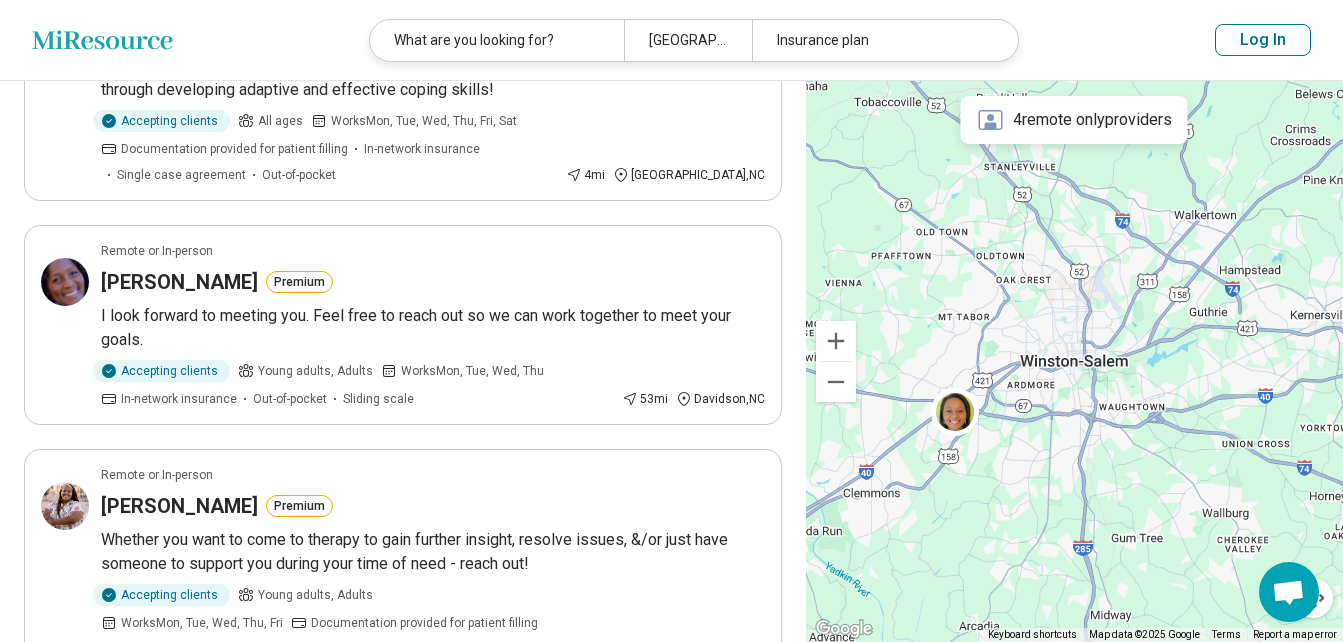 scroll, scrollTop: 300, scrollLeft: 0, axis: vertical 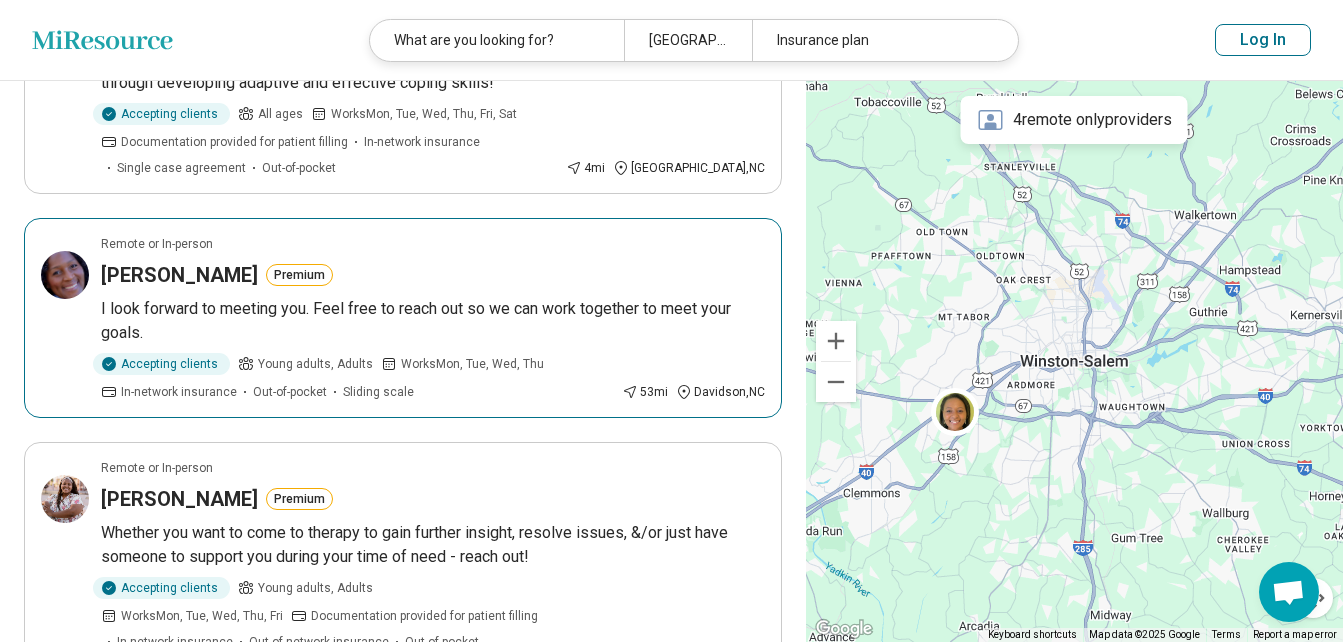 click on "Charidi Jamison" at bounding box center [179, 275] 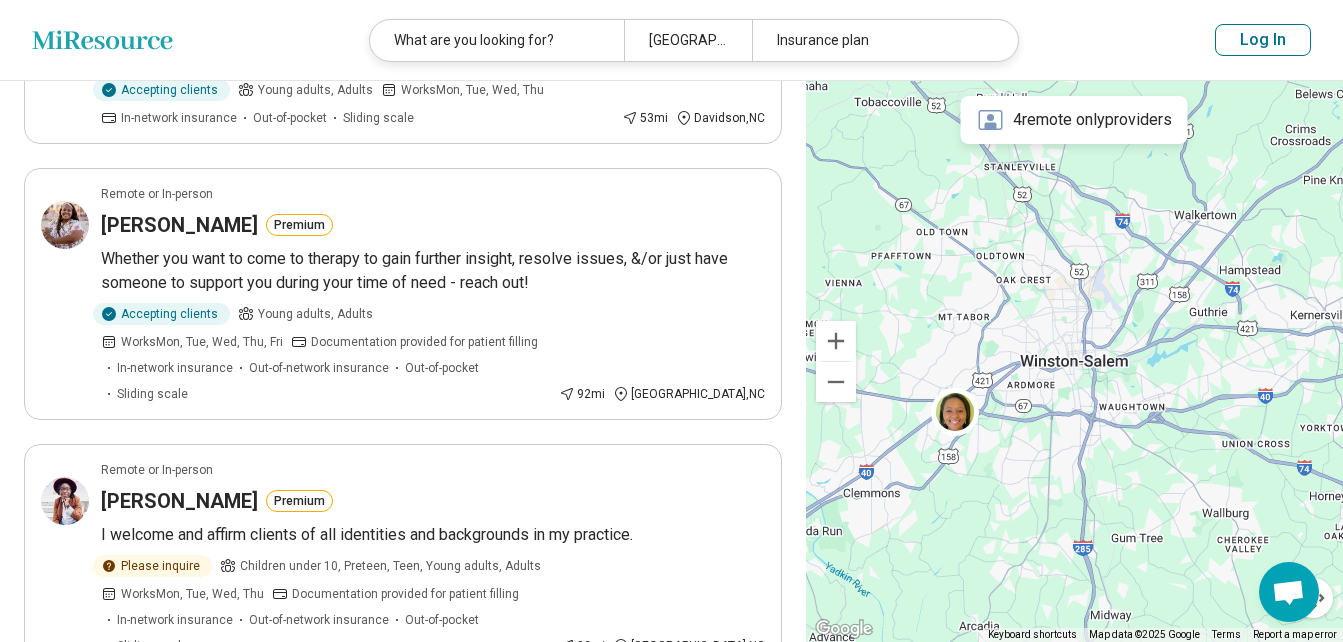 scroll, scrollTop: 581, scrollLeft: 0, axis: vertical 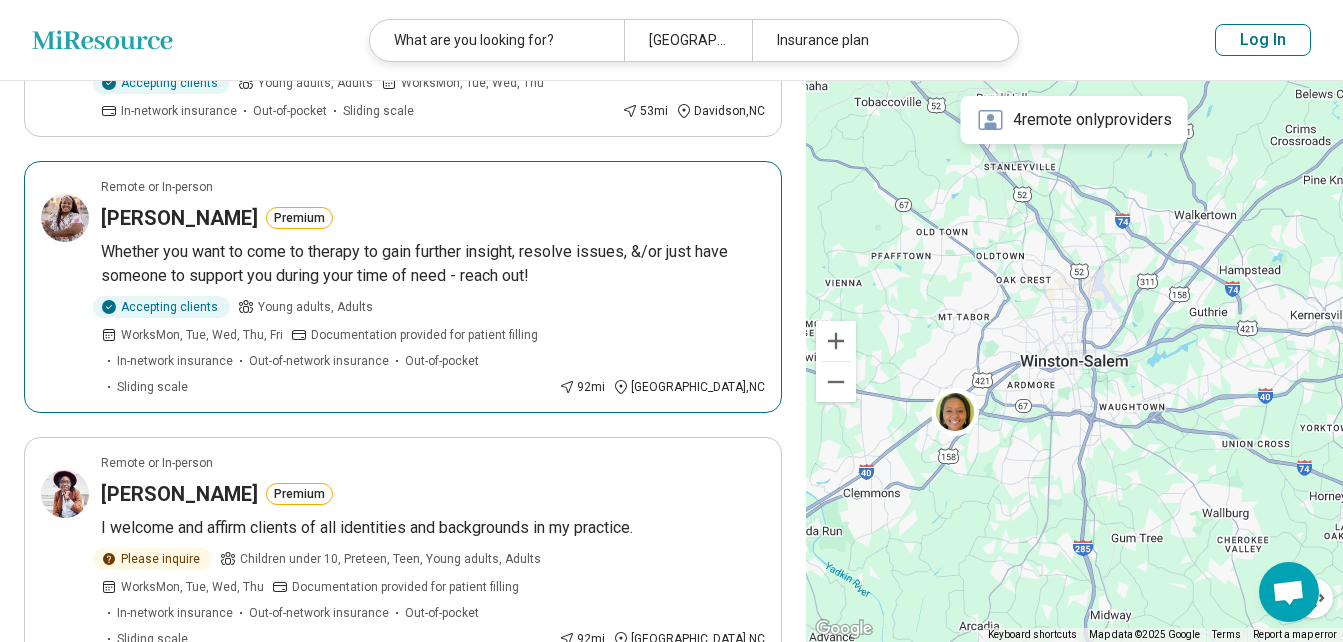 click on "Najjiya Boler" at bounding box center (179, 218) 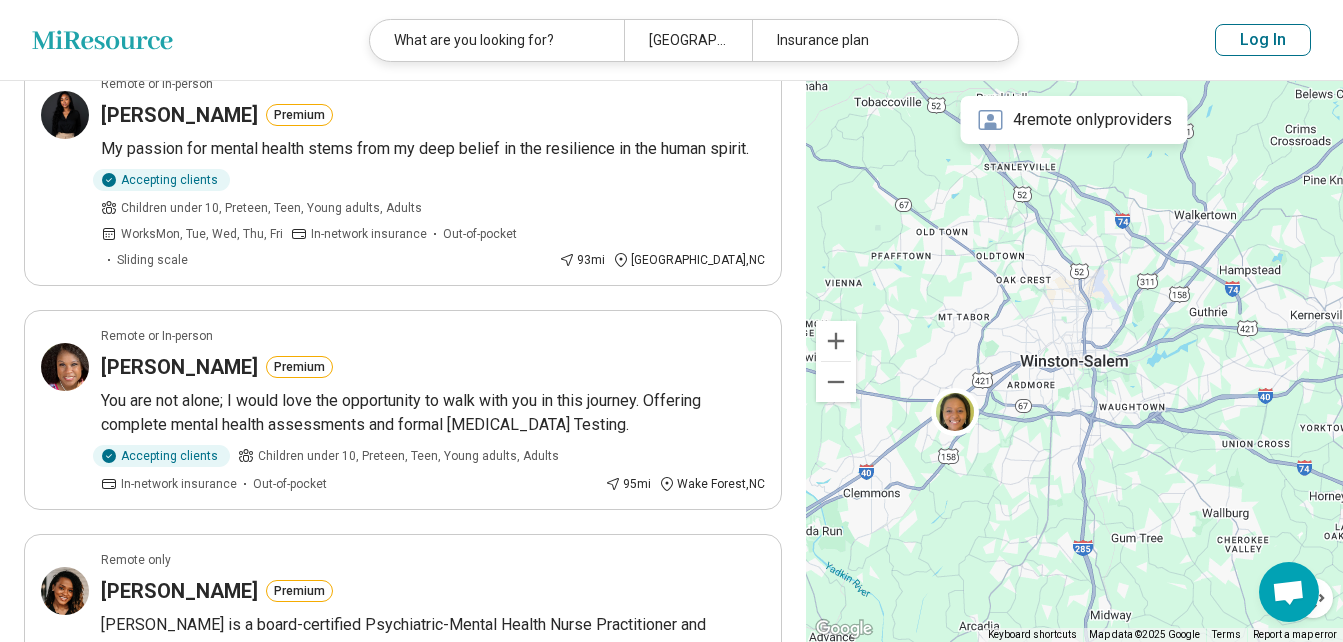 scroll, scrollTop: 1365, scrollLeft: 0, axis: vertical 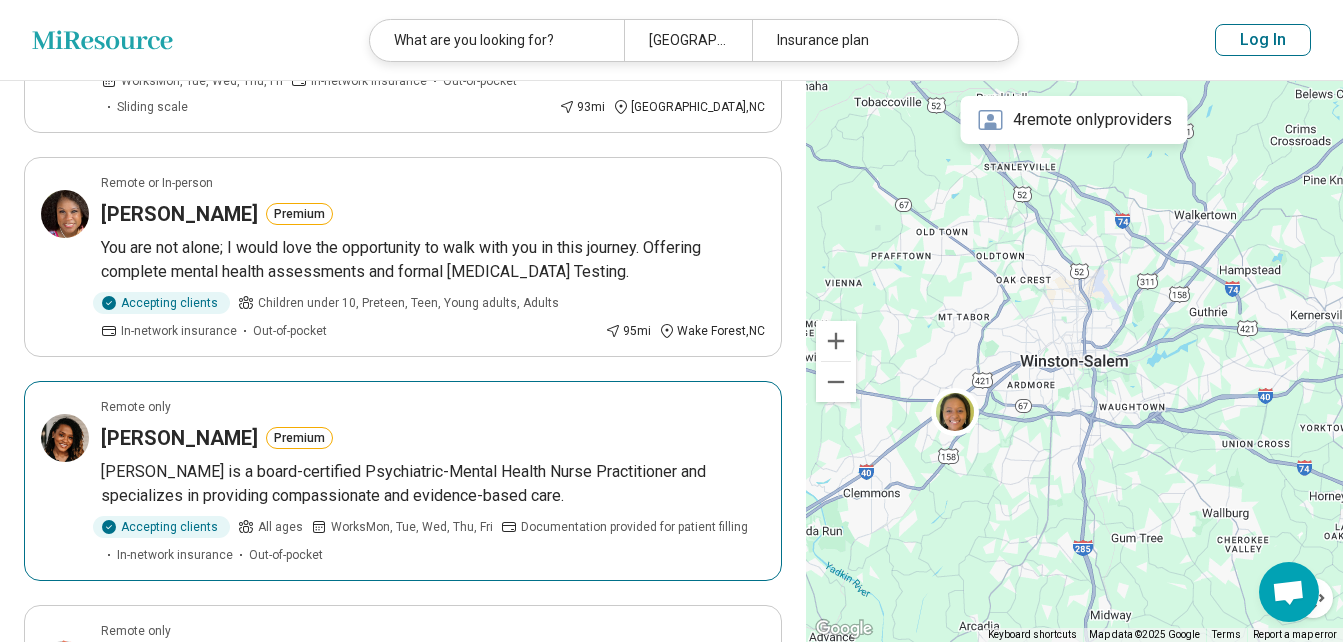 click on "Jewelle Robinson" at bounding box center (179, 438) 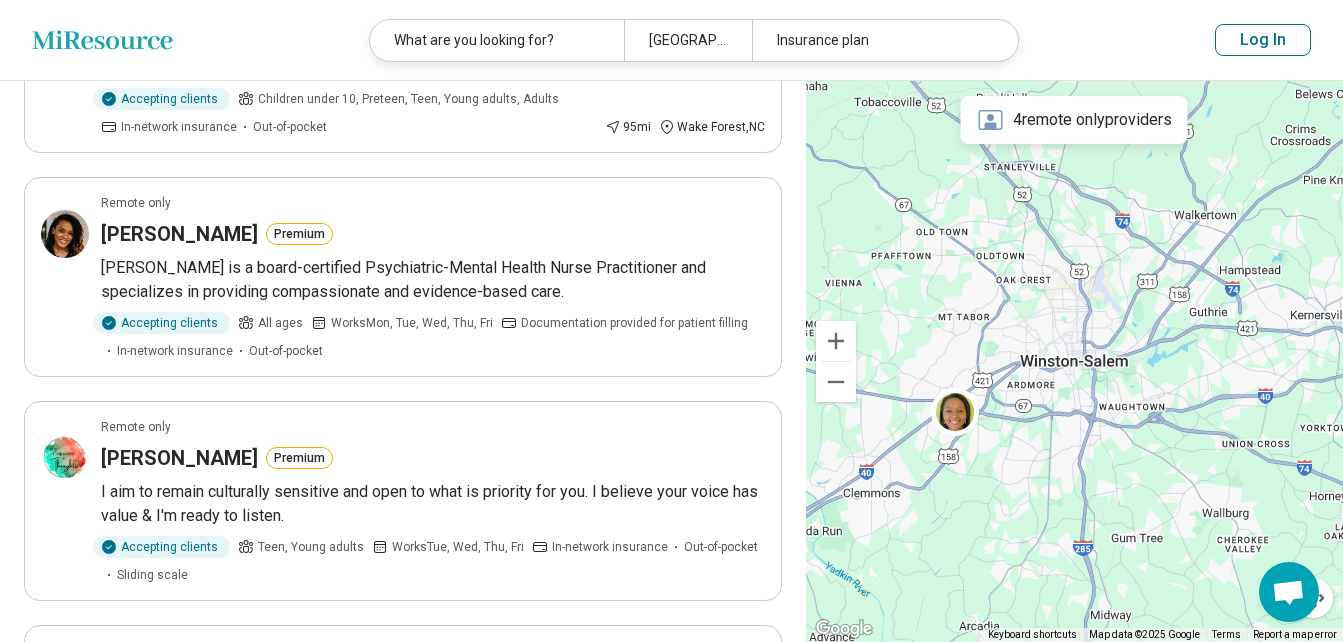 scroll, scrollTop: 1614, scrollLeft: 0, axis: vertical 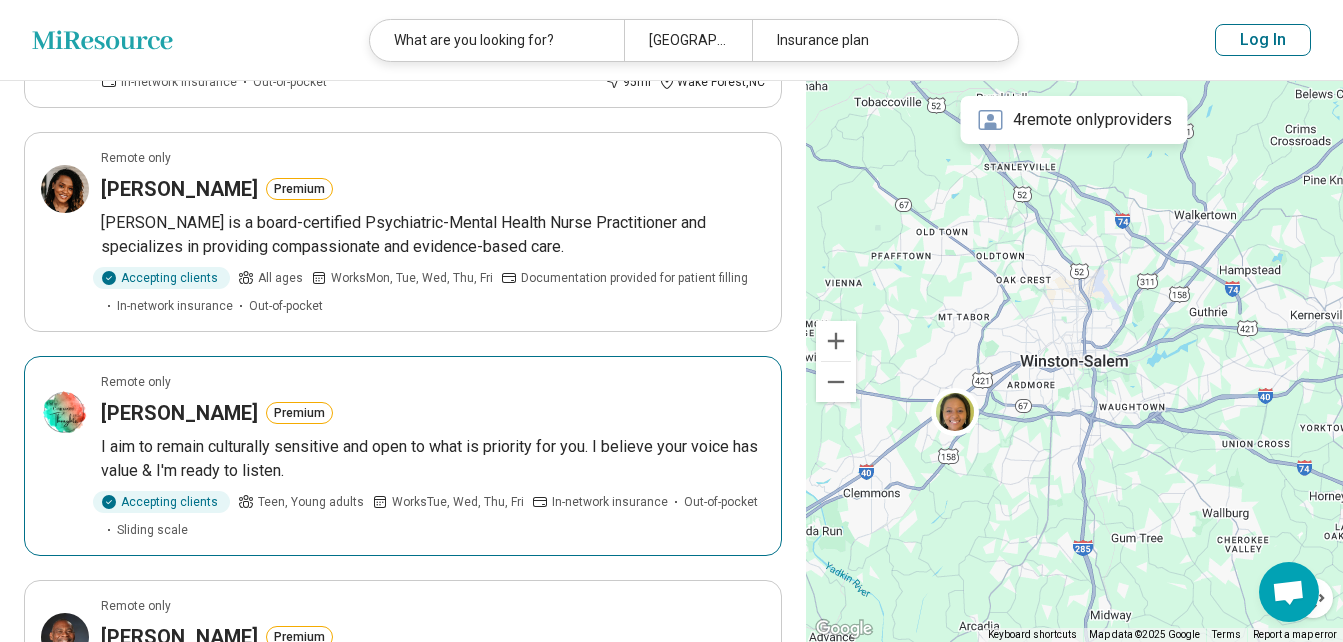 click on "Ebony Martinez" at bounding box center [179, 413] 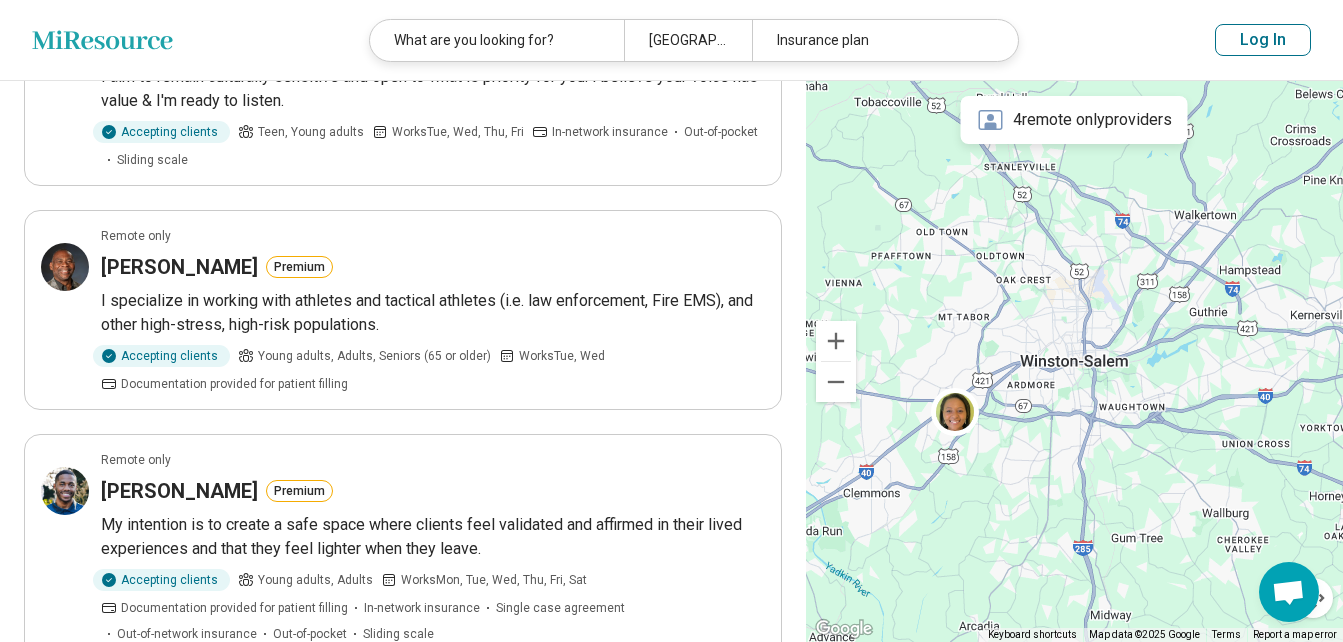 scroll, scrollTop: 2029, scrollLeft: 0, axis: vertical 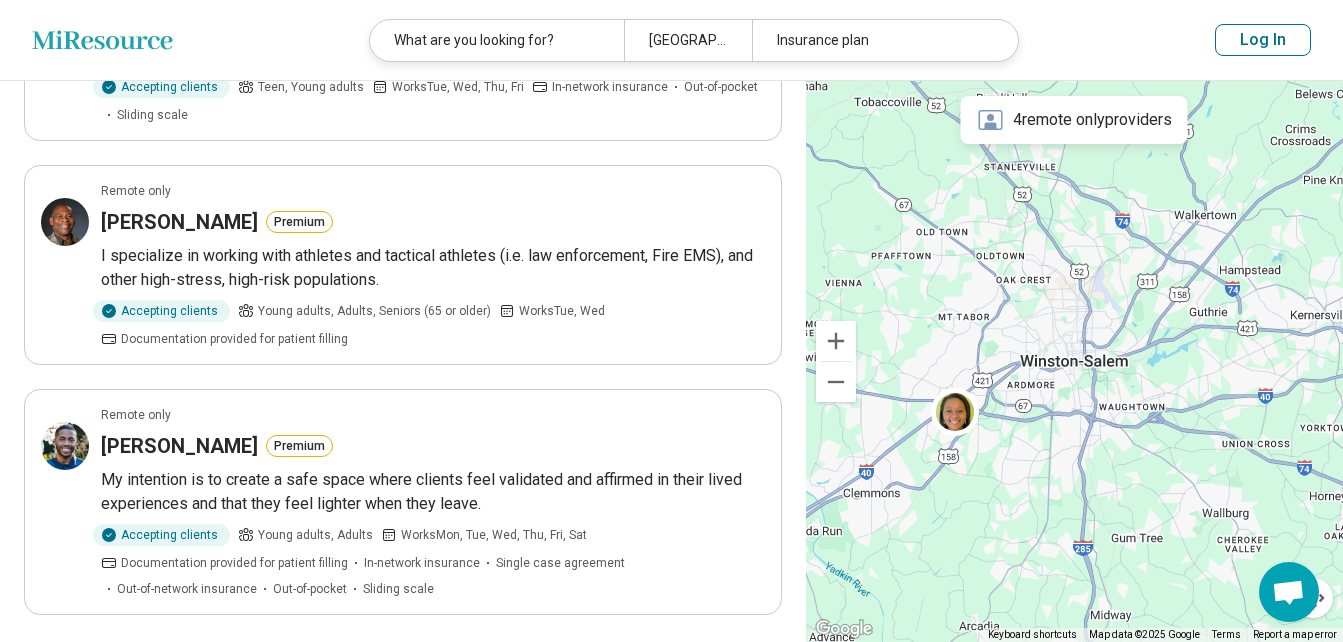 click on "2" at bounding box center [307, 671] 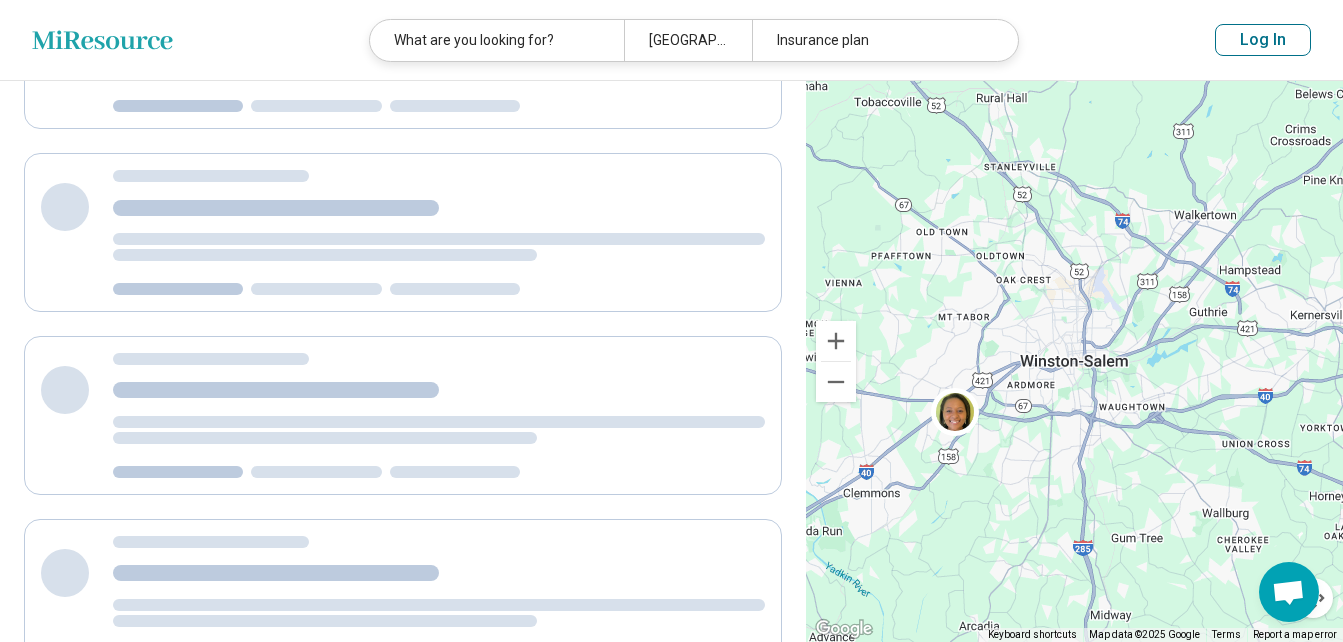 scroll, scrollTop: 0, scrollLeft: 0, axis: both 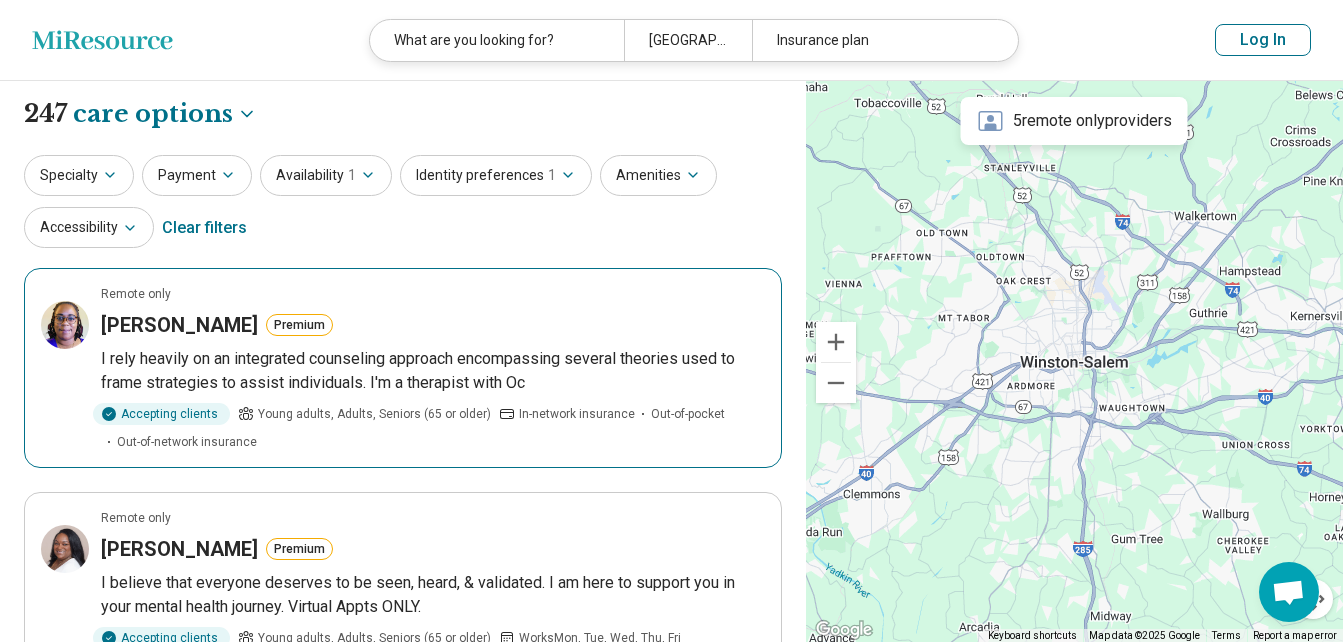 click on "[PERSON_NAME]" at bounding box center (179, 325) 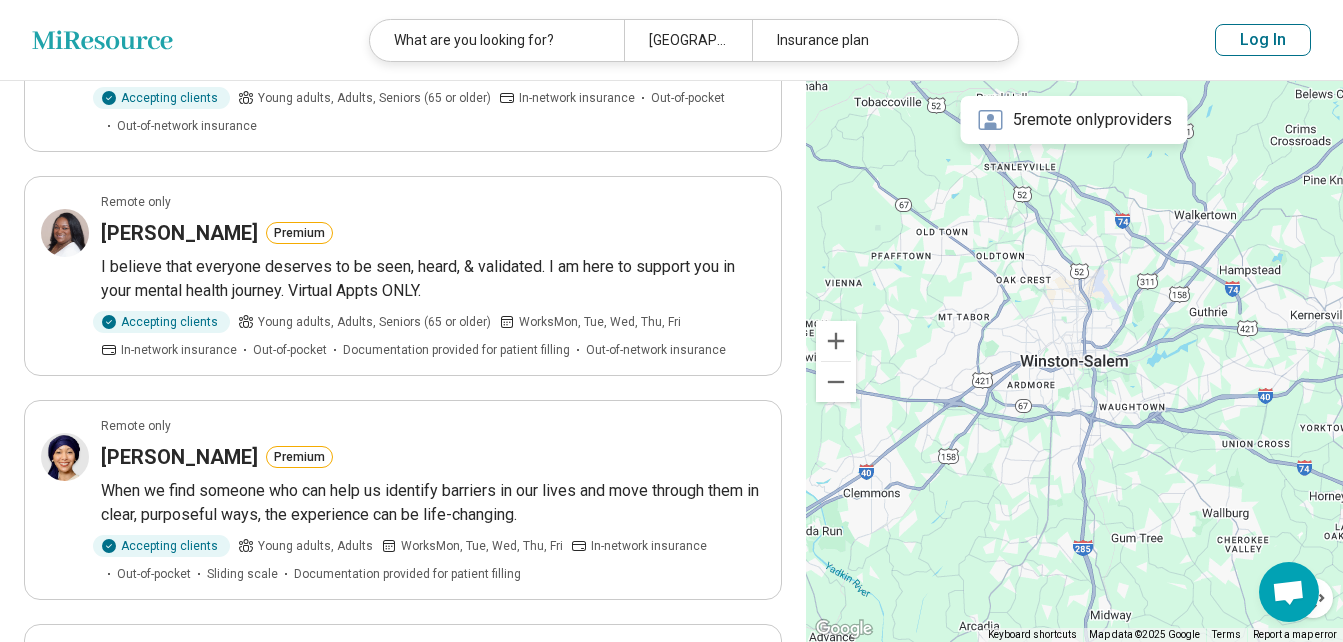 scroll, scrollTop: 320, scrollLeft: 0, axis: vertical 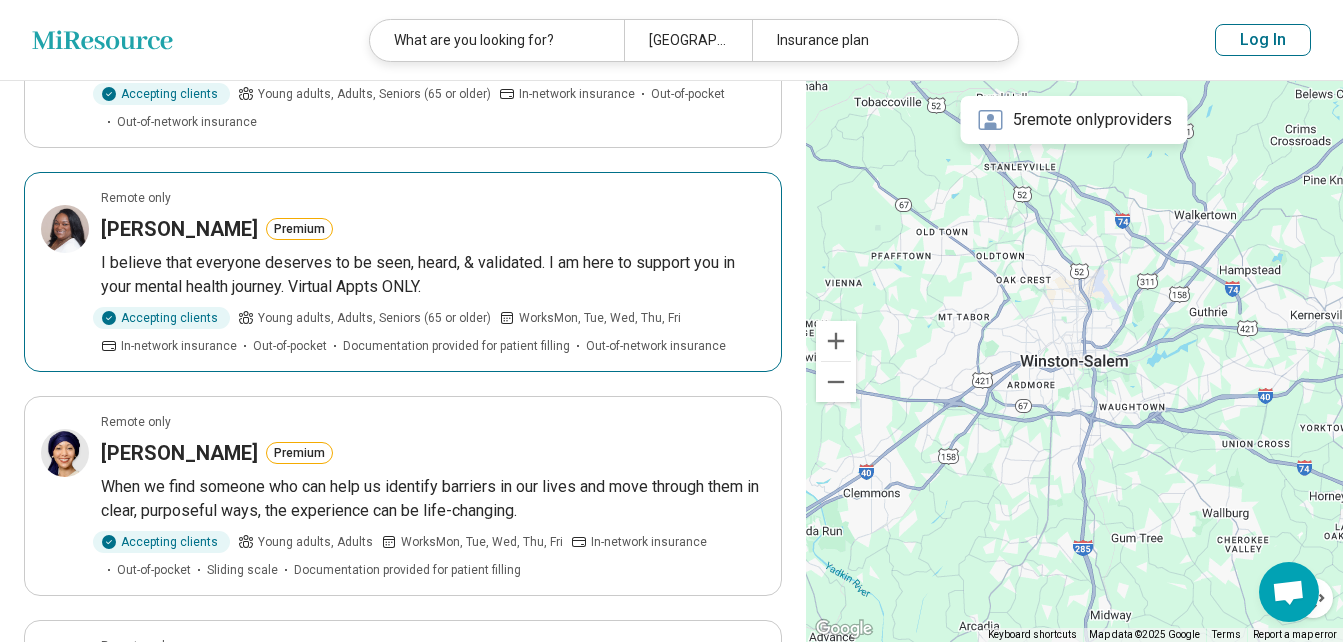 click on "Tiffany Baker-Chapman" at bounding box center [179, 229] 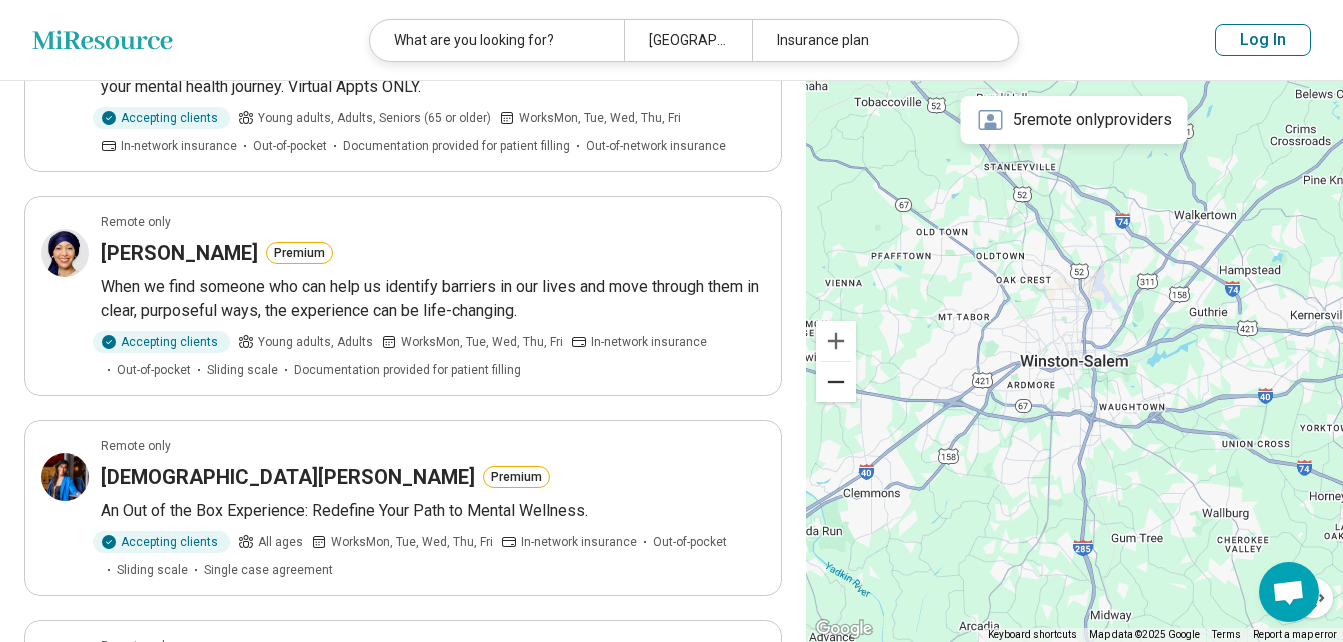 scroll, scrollTop: 560, scrollLeft: 0, axis: vertical 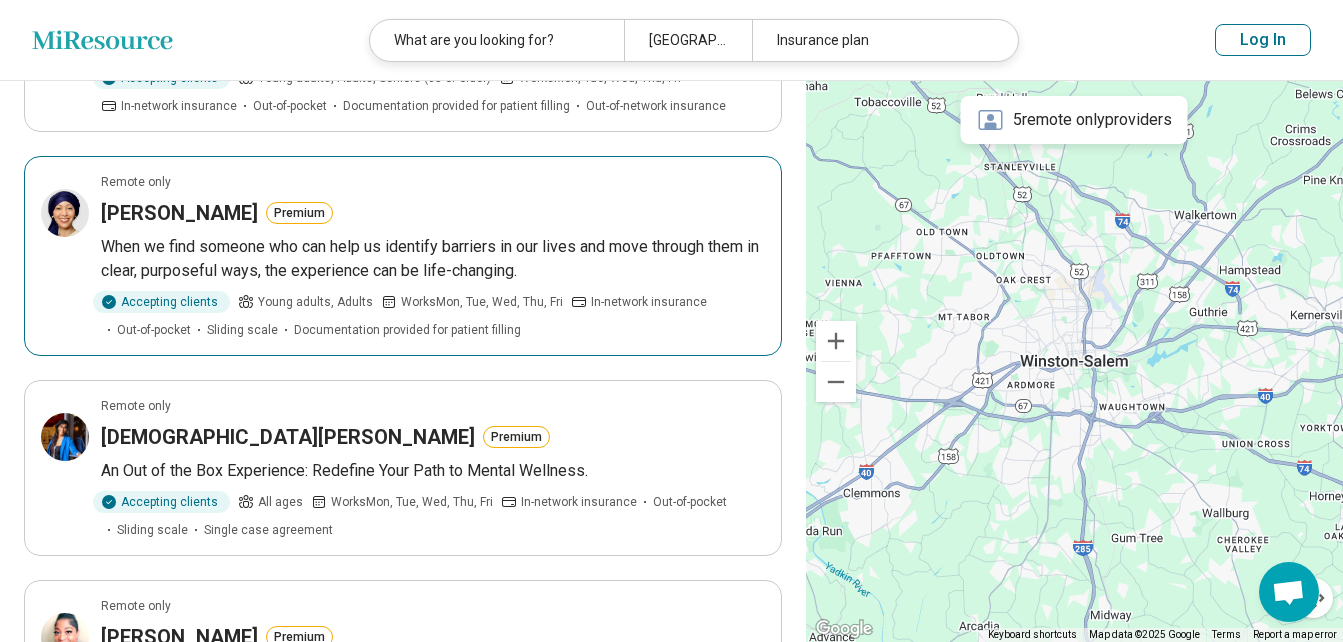 click on "LaQuanda Coulote" at bounding box center (179, 213) 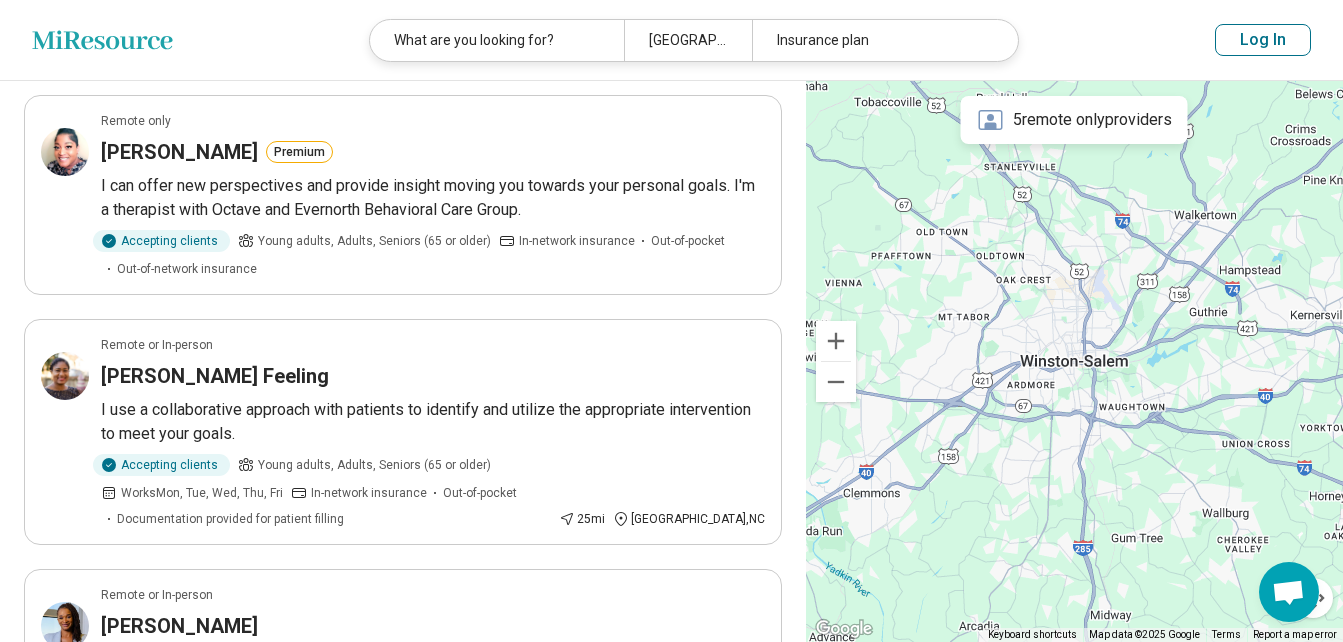 scroll, scrollTop: 1070, scrollLeft: 0, axis: vertical 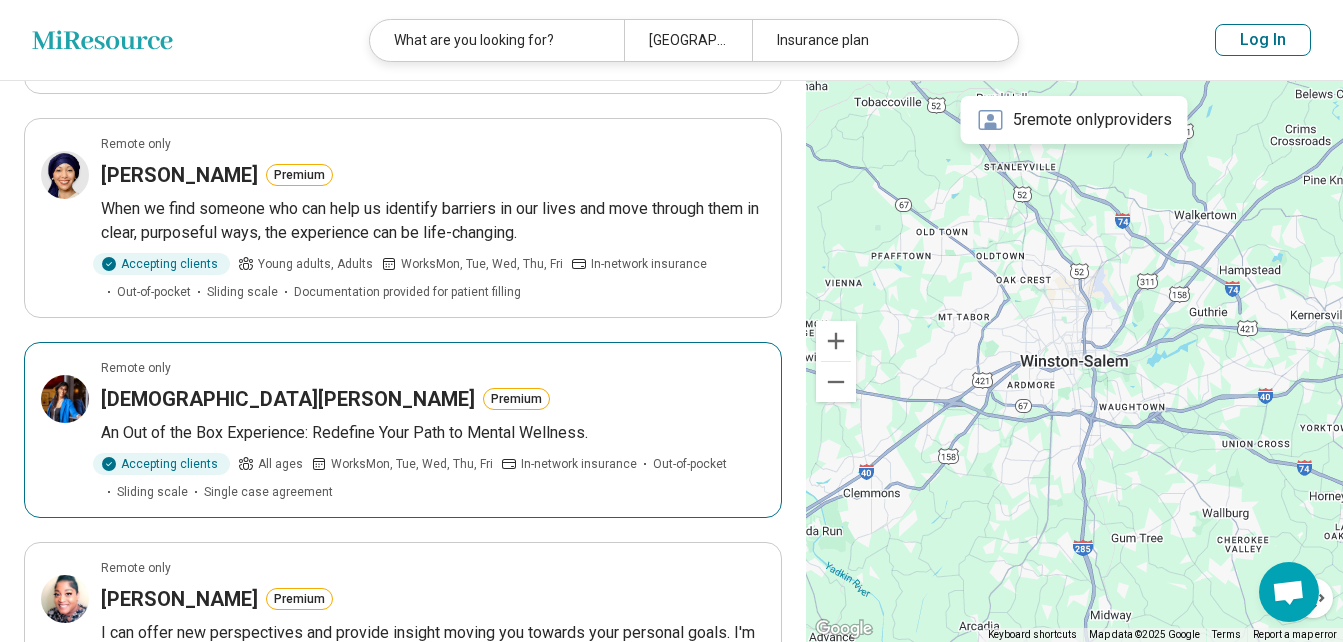 click on "Keni Church-Hines" at bounding box center (288, 399) 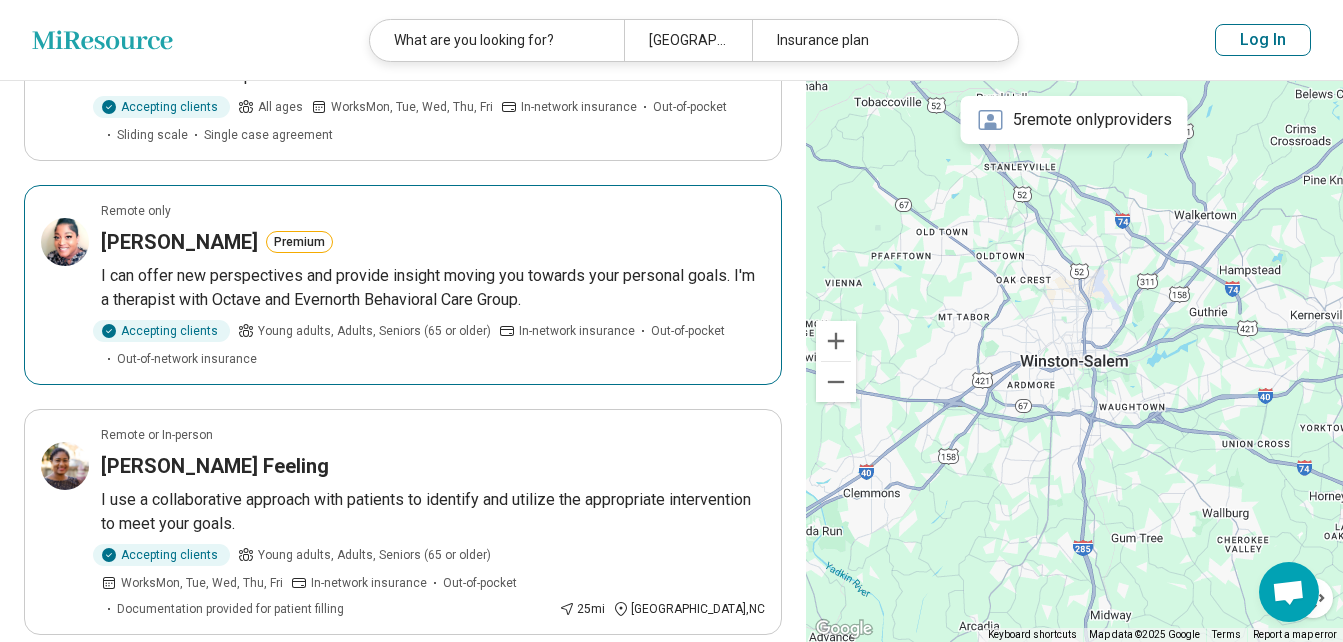 scroll, scrollTop: 958, scrollLeft: 0, axis: vertical 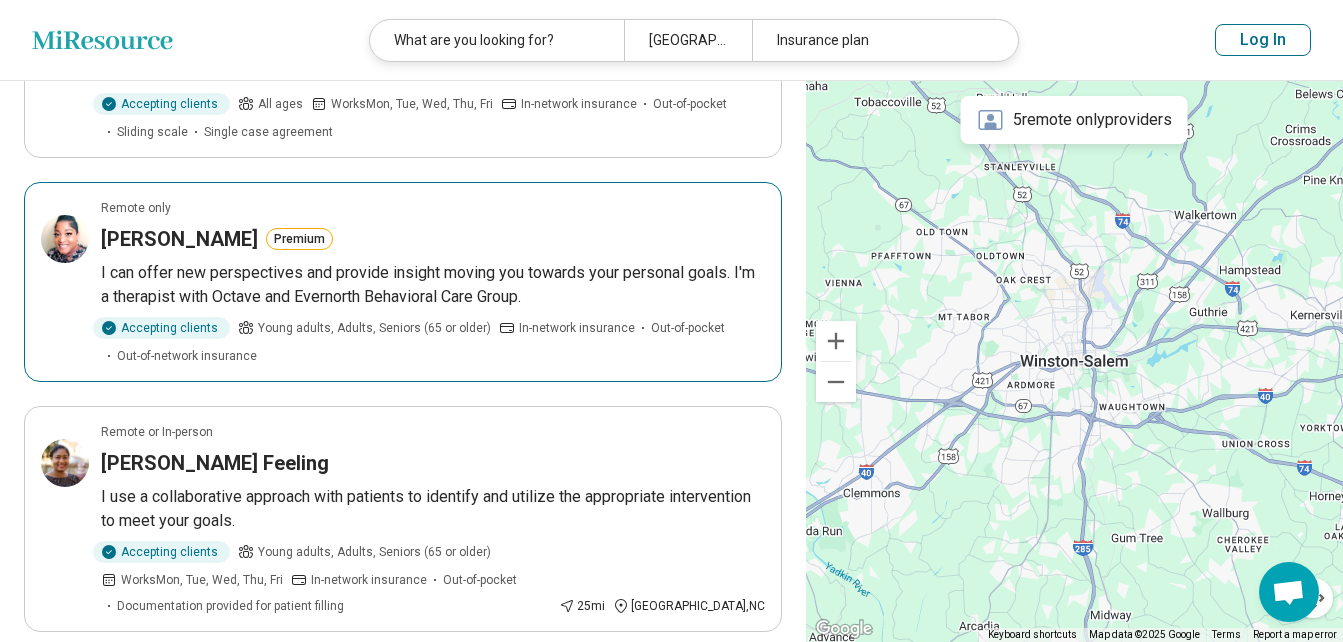 click on "Latoyia Miller" at bounding box center (179, 239) 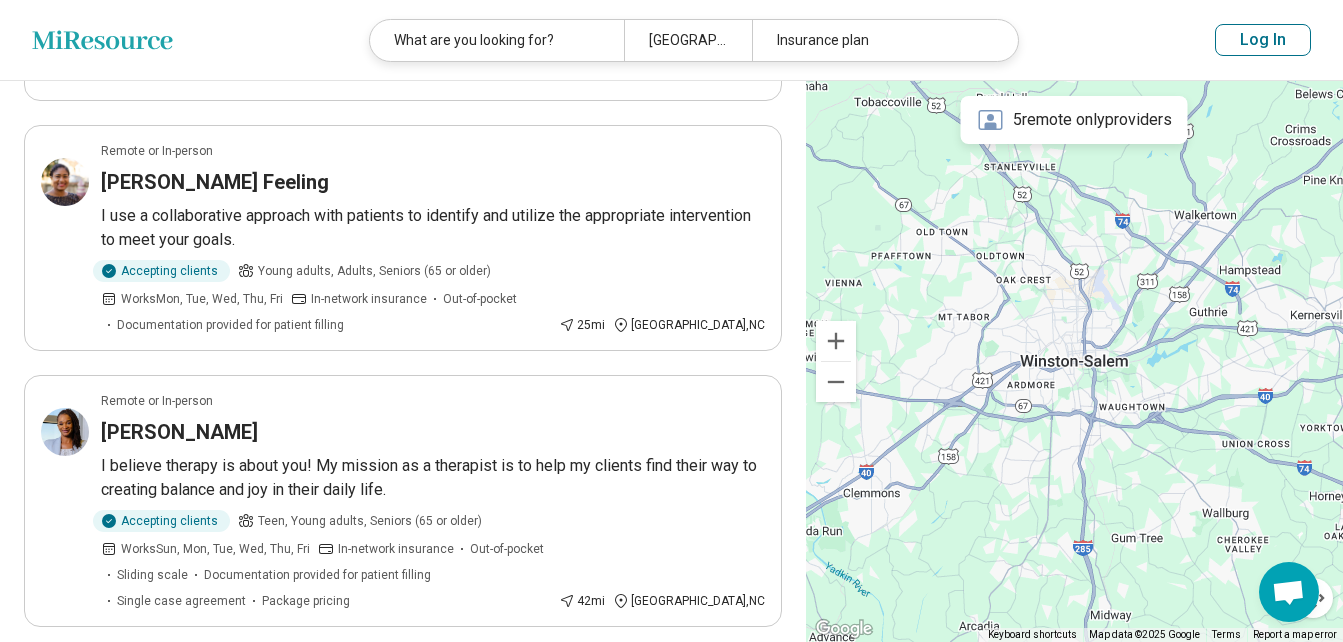 scroll, scrollTop: 1245, scrollLeft: 0, axis: vertical 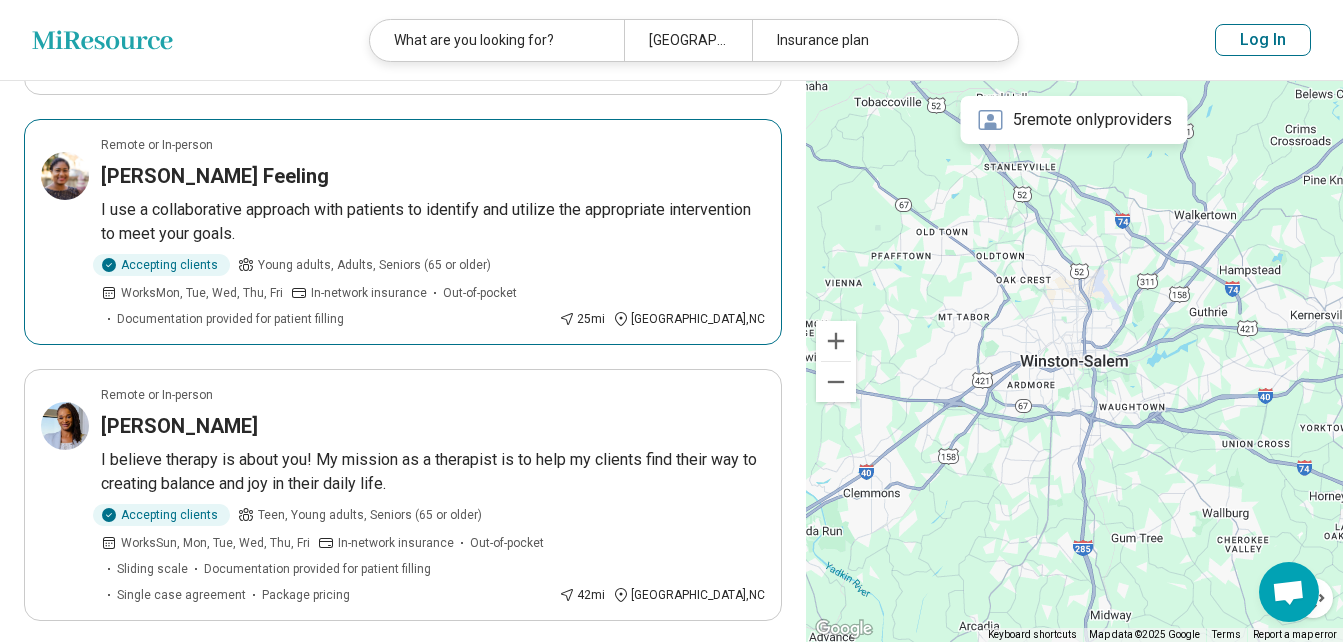 click on "Nicole Feeling" at bounding box center [215, 176] 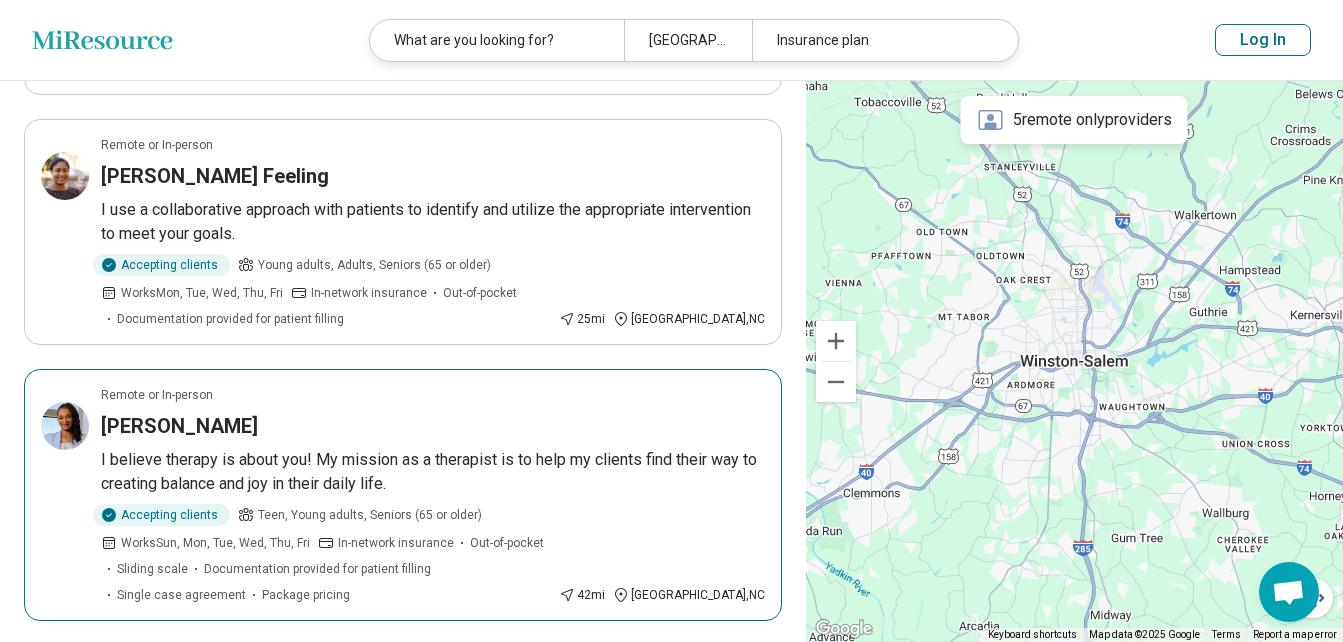 click on "Tammy Vaughan" at bounding box center [179, 426] 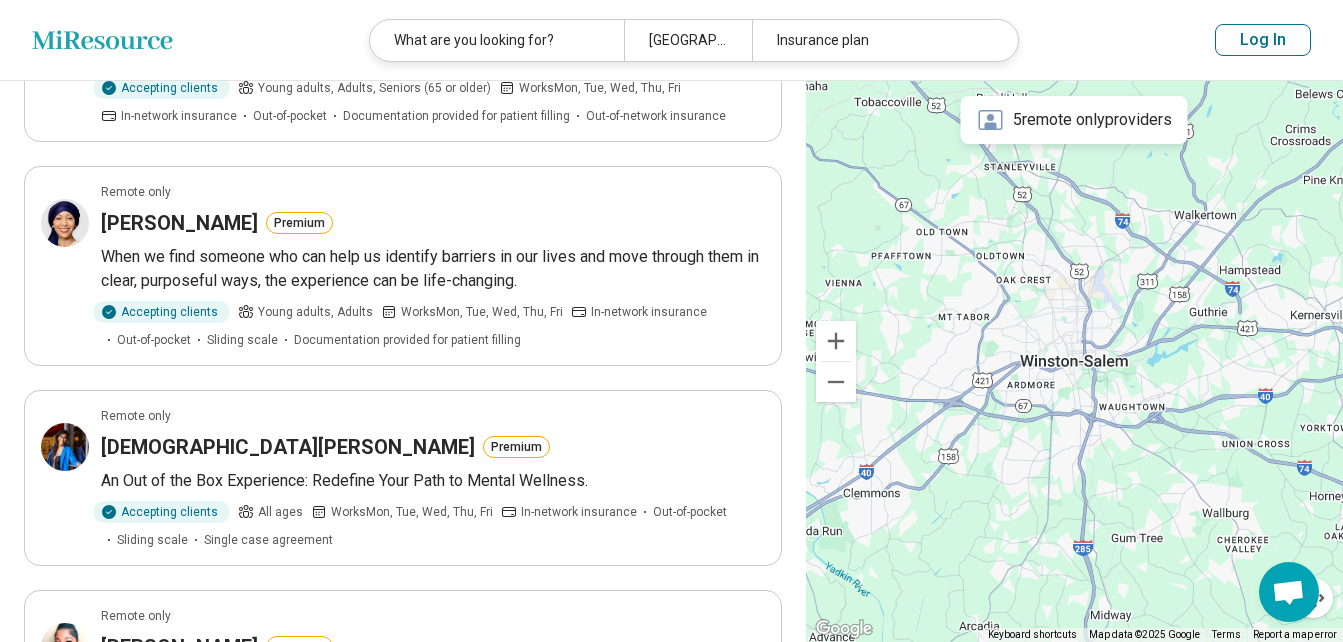 scroll, scrollTop: 537, scrollLeft: 0, axis: vertical 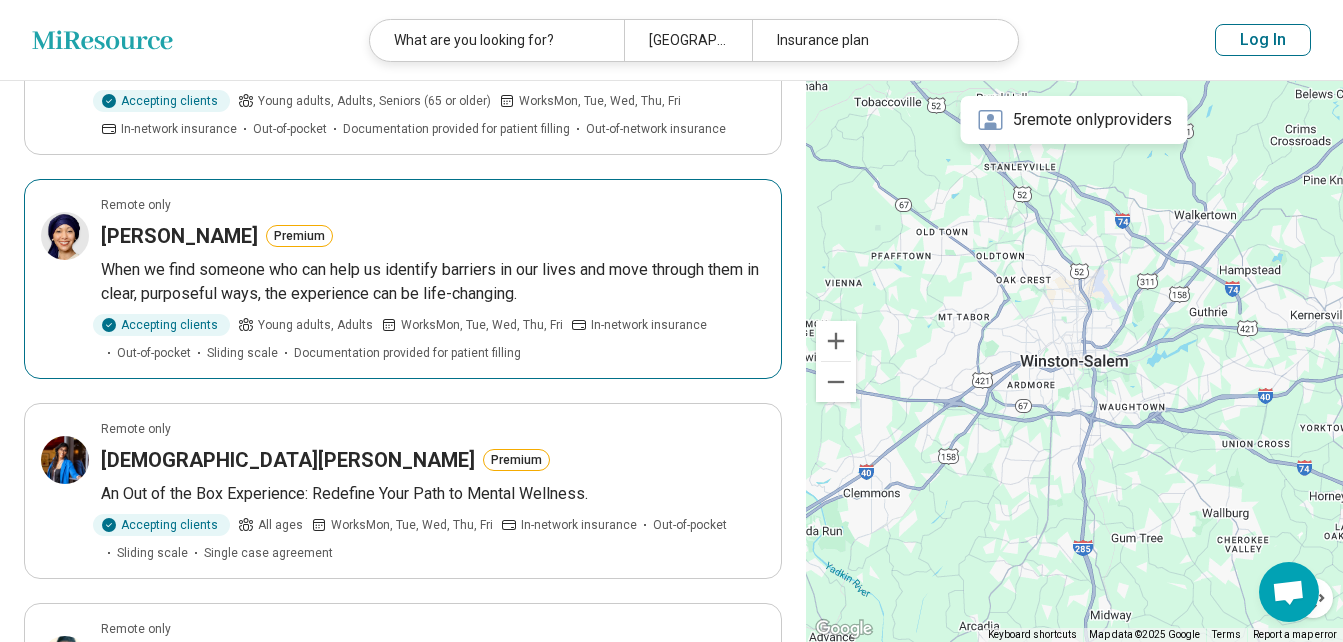 click on "LaQuanda Coulote" at bounding box center (179, 236) 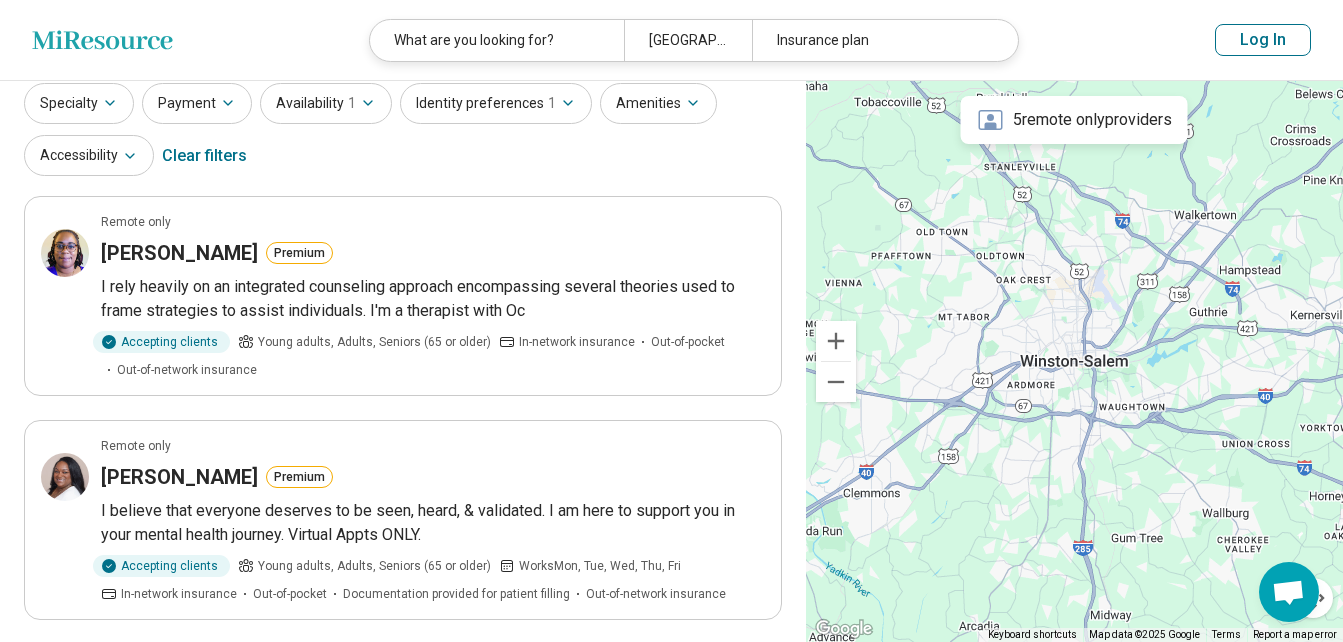 scroll, scrollTop: 65, scrollLeft: 0, axis: vertical 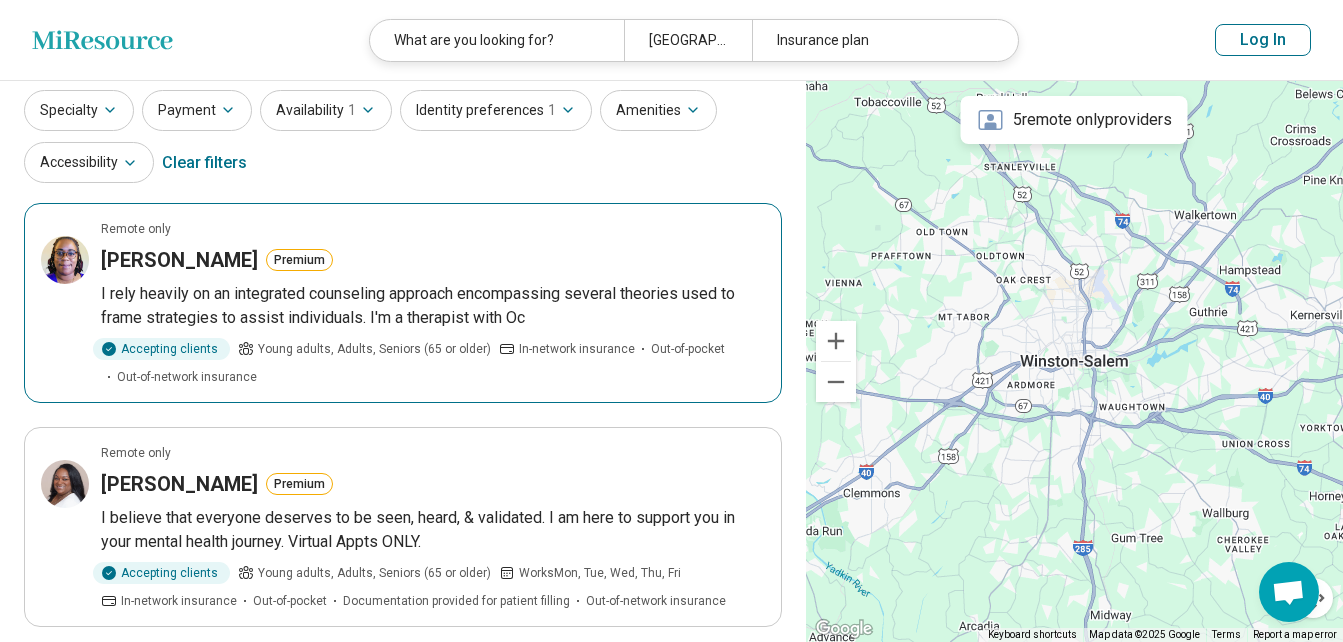 click on "Monique Dais" at bounding box center [179, 260] 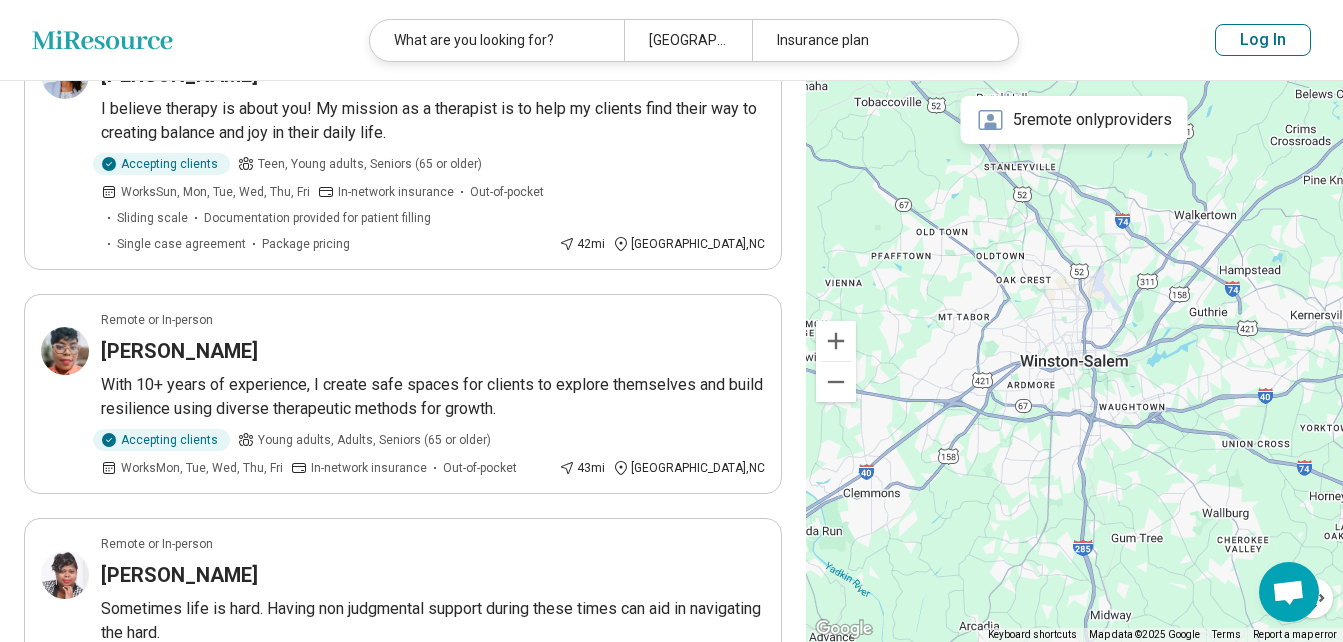 scroll, scrollTop: 1672, scrollLeft: 0, axis: vertical 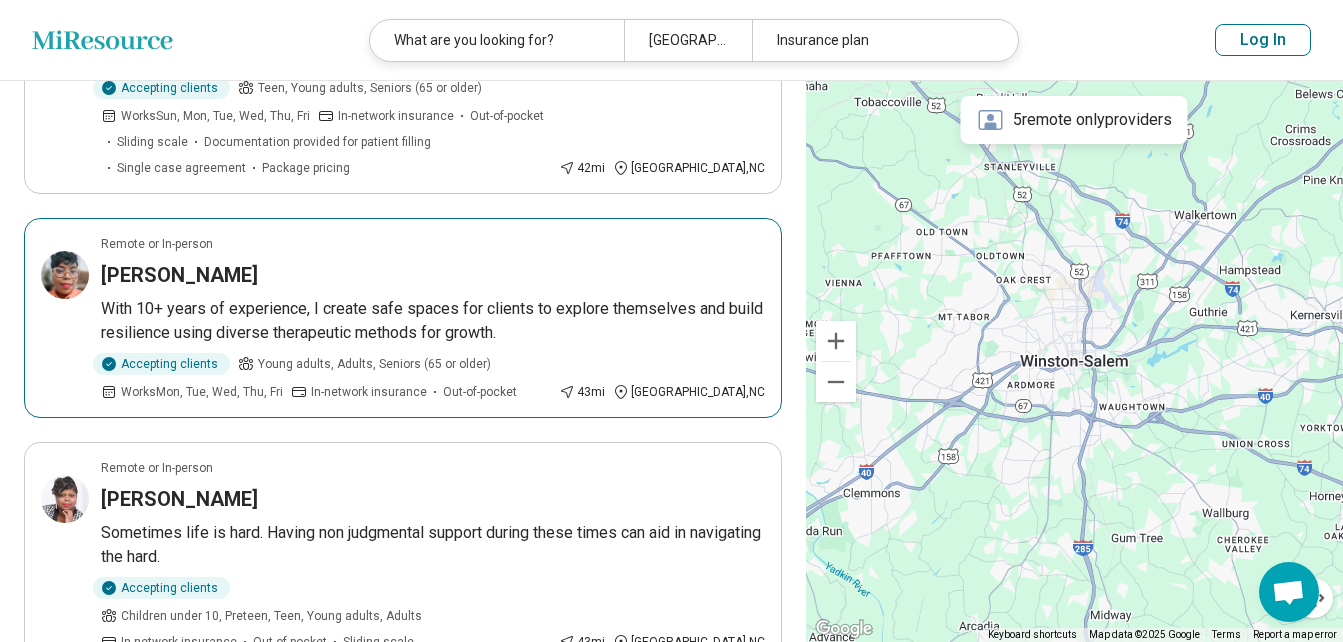 click on "Latasha Riddick" at bounding box center (179, 275) 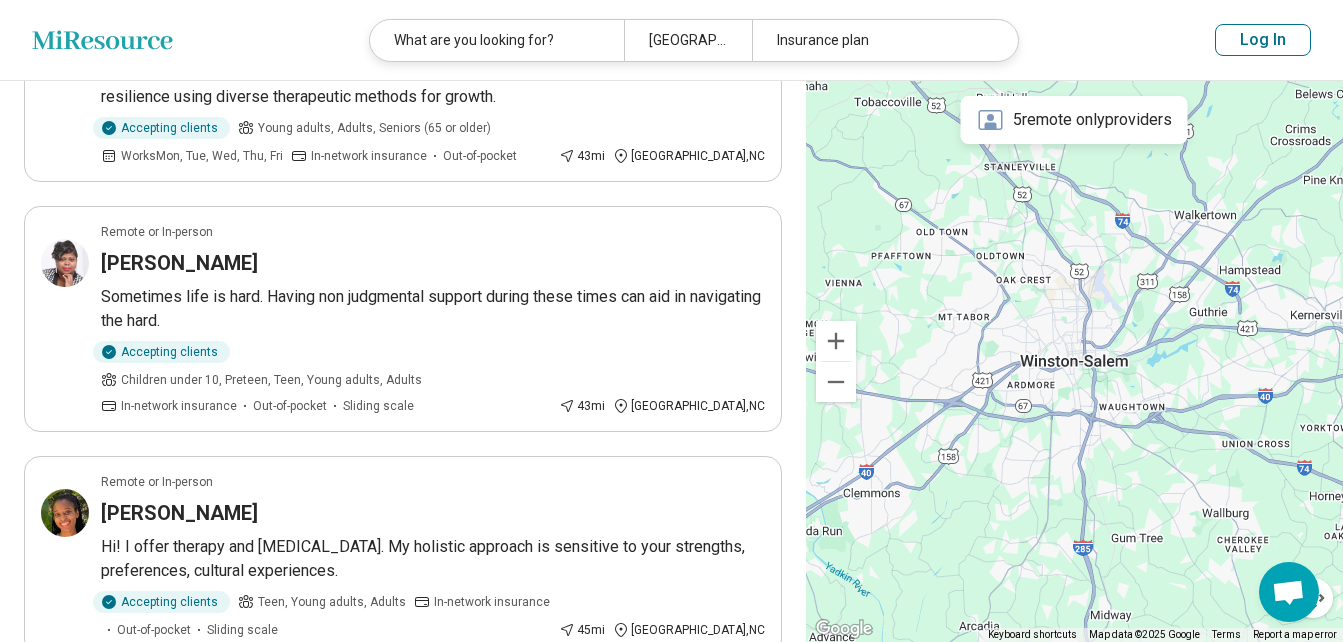 scroll, scrollTop: 1984, scrollLeft: 0, axis: vertical 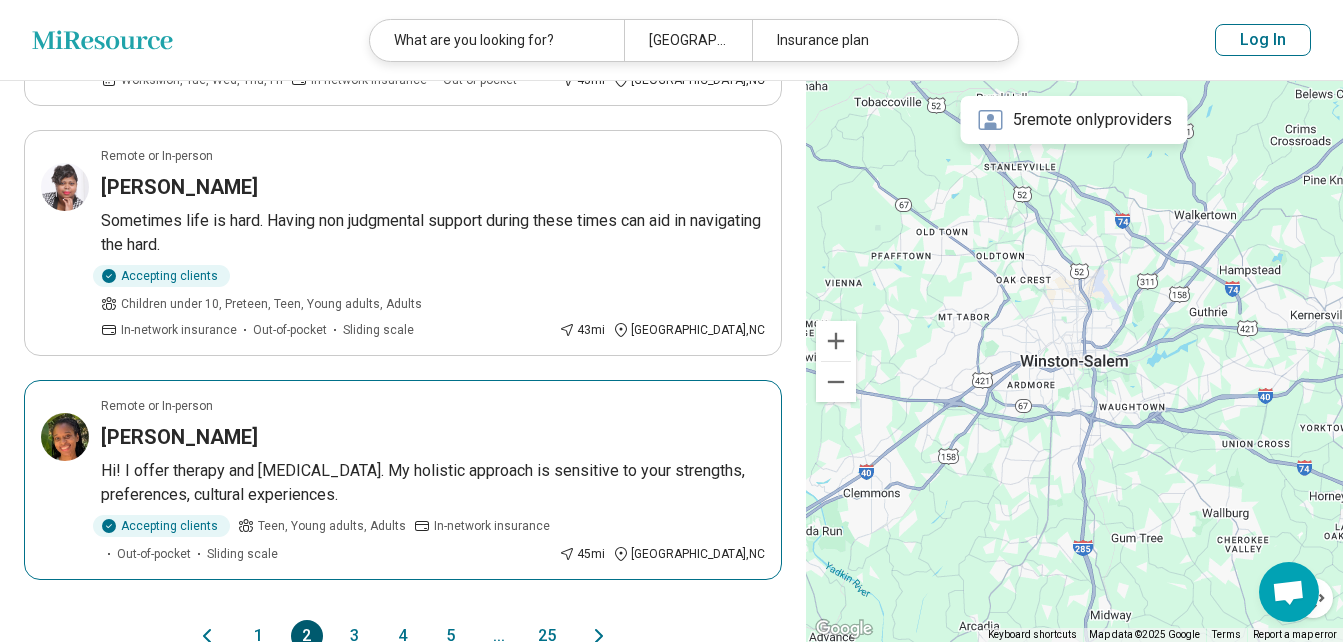 click on "Milicia Tedder" at bounding box center [179, 437] 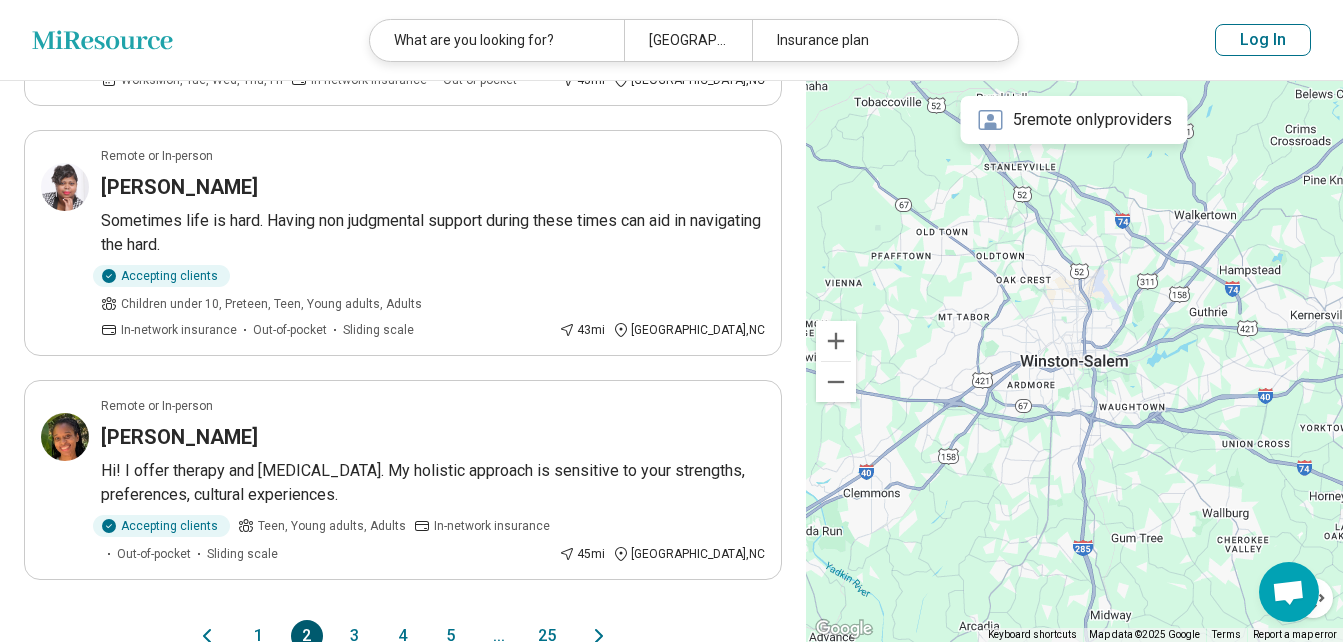 click on "3" at bounding box center [355, 636] 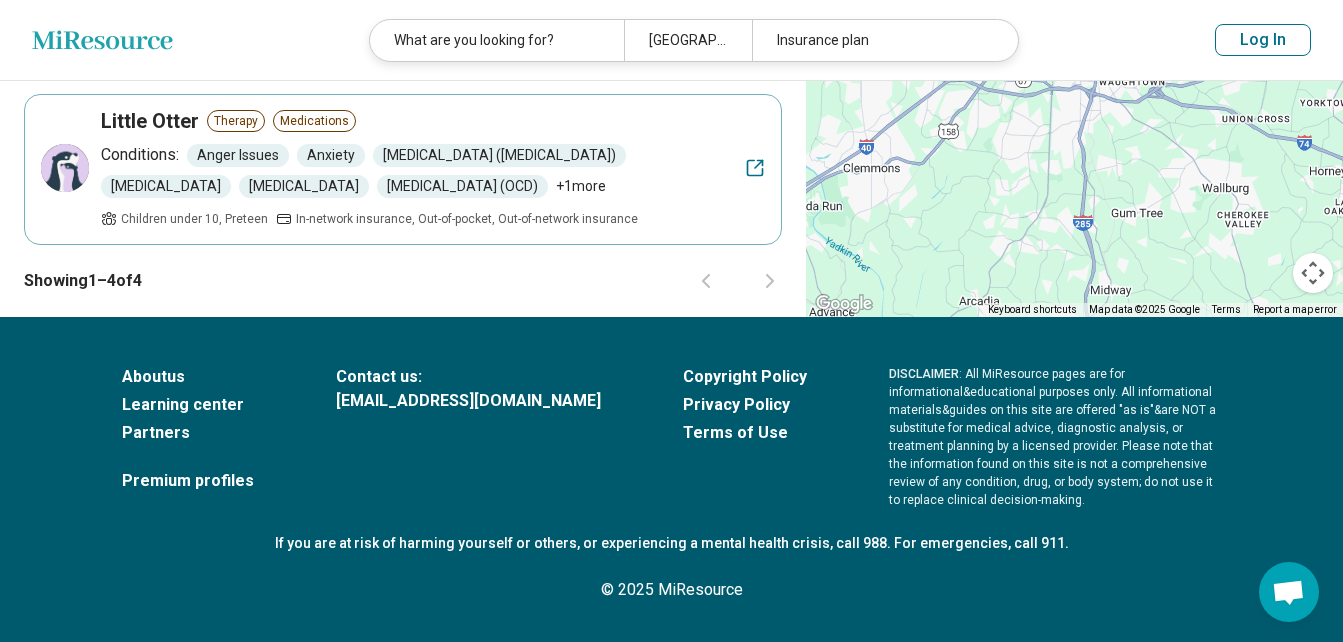 scroll, scrollTop: 0, scrollLeft: 0, axis: both 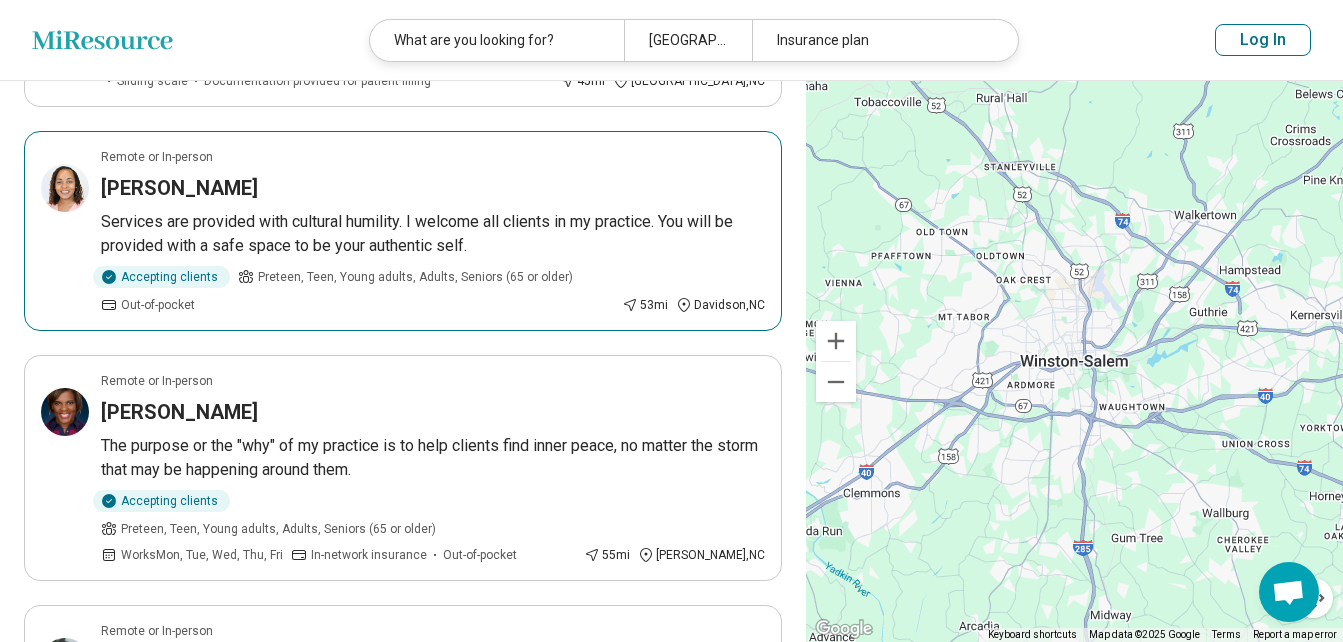 click on "Vonetta Blakely" at bounding box center (179, 188) 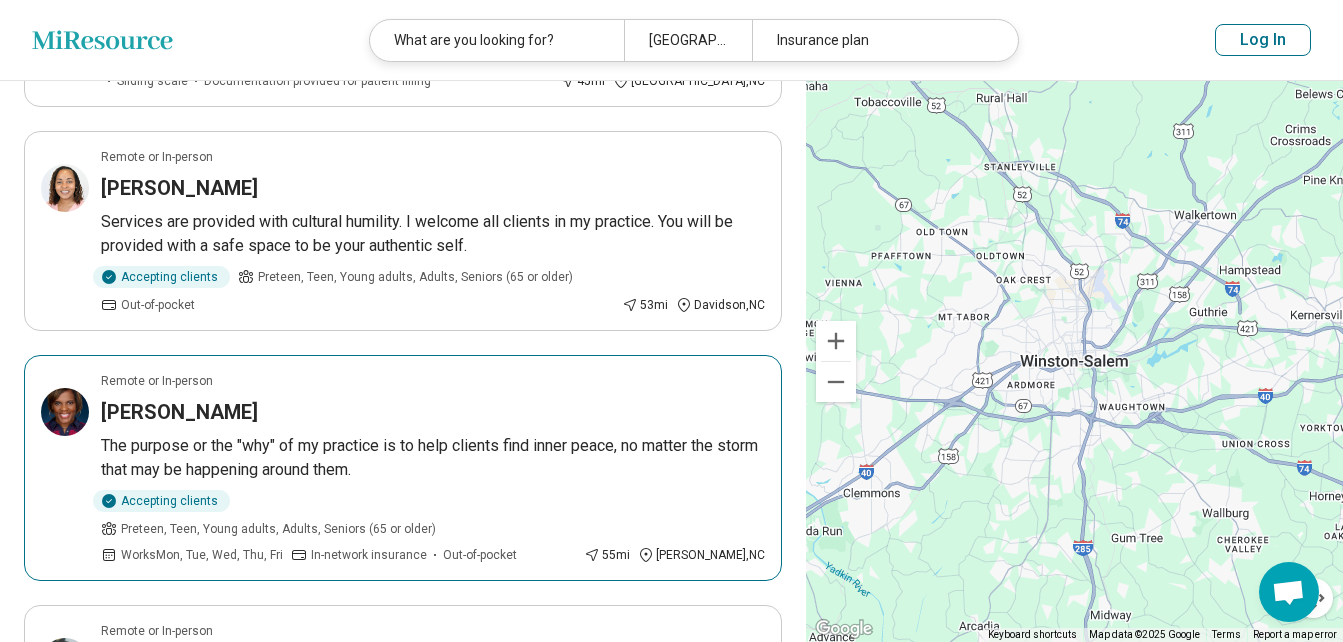 click on "Sharon Stevens" at bounding box center (179, 412) 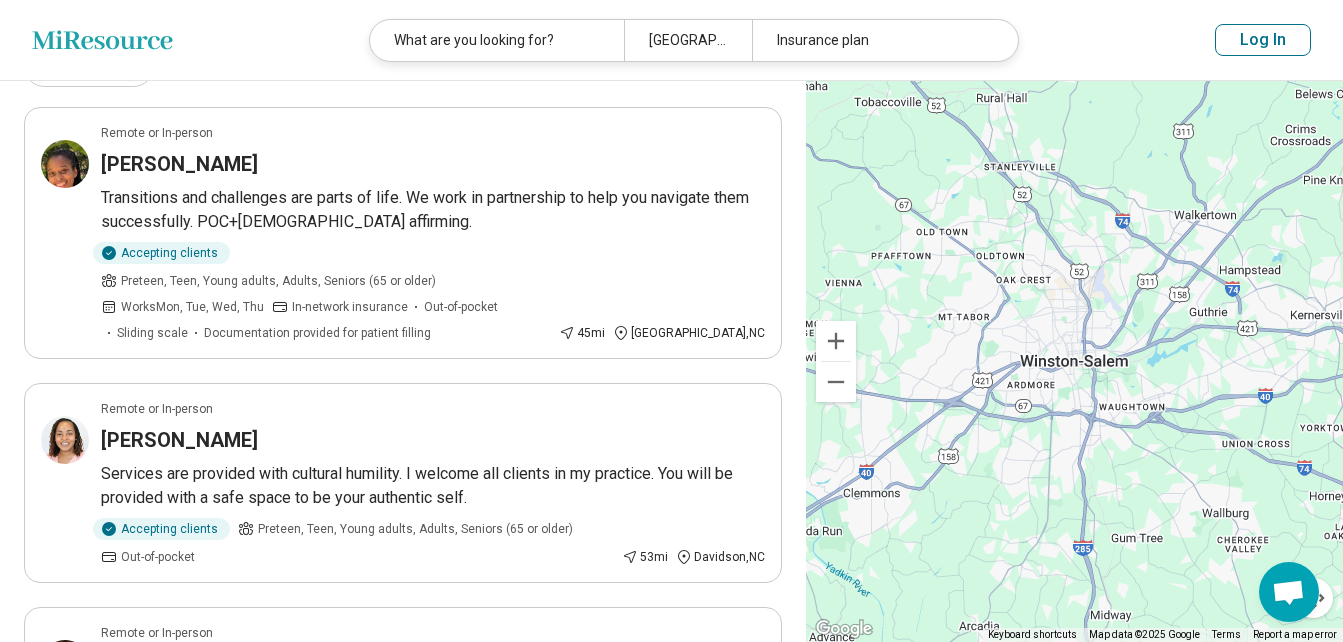 scroll, scrollTop: 0, scrollLeft: 0, axis: both 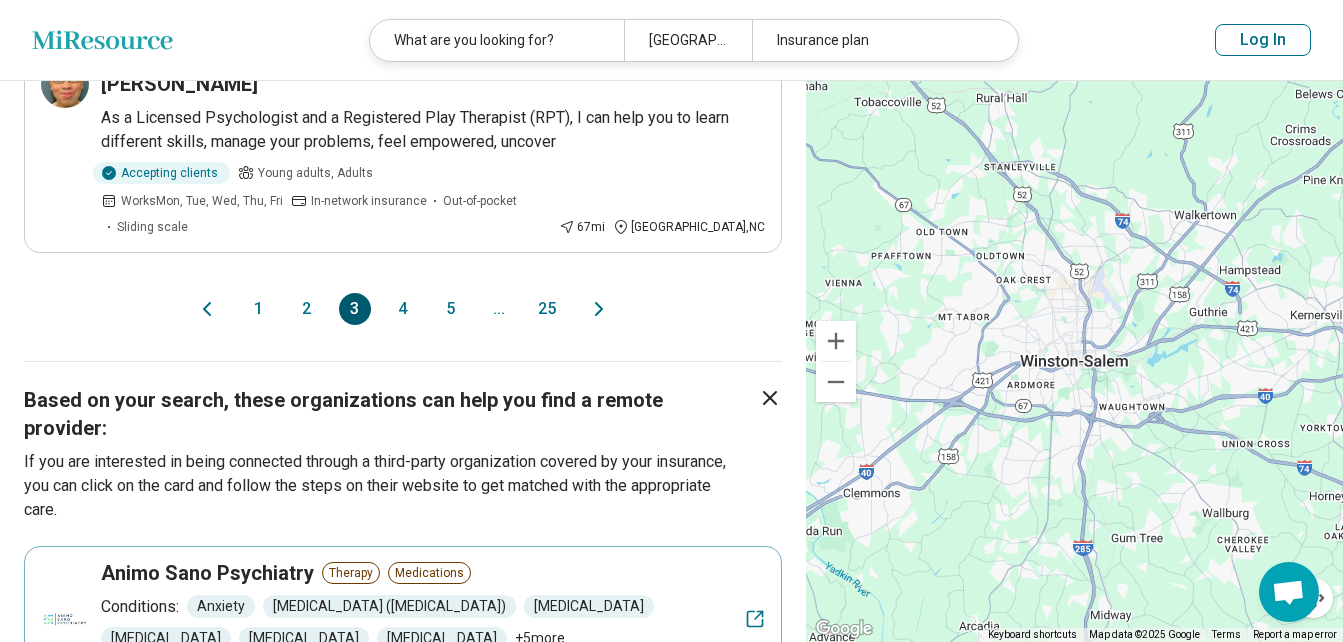 click on "2" at bounding box center (307, 309) 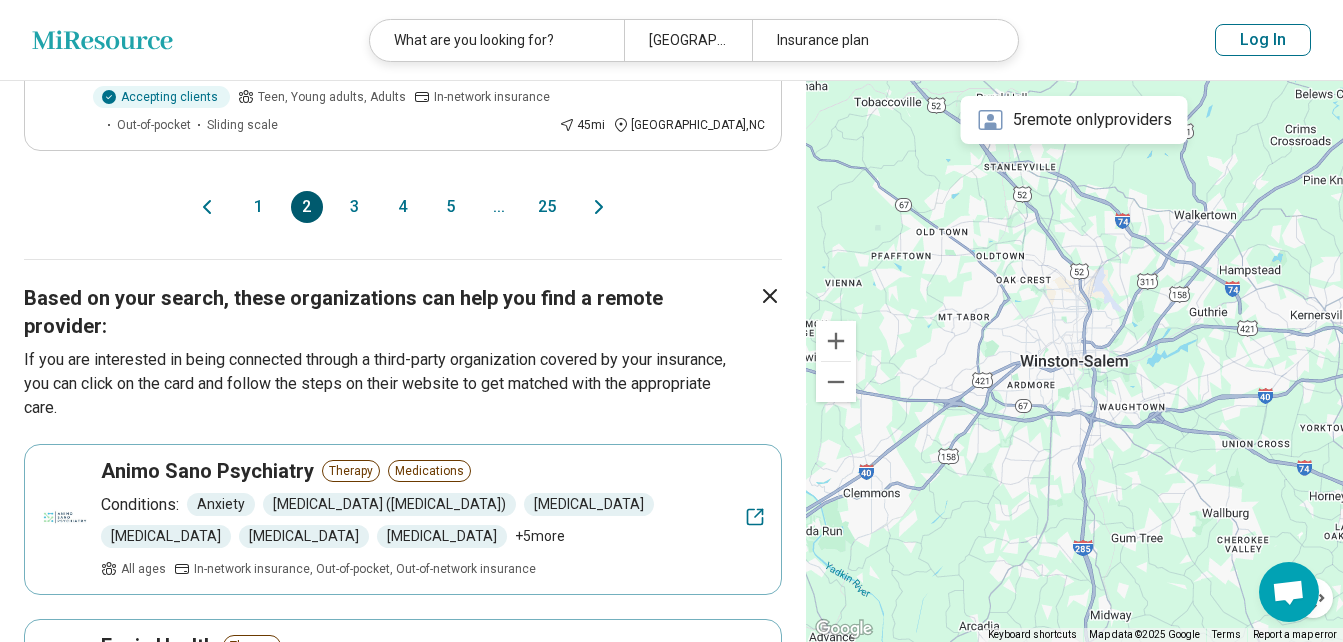 scroll, scrollTop: 0, scrollLeft: 0, axis: both 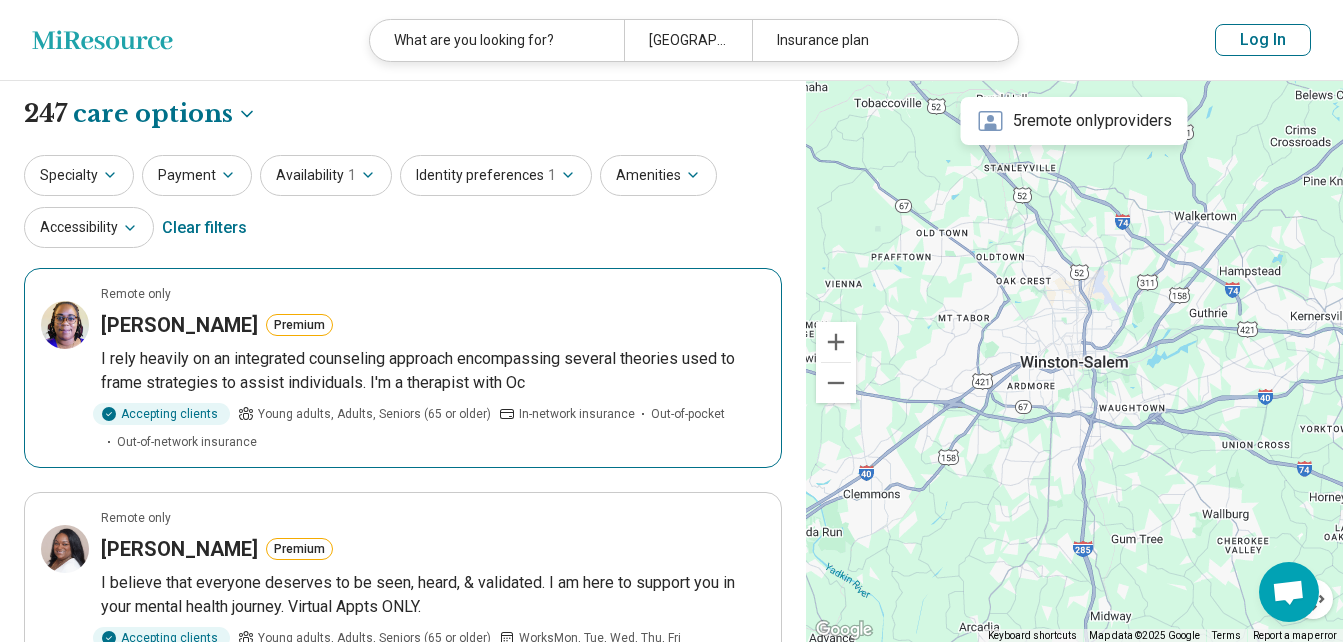 click on "Monique Dais" at bounding box center [179, 325] 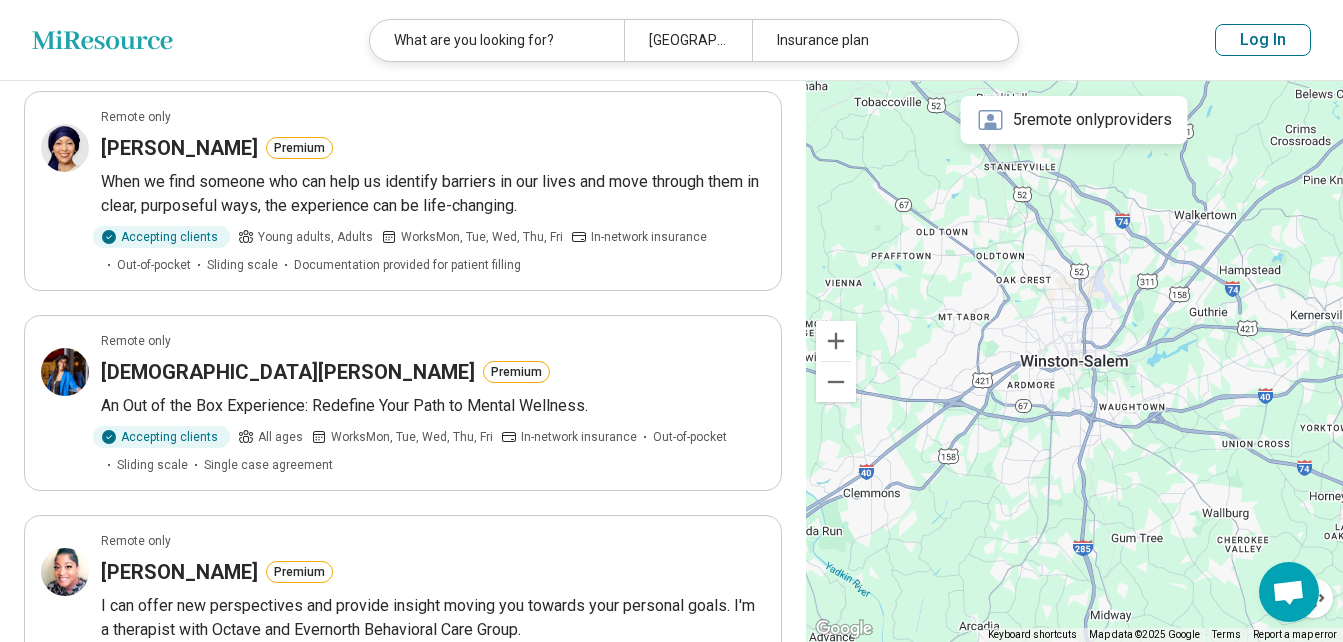 scroll, scrollTop: 536, scrollLeft: 0, axis: vertical 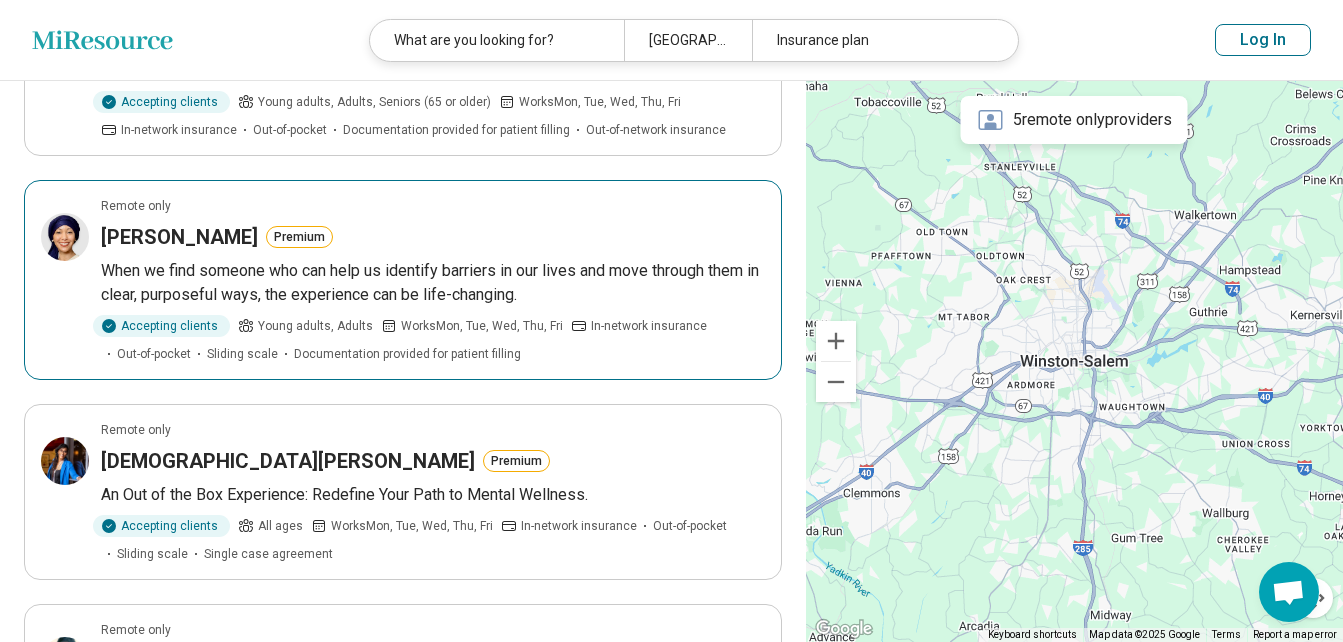 click on "LaQuanda Coulote" at bounding box center [179, 237] 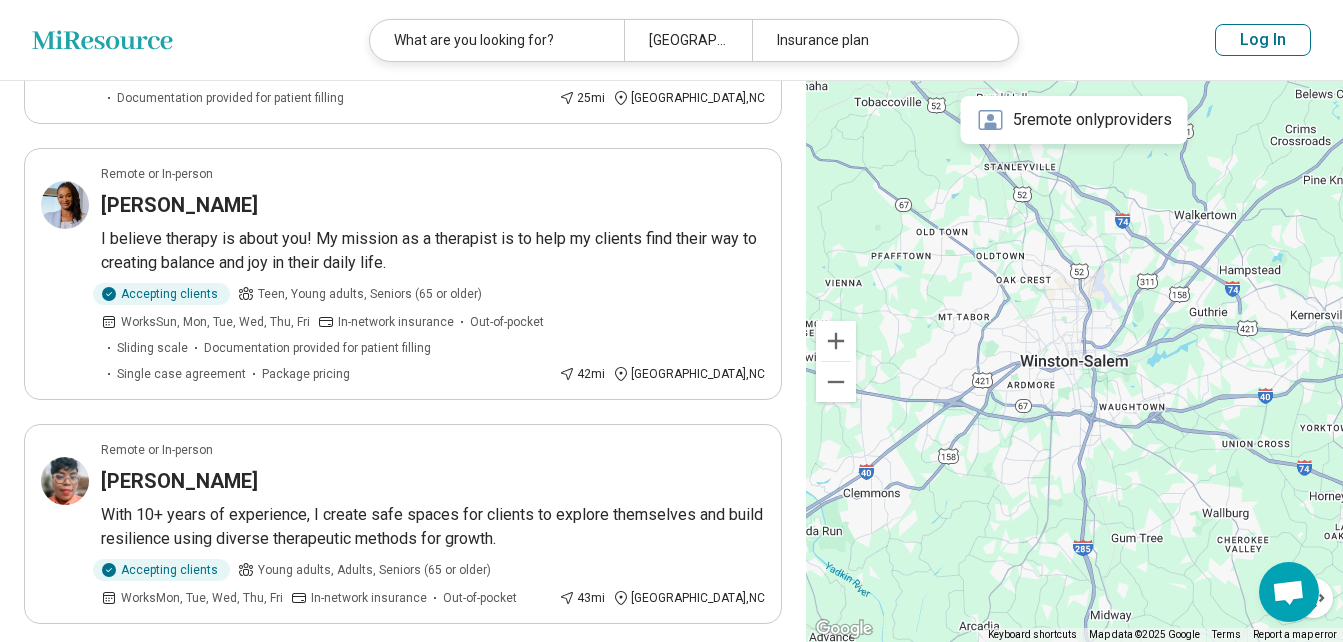 scroll, scrollTop: 1600, scrollLeft: 0, axis: vertical 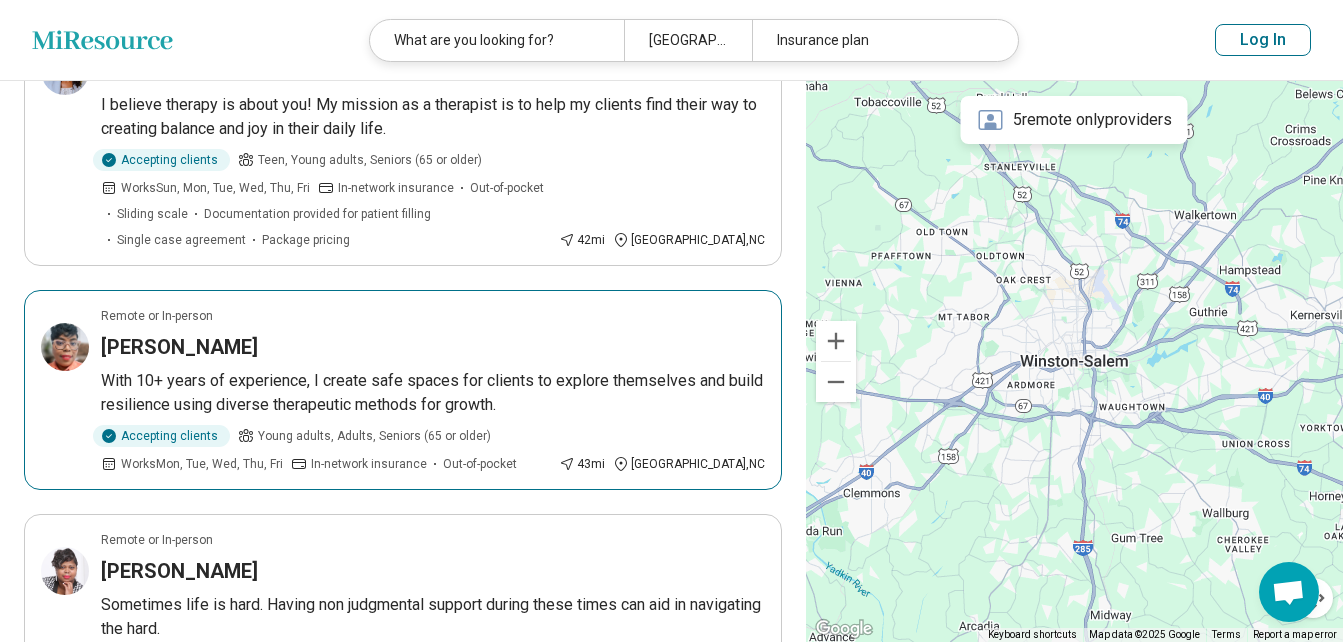 click on "Latasha Riddick" at bounding box center (179, 347) 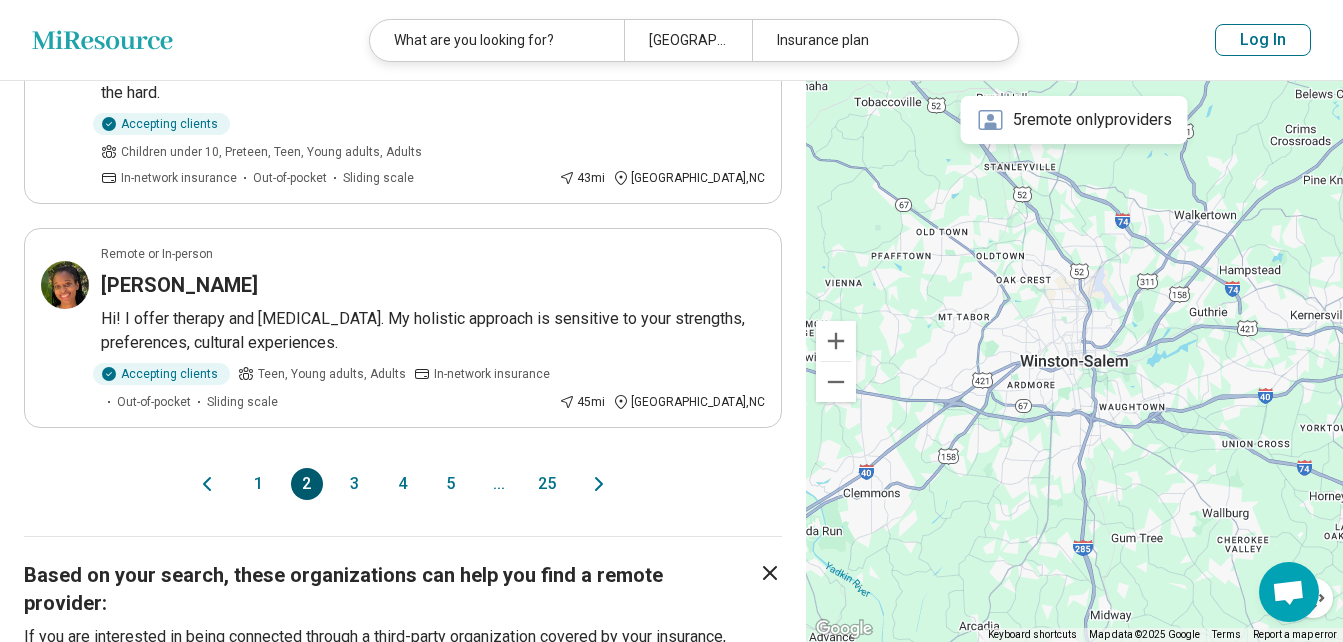scroll, scrollTop: 2098, scrollLeft: 0, axis: vertical 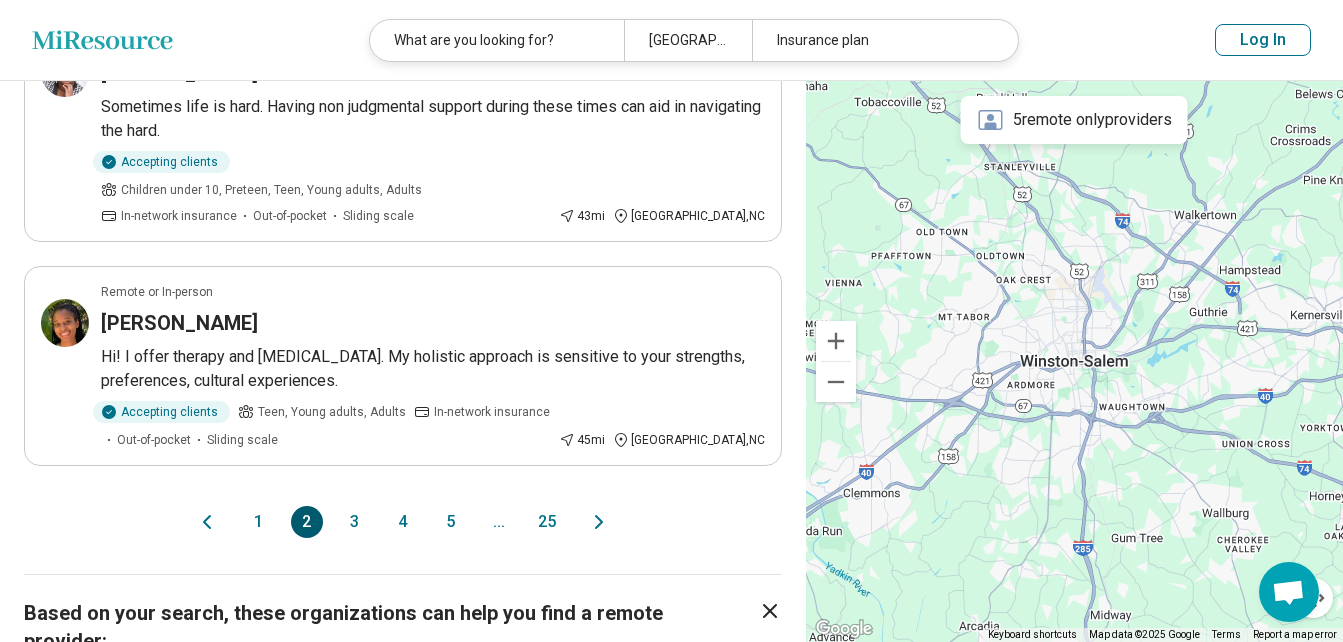 click on "3" at bounding box center (355, 522) 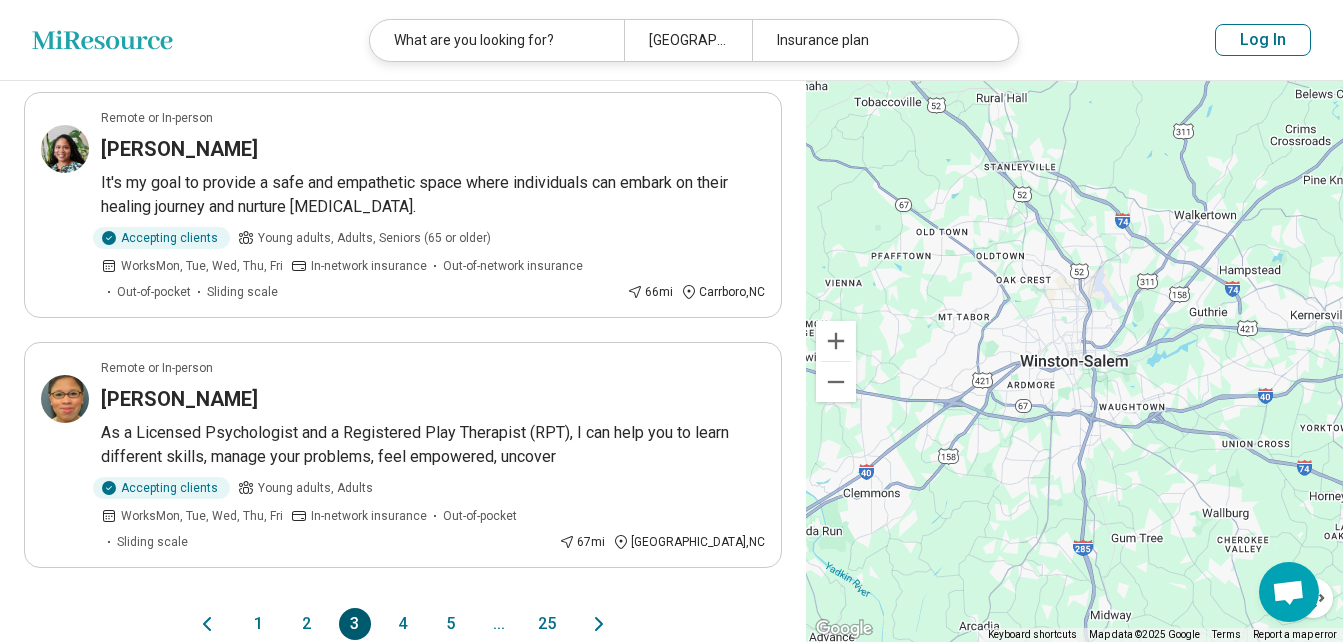 scroll, scrollTop: 32, scrollLeft: 0, axis: vertical 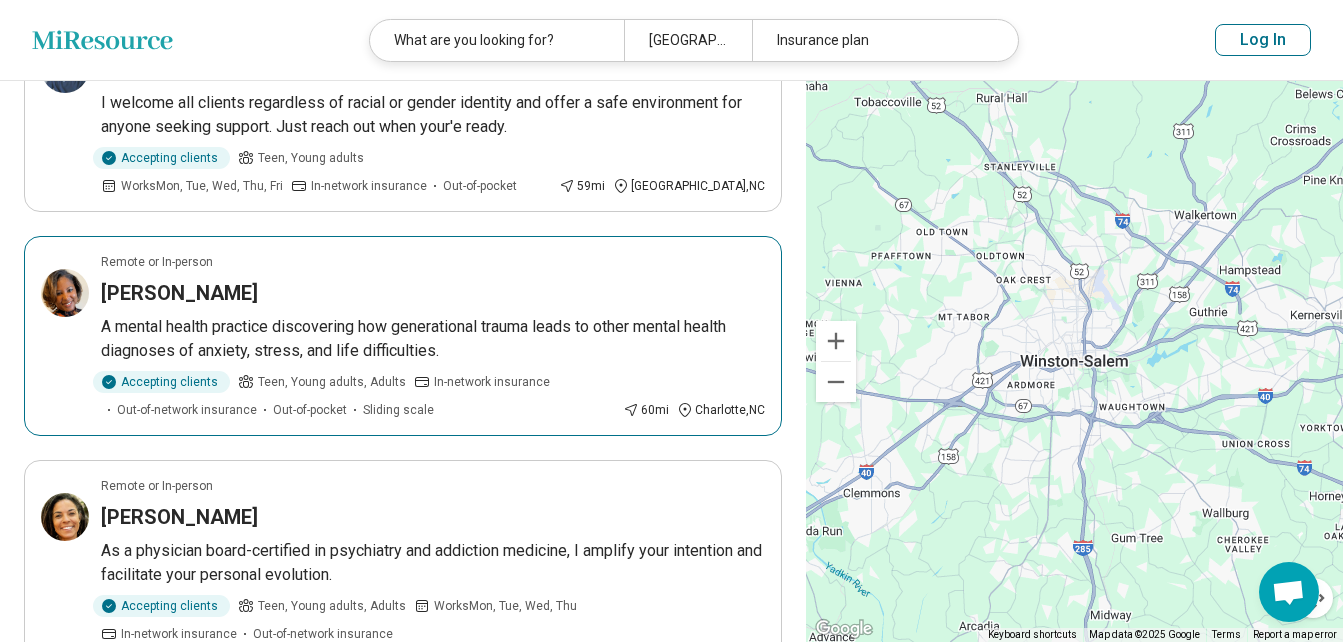 click on "Shakira Kea" at bounding box center (179, 293) 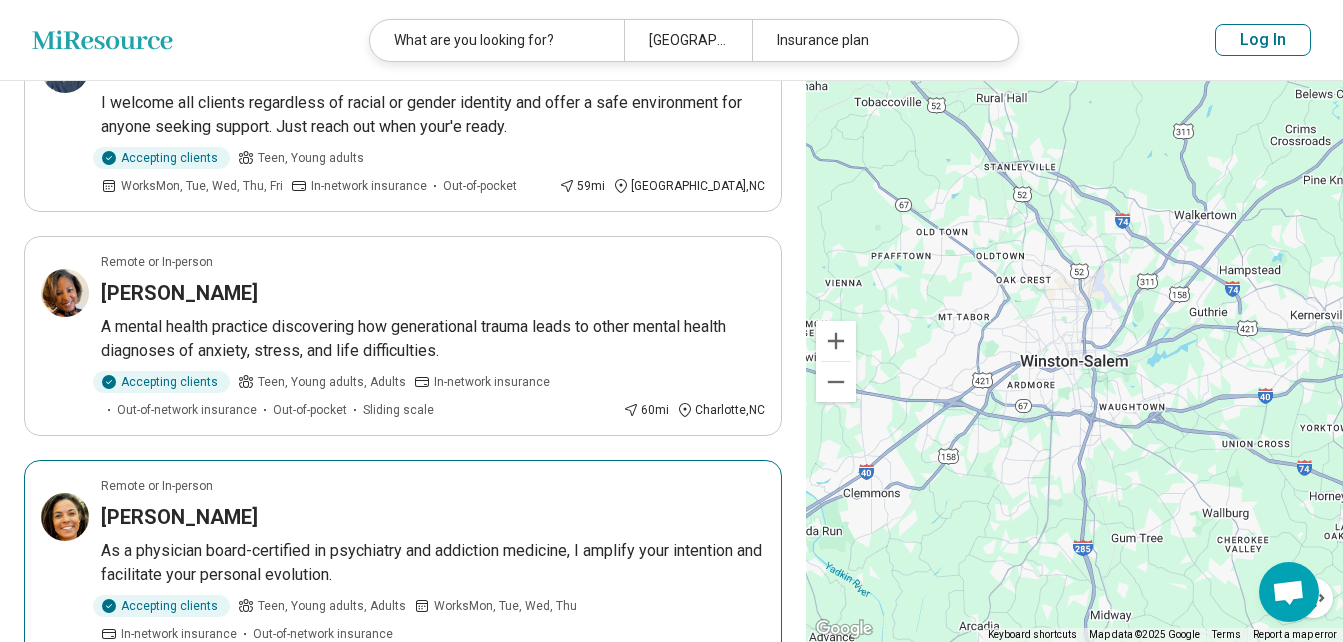 click on "Nora Dennis" at bounding box center (179, 517) 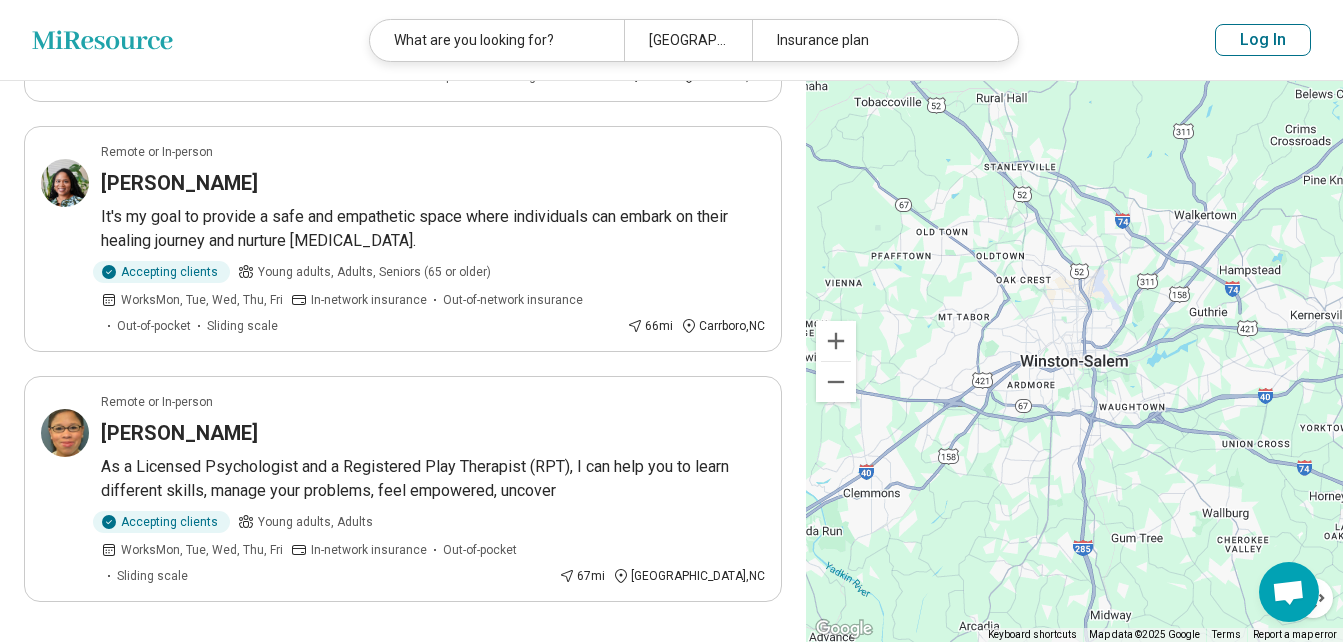 scroll, scrollTop: 2058, scrollLeft: 0, axis: vertical 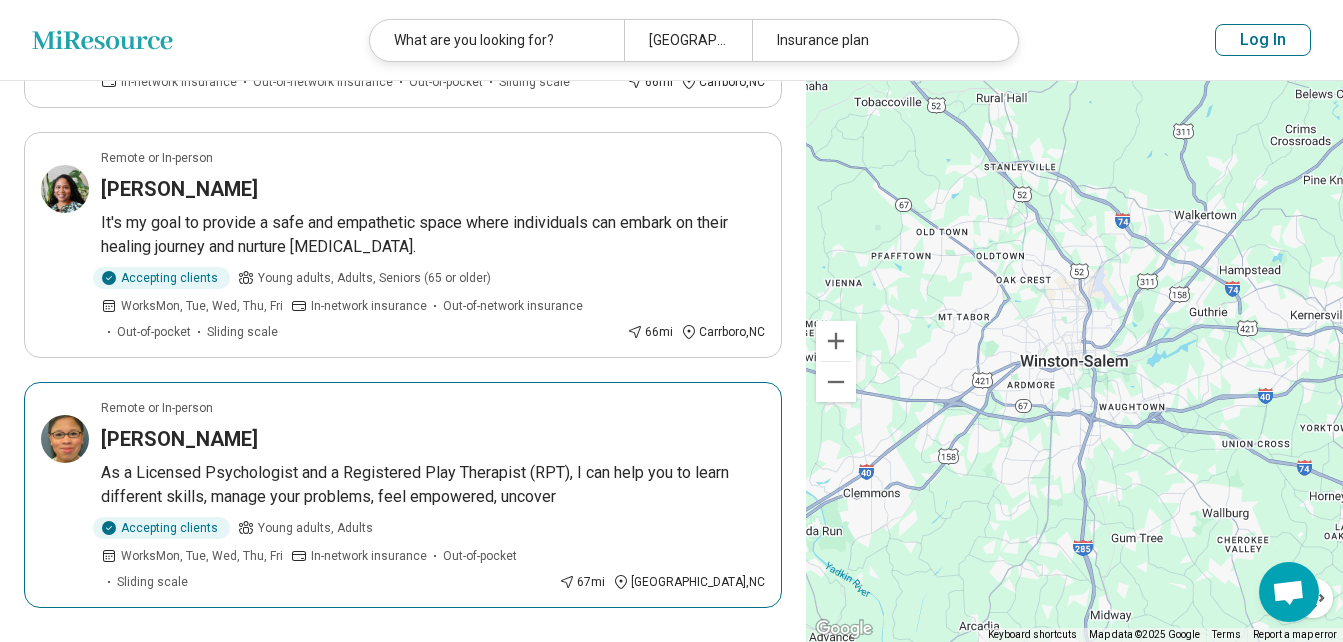 click on "Tausha Watson" at bounding box center (179, 439) 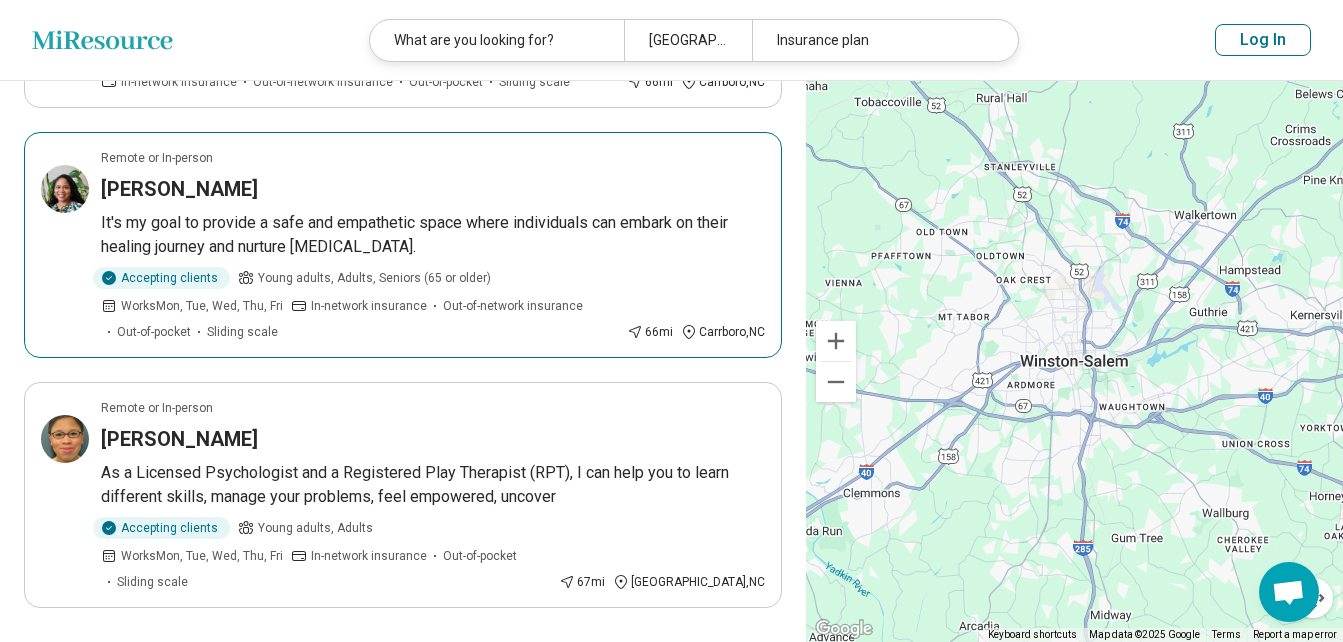 click on "Leticia Thomas" at bounding box center [179, 189] 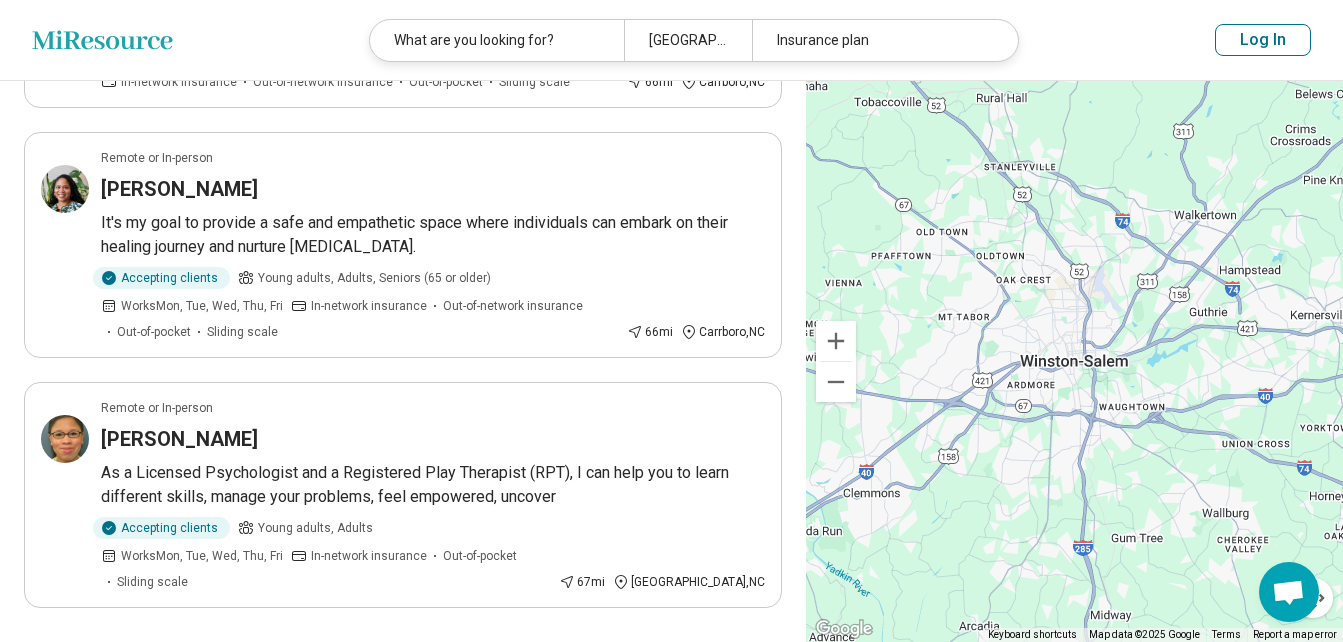 click on "4" at bounding box center (403, 664) 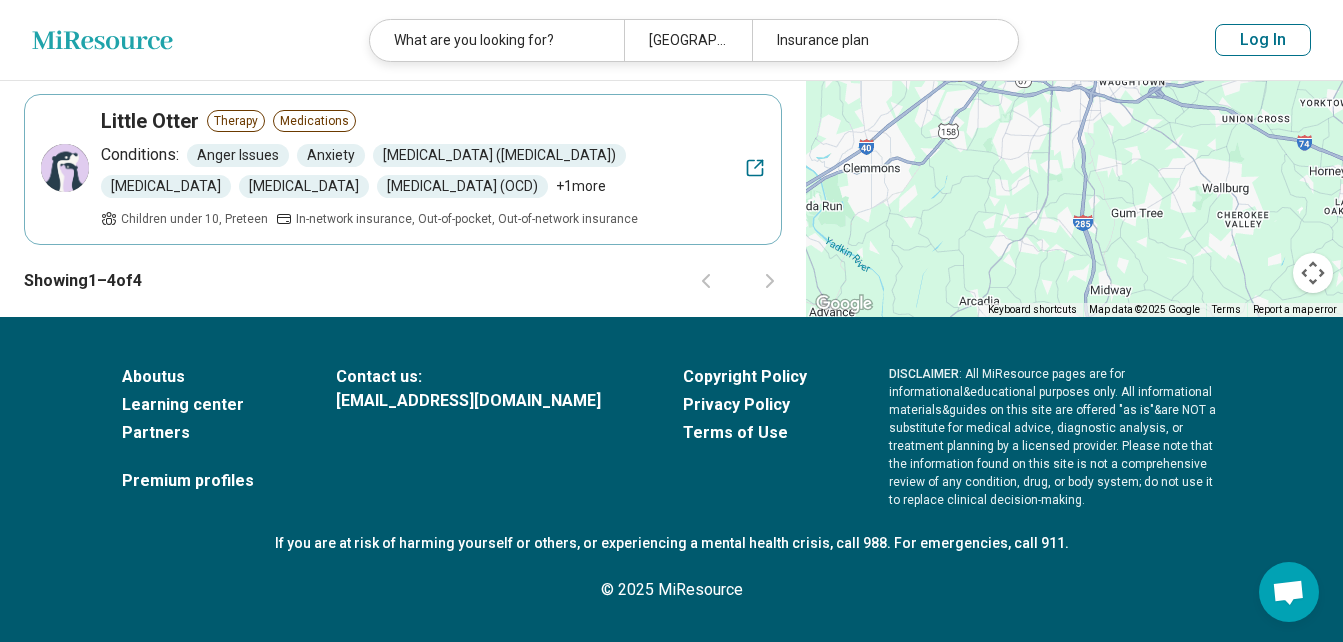 scroll, scrollTop: 0, scrollLeft: 0, axis: both 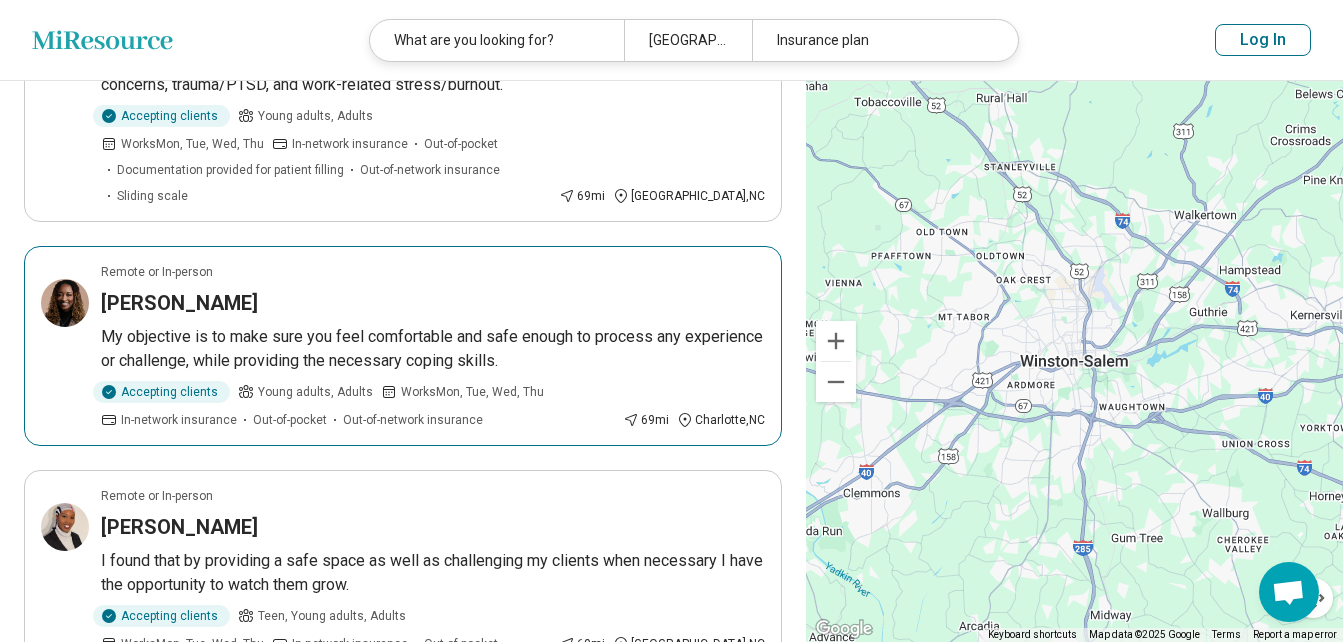 click on "Sarah McArthur" at bounding box center [179, 303] 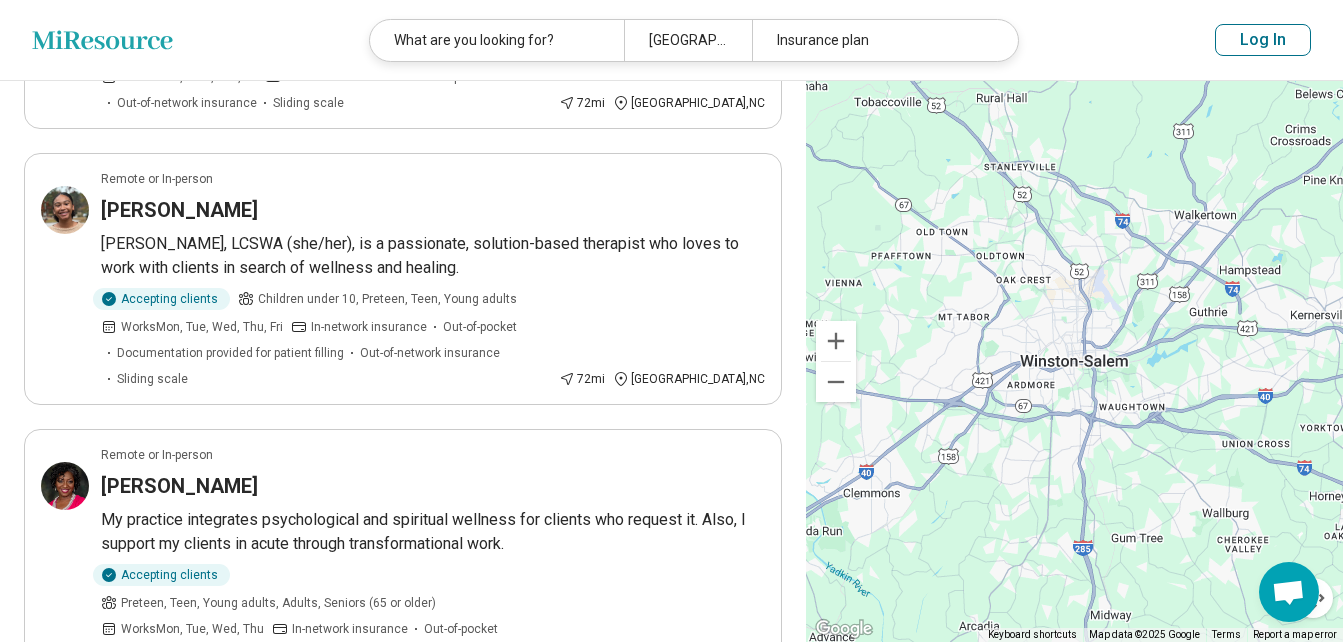 scroll, scrollTop: 1415, scrollLeft: 0, axis: vertical 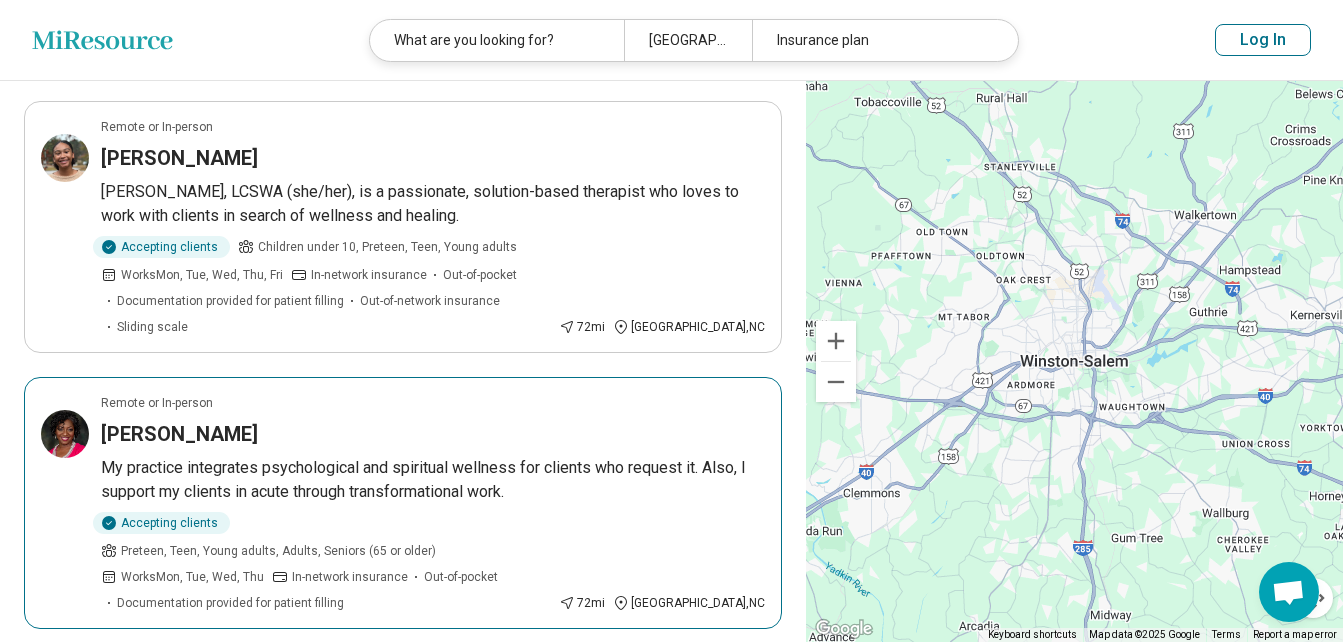 click on "Tonya Armstrong" at bounding box center [179, 434] 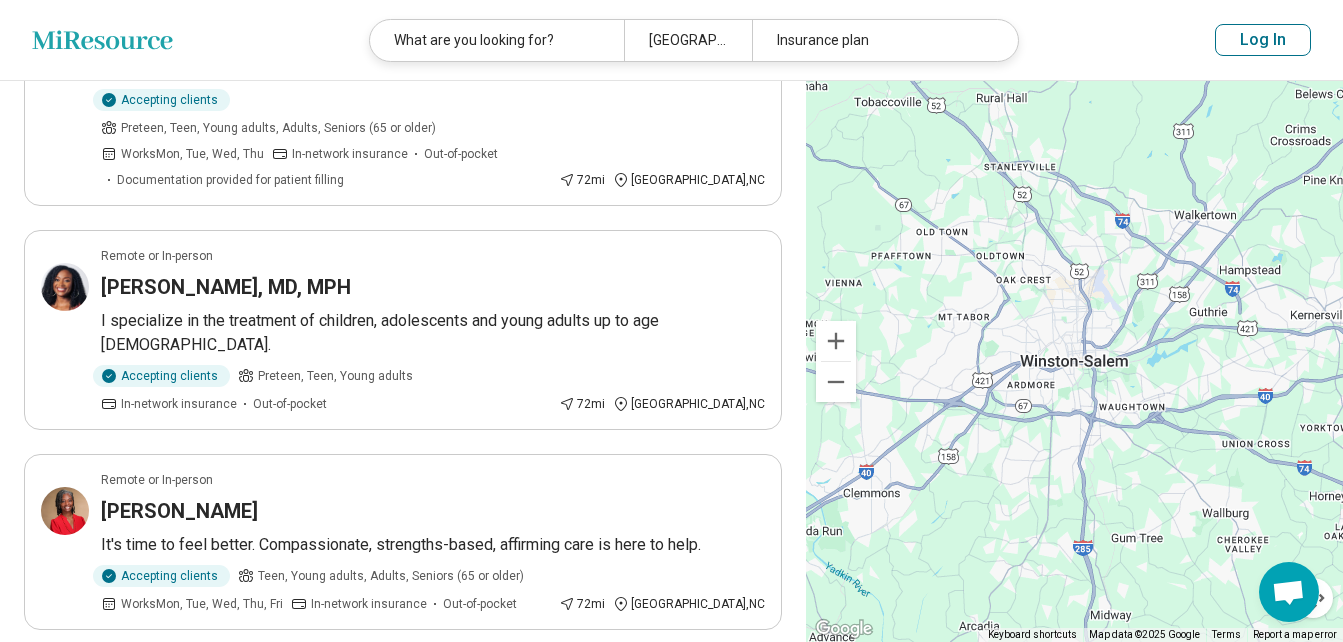 scroll, scrollTop: 1800, scrollLeft: 0, axis: vertical 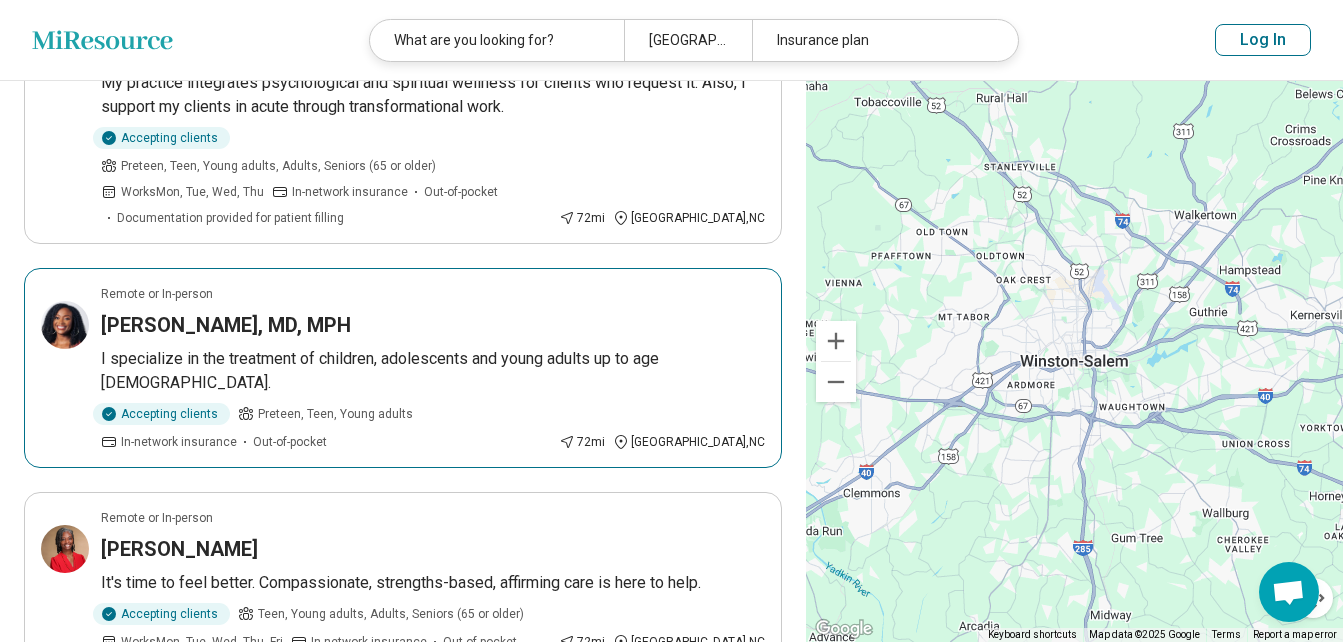 click on "Erikka Taylor, MD, MPH" at bounding box center [226, 325] 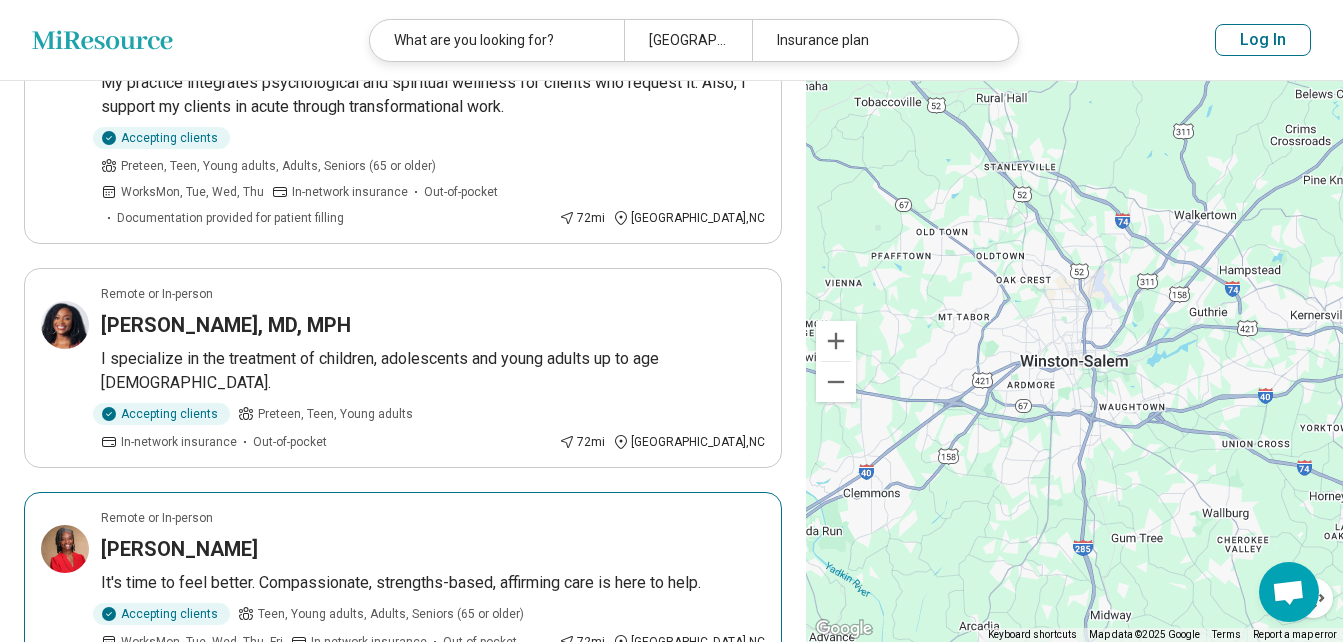 click on "[PERSON_NAME]" at bounding box center [179, 549] 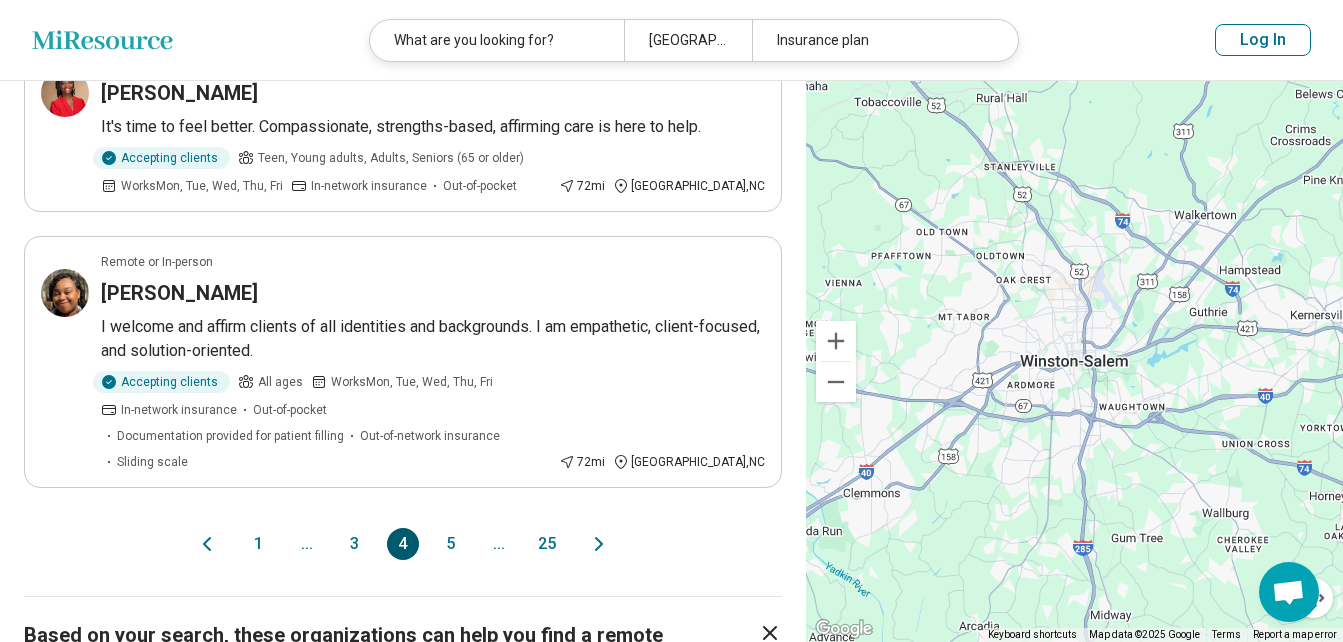 scroll, scrollTop: 2249, scrollLeft: 0, axis: vertical 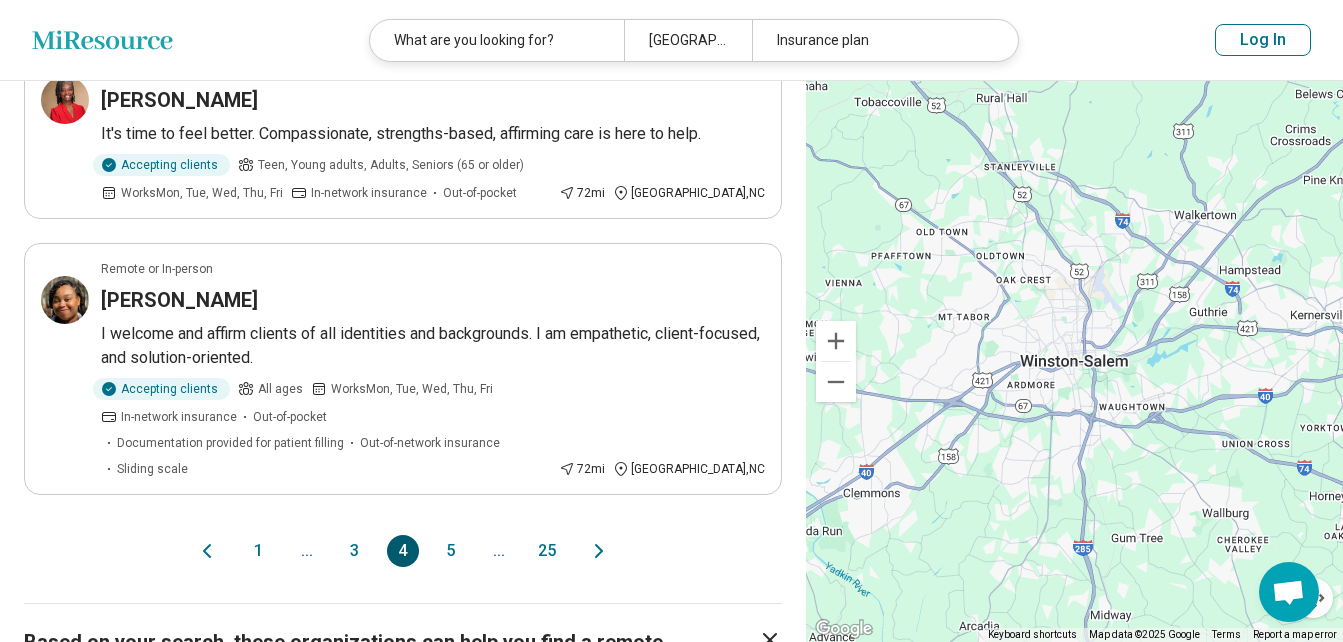 click on "5" at bounding box center [451, 551] 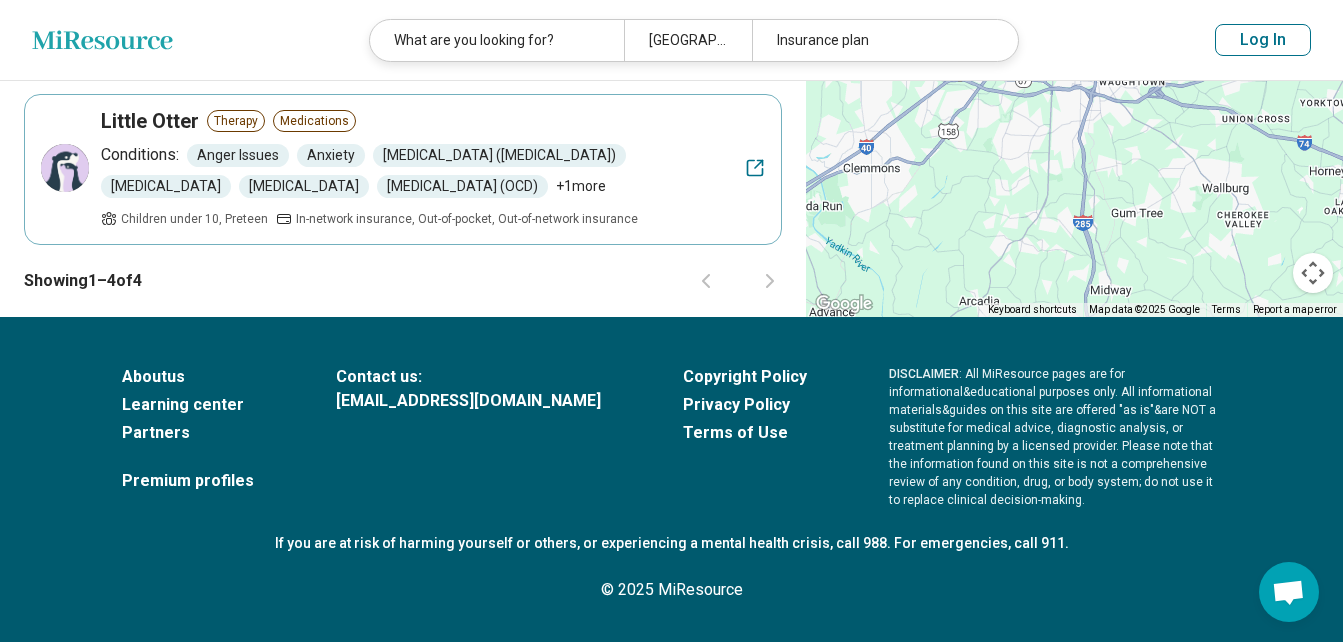 scroll, scrollTop: 0, scrollLeft: 0, axis: both 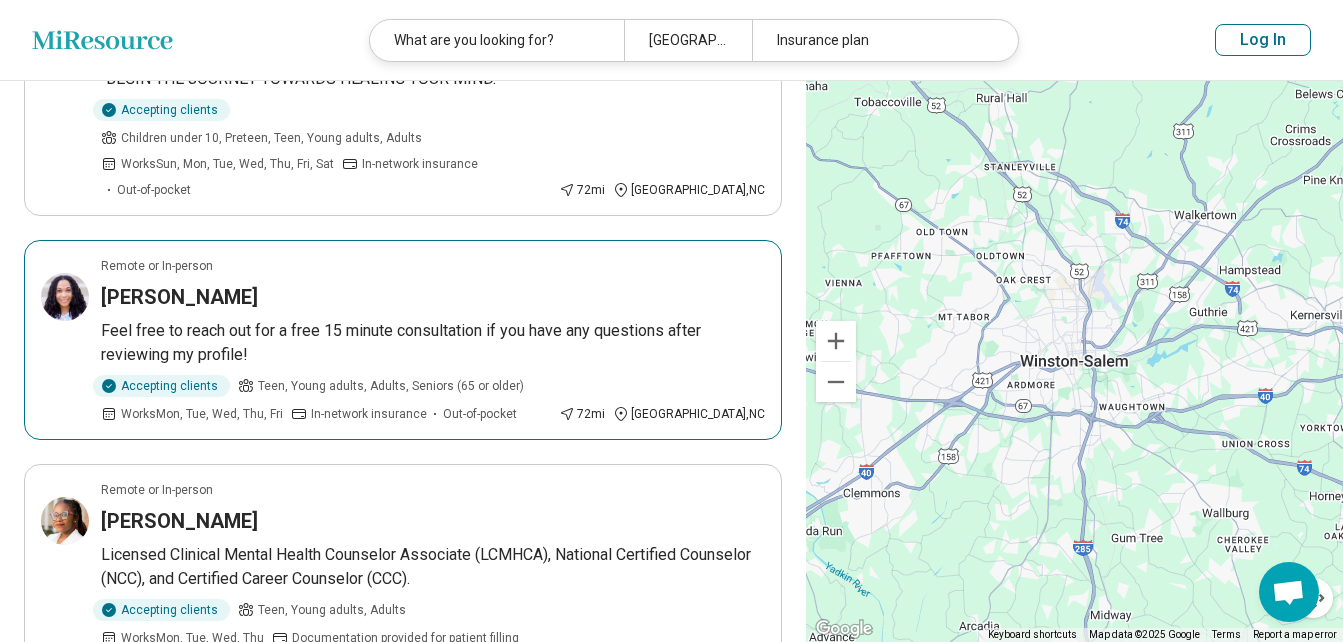 click on "Destinee Burch" at bounding box center [179, 297] 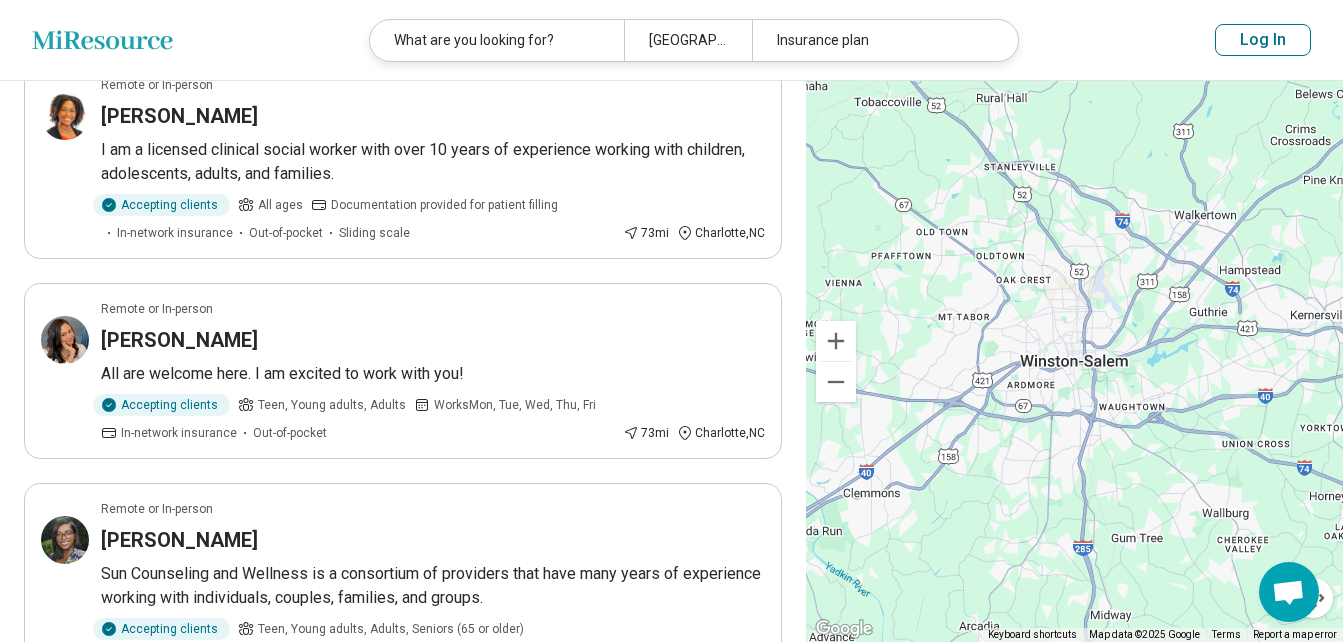 scroll, scrollTop: 1237, scrollLeft: 0, axis: vertical 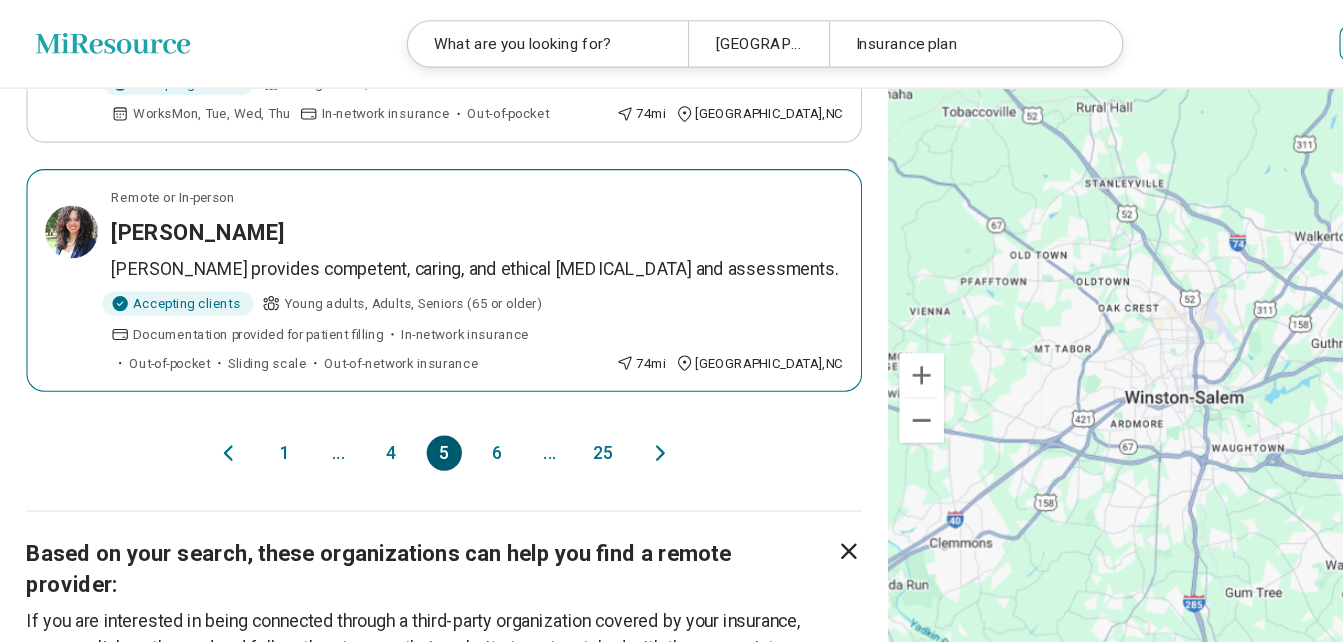 click on "Ashly Gaskin-Wasson" at bounding box center (179, 211) 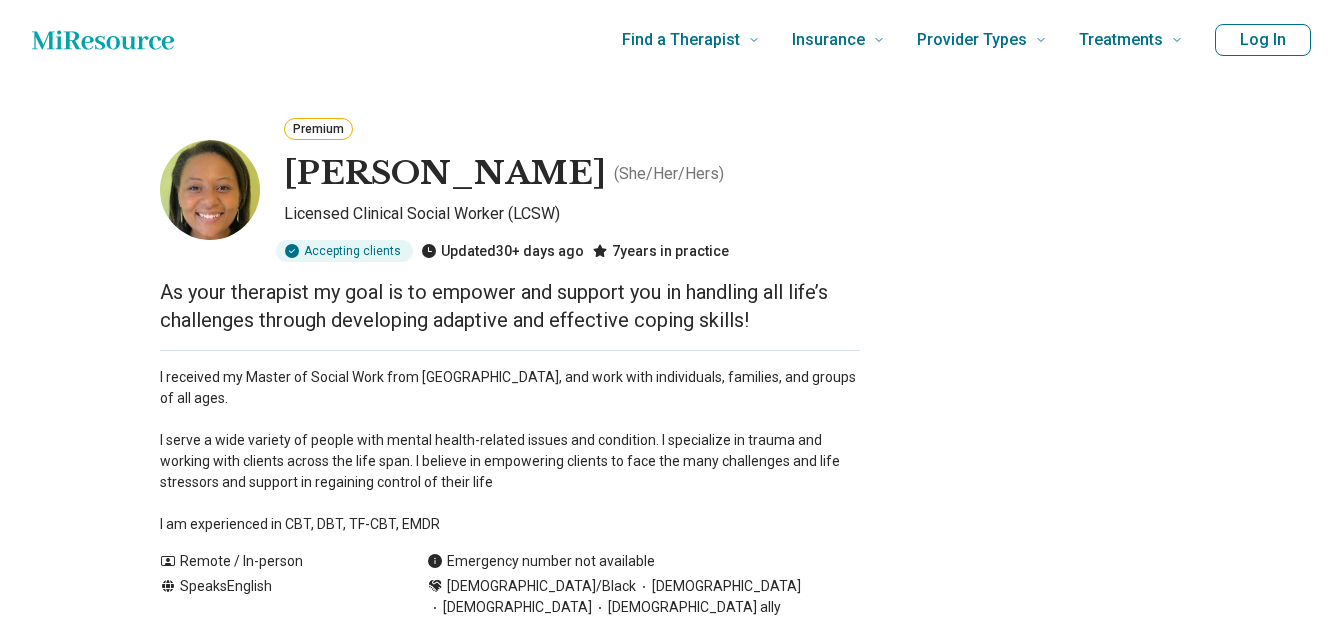 scroll, scrollTop: 0, scrollLeft: 0, axis: both 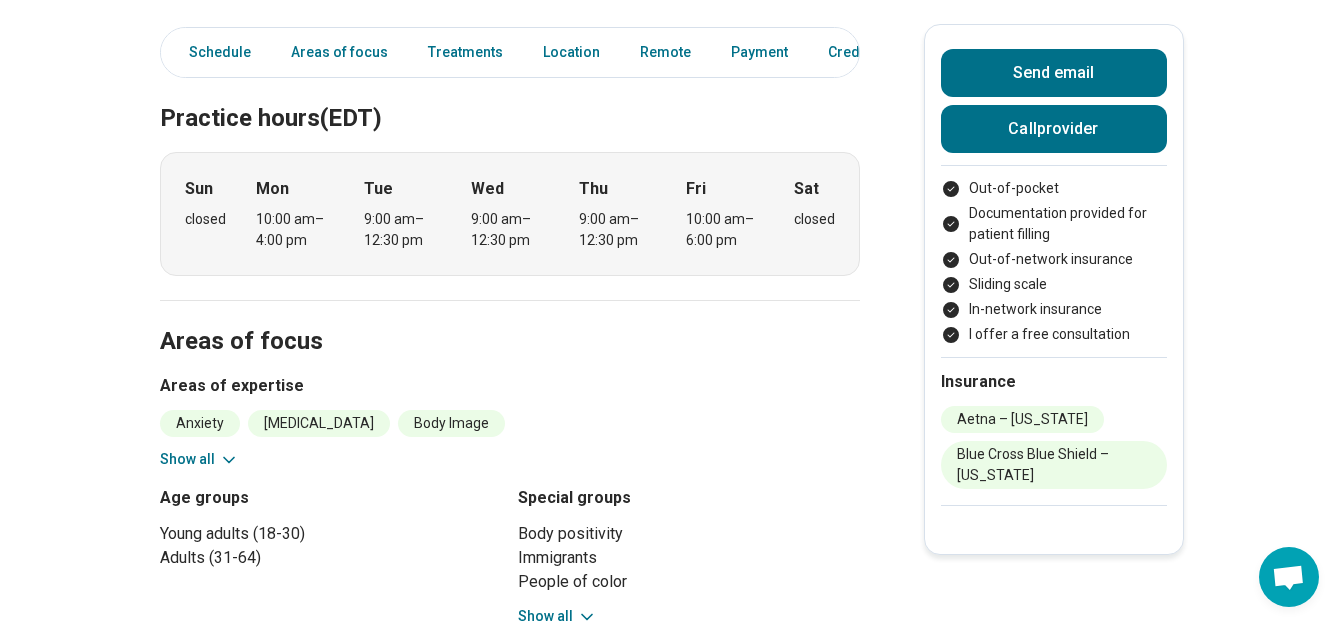 click 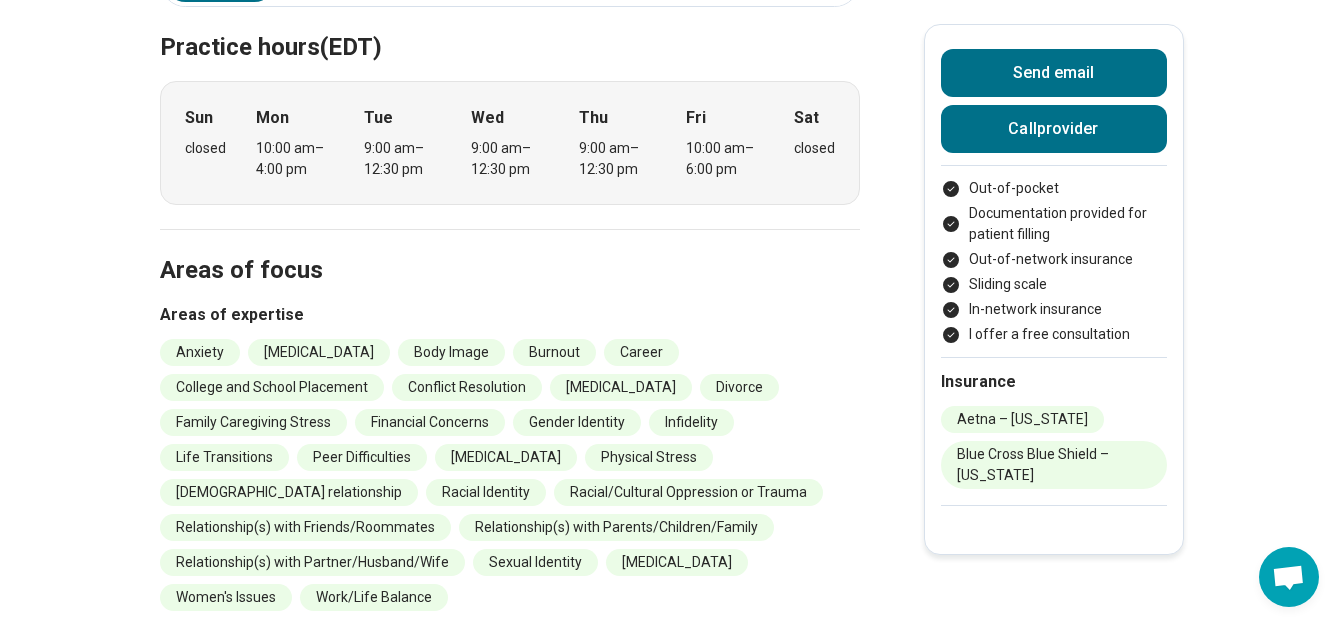 scroll, scrollTop: 680, scrollLeft: 0, axis: vertical 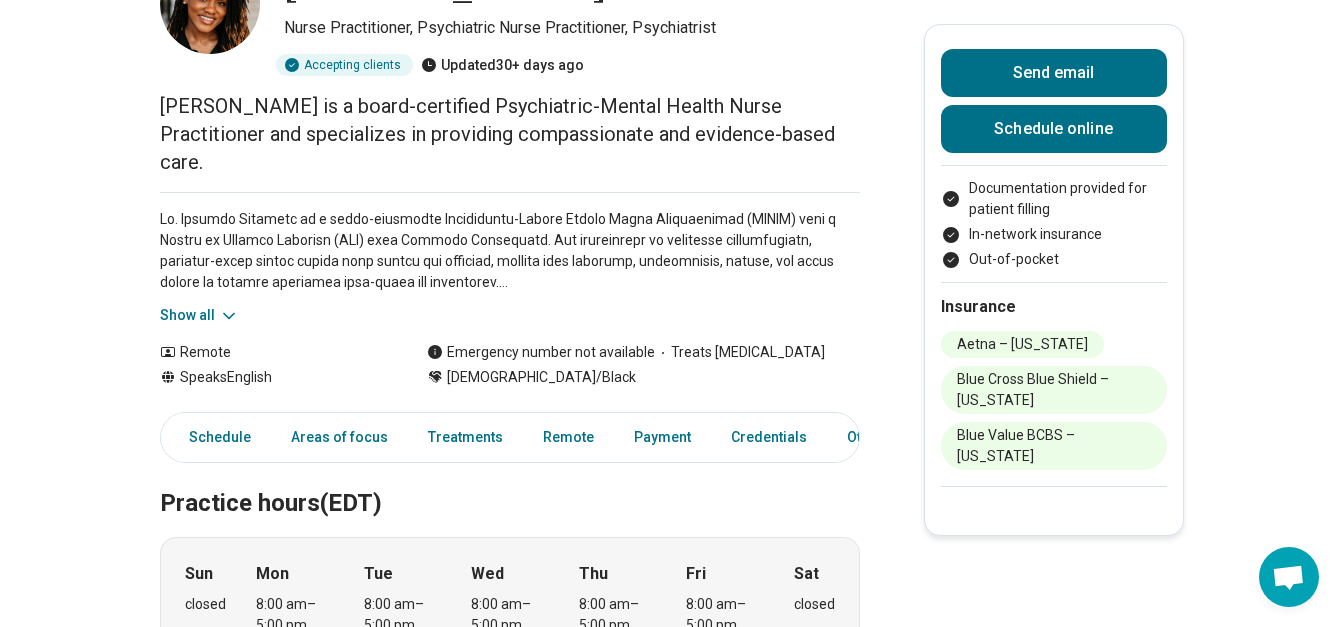 click 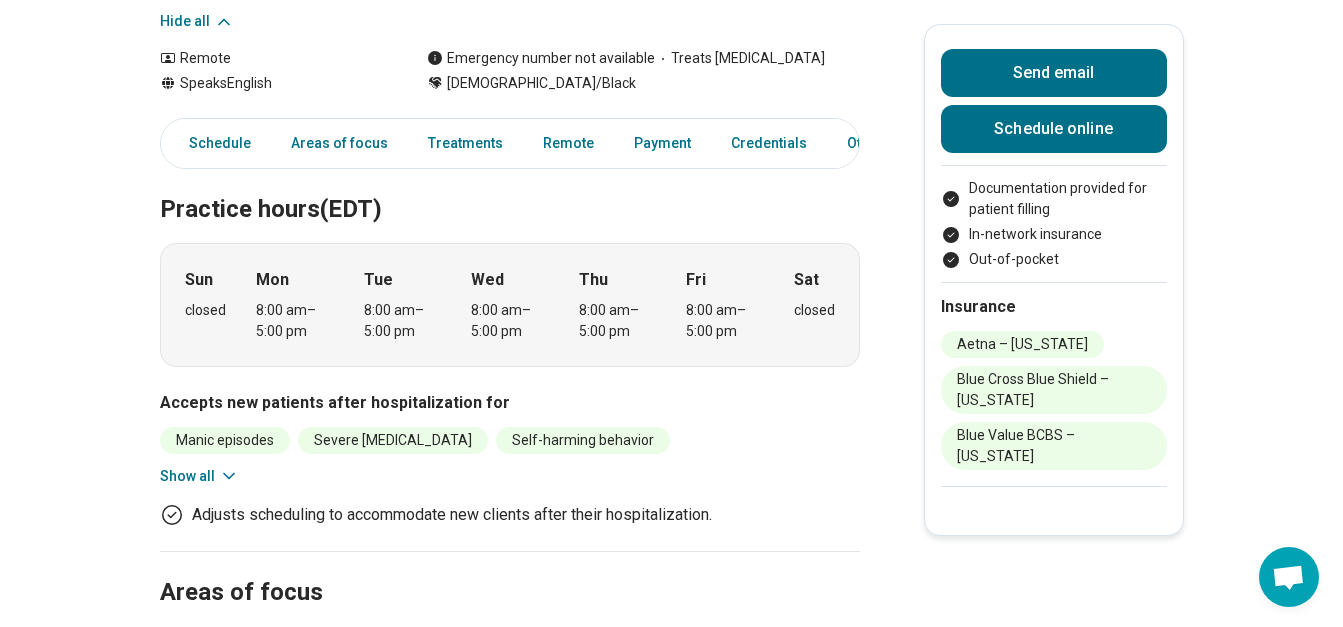 scroll, scrollTop: 749, scrollLeft: 0, axis: vertical 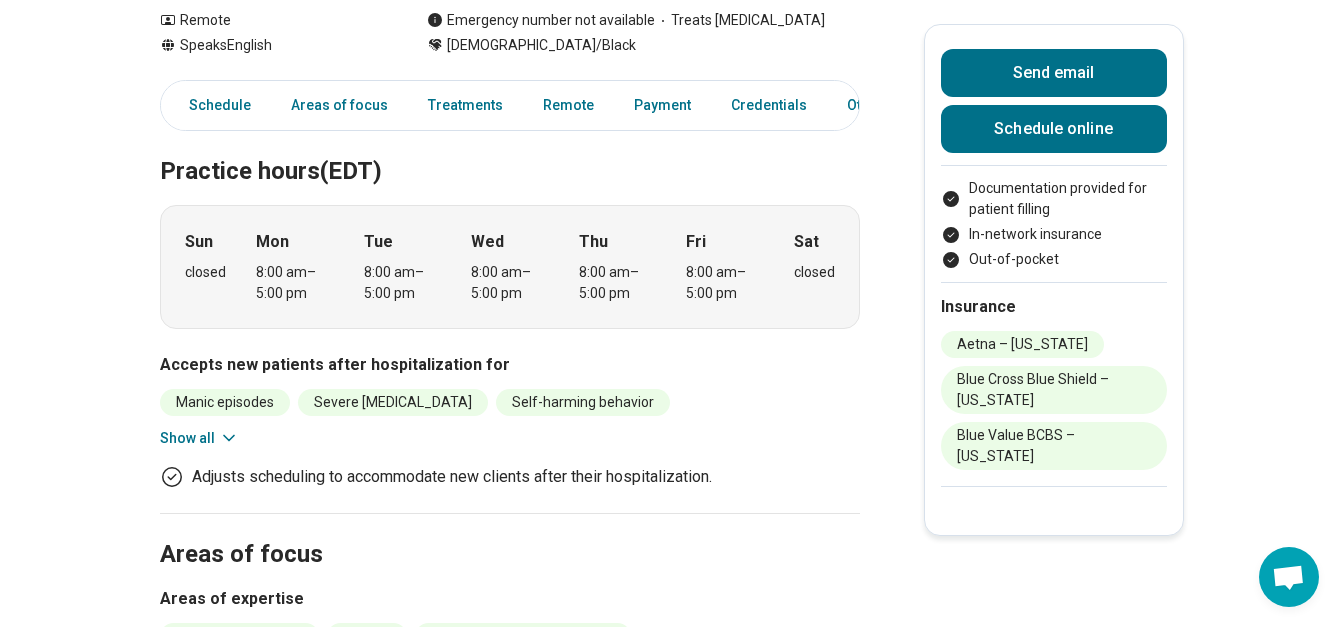 click 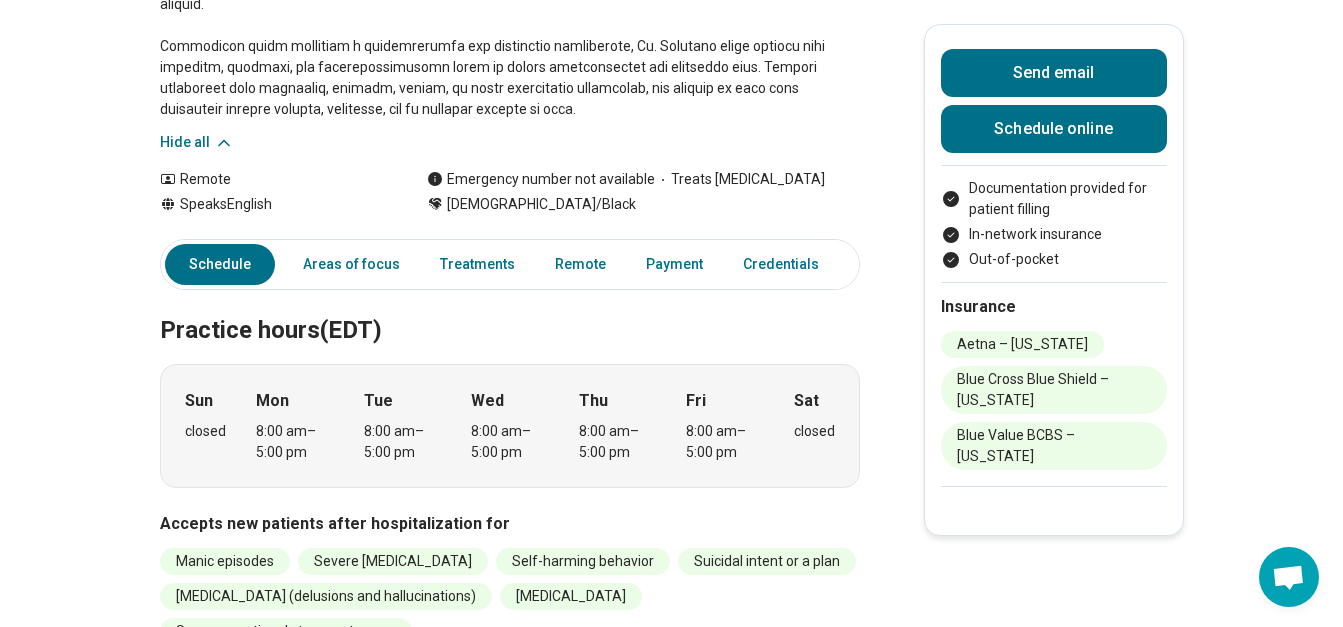 scroll, scrollTop: 431, scrollLeft: 0, axis: vertical 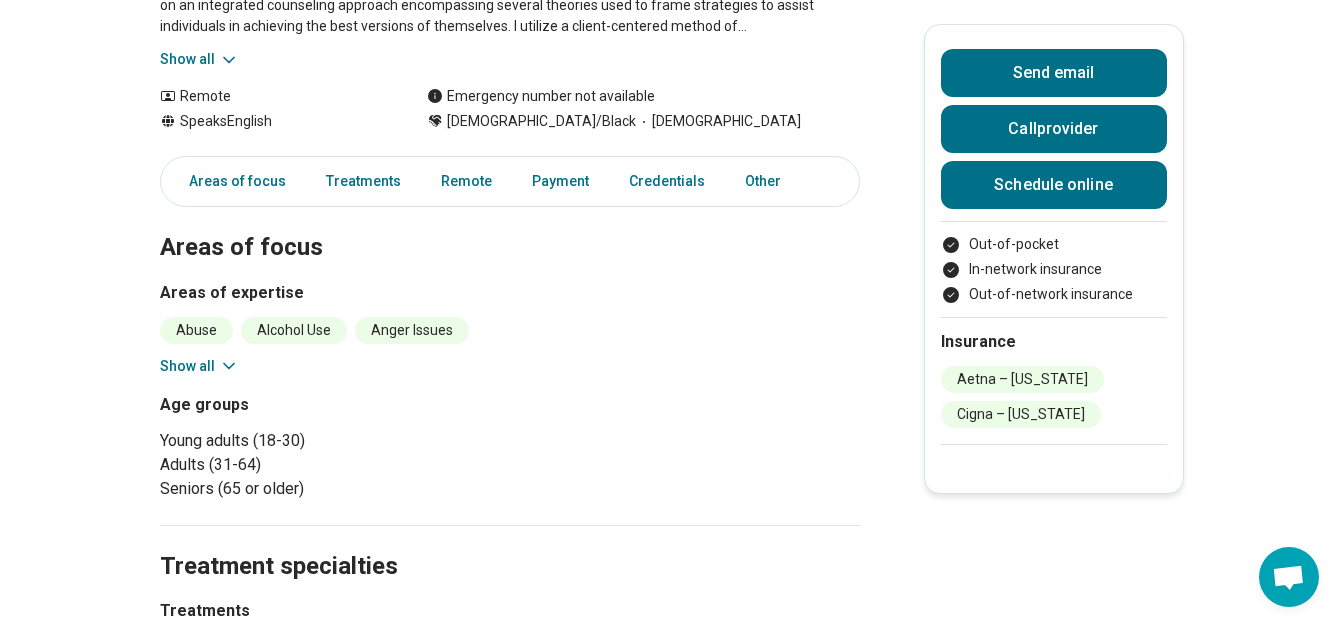 click 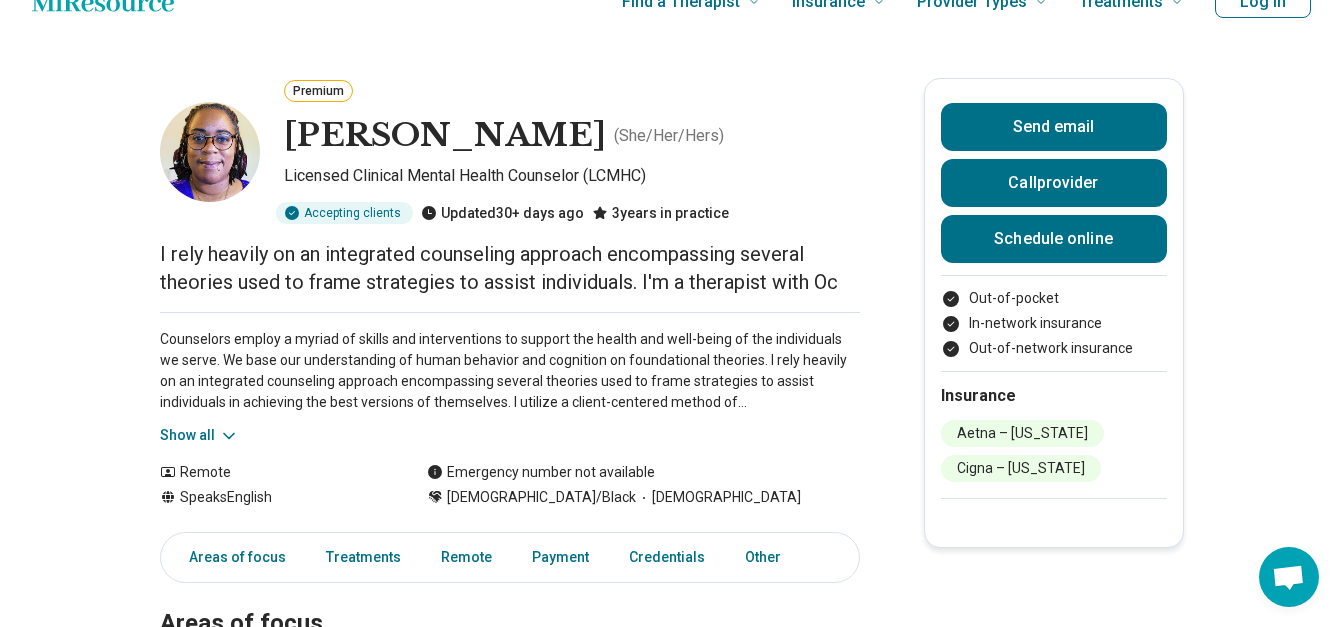 scroll, scrollTop: 0, scrollLeft: 0, axis: both 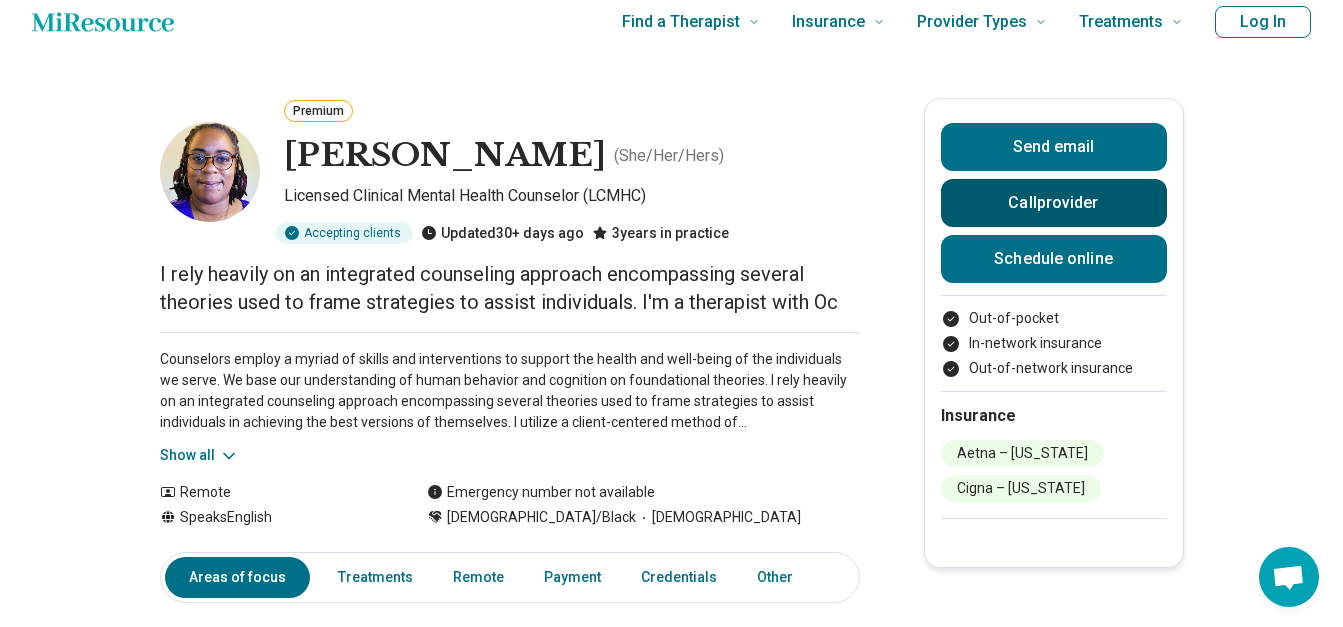 click on "Call  provider" at bounding box center (1054, 203) 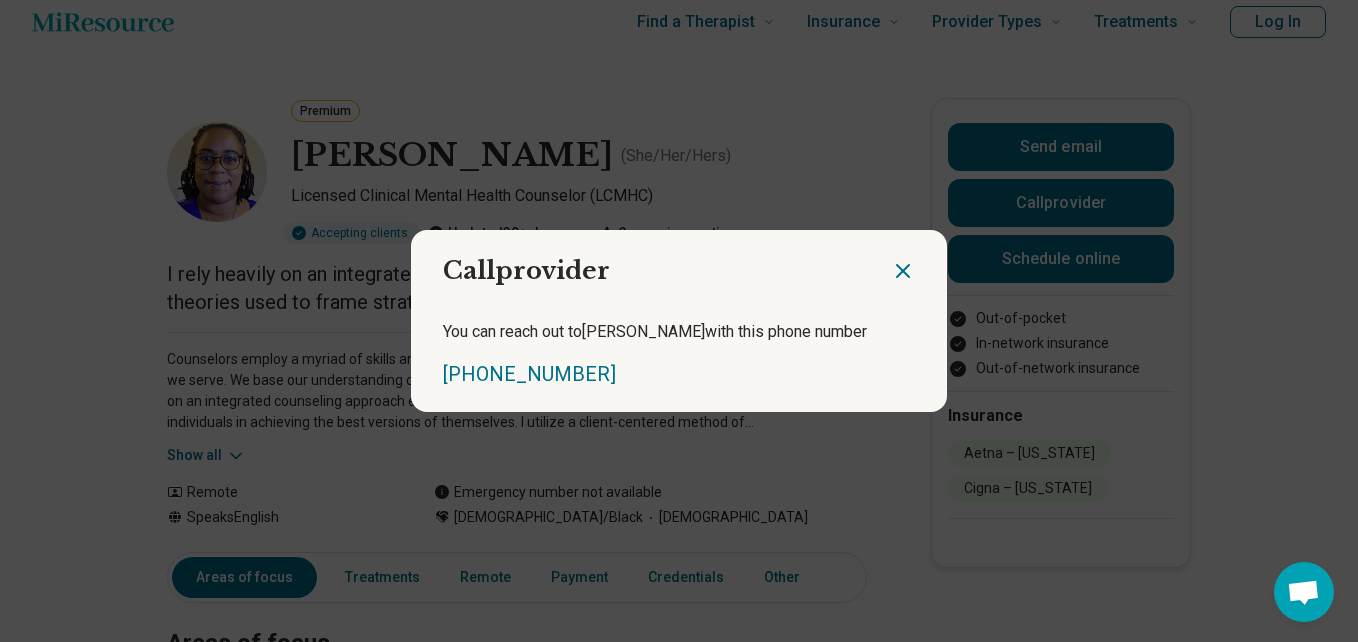 click 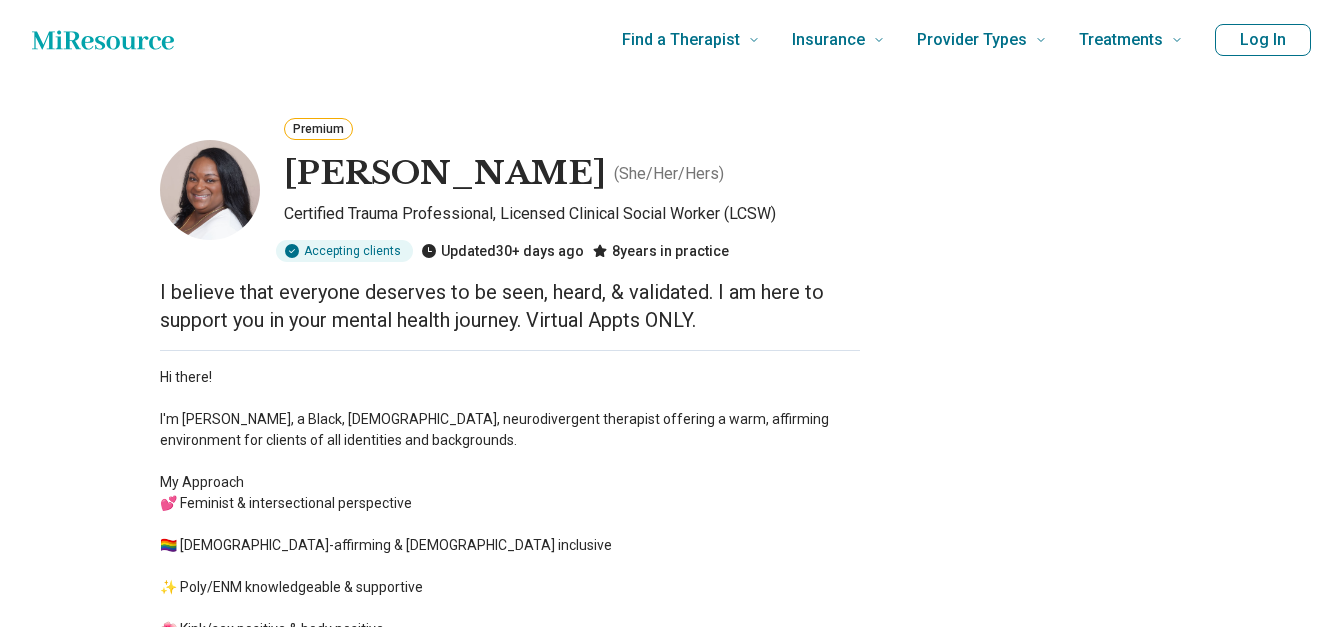 scroll, scrollTop: 0, scrollLeft: 0, axis: both 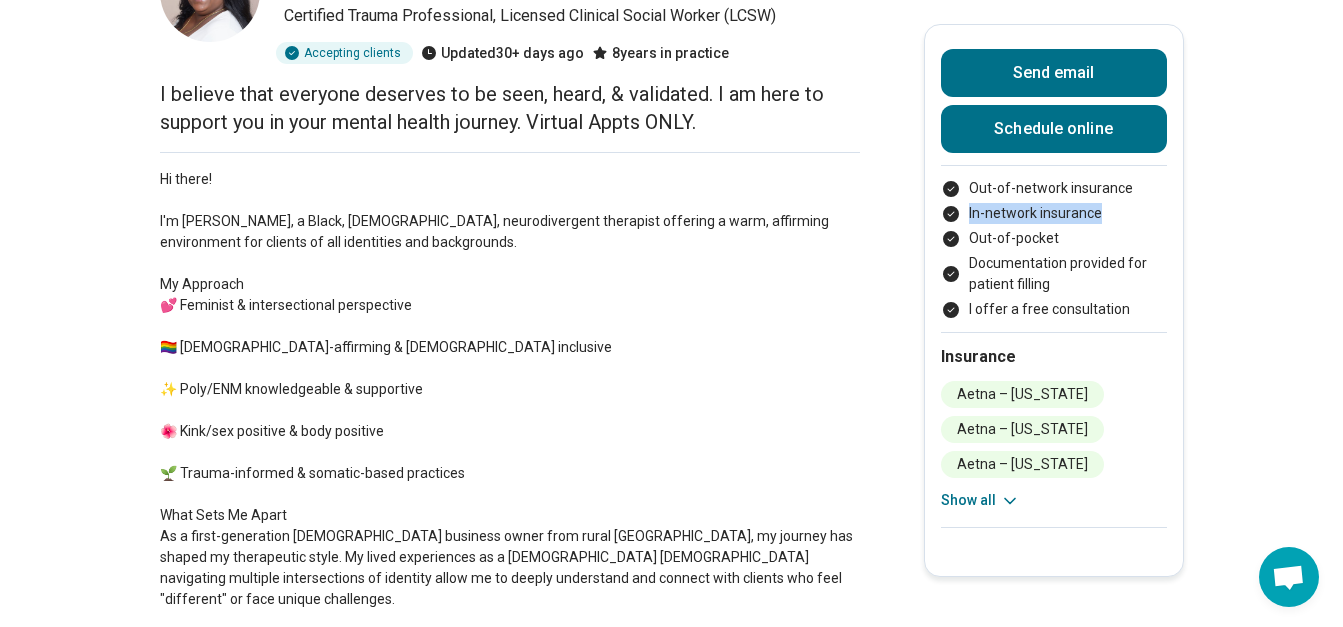 drag, startPoint x: 1338, startPoint y: 109, endPoint x: 1339, endPoint y: 141, distance: 32.01562 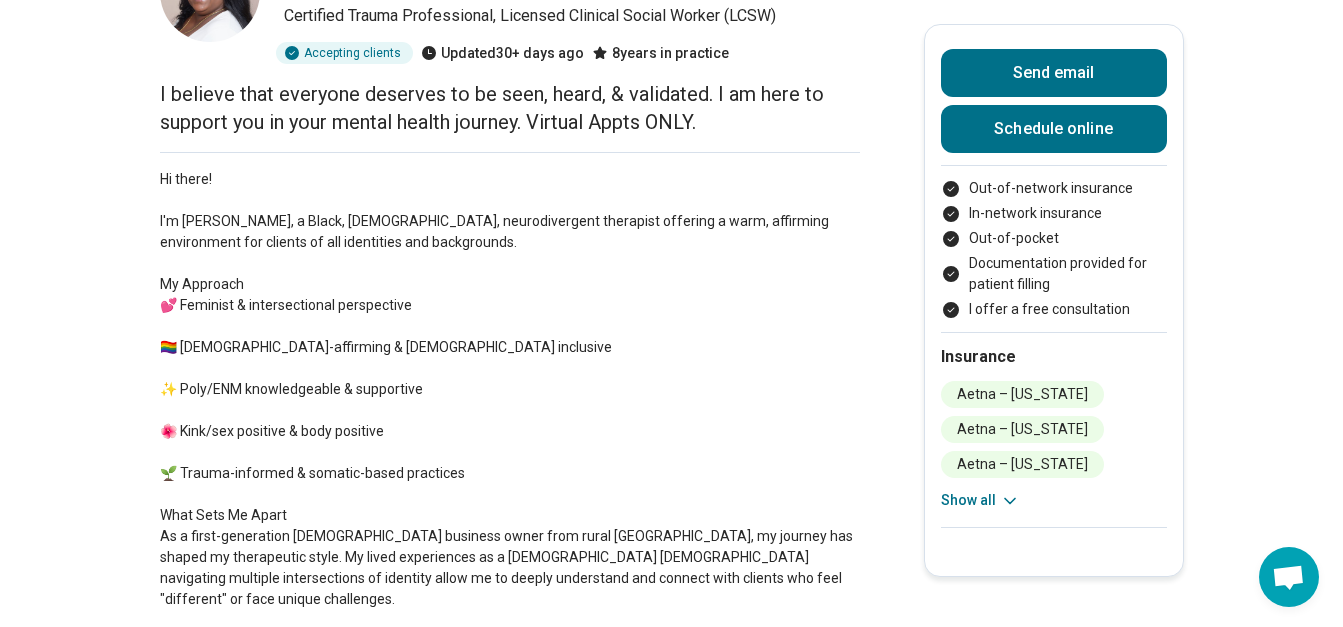 click on "Hi there!
I'm Tiffany, a Black, queer, neurodivergent therapist offering a warm, affirming environment for clients of all identities and backgrounds.
My Approach
💕 Feminist & intersectional perspective
🏳️‍🌈 Queer-affirming & LGBTQ+ inclusive
✨ Poly/ENM knowledgeable & supportive
🌺 Kink/sex positive & body positive
🌱 Trauma-informed & somatic-based practices
What Sets Me Apart
As a first-generation female business owner from rural Eastern NC, my journey has shaped my therapeutic style. My lived experiences as a Black queer woman navigating multiple intersections of identity allow me to deeply understand and connect with clients who feel "different" or face unique challenges." 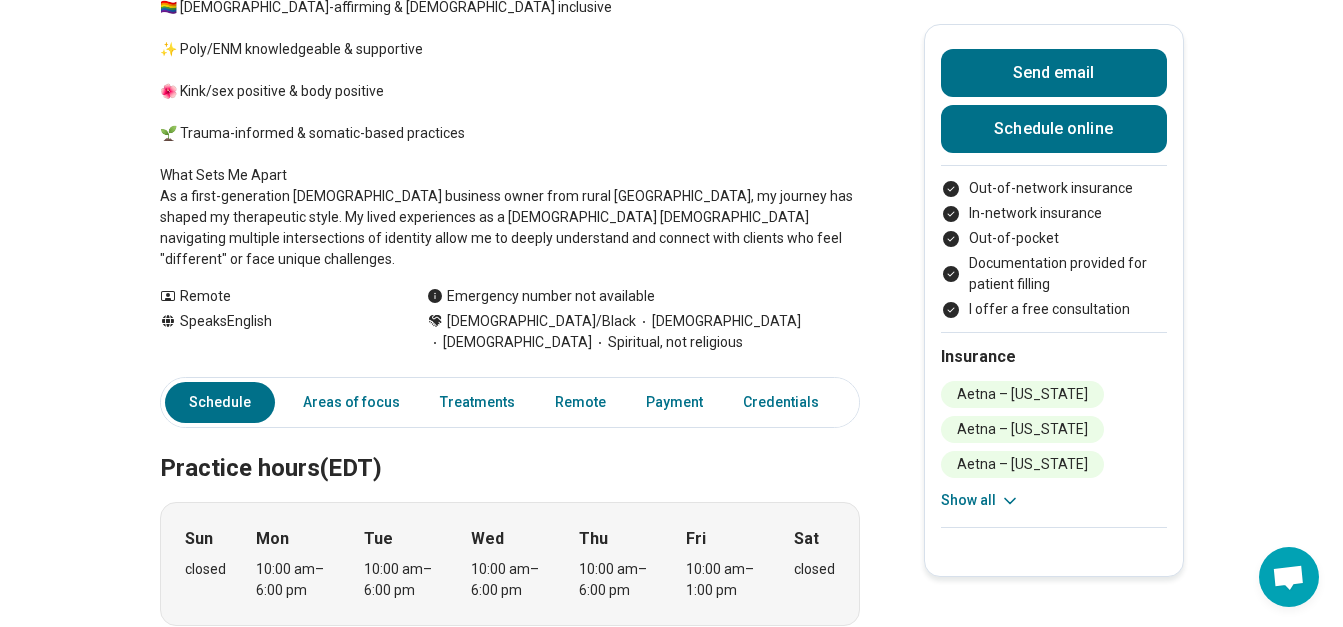 scroll, scrollTop: 0, scrollLeft: 15, axis: horizontal 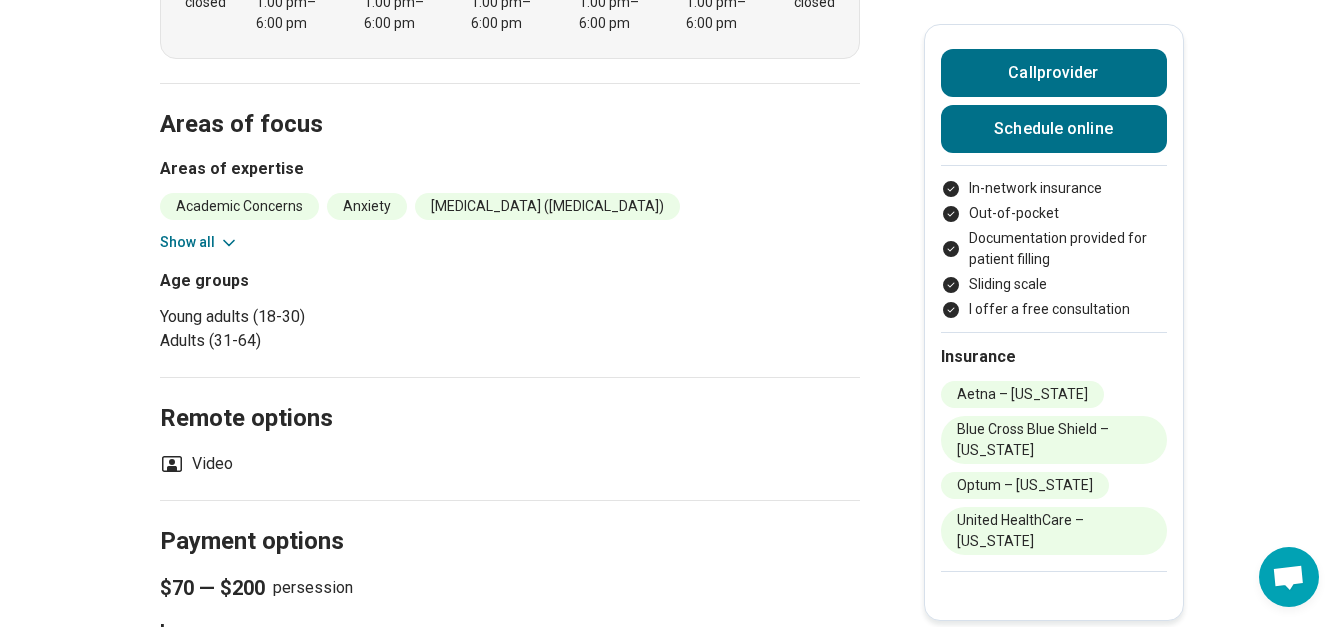 click 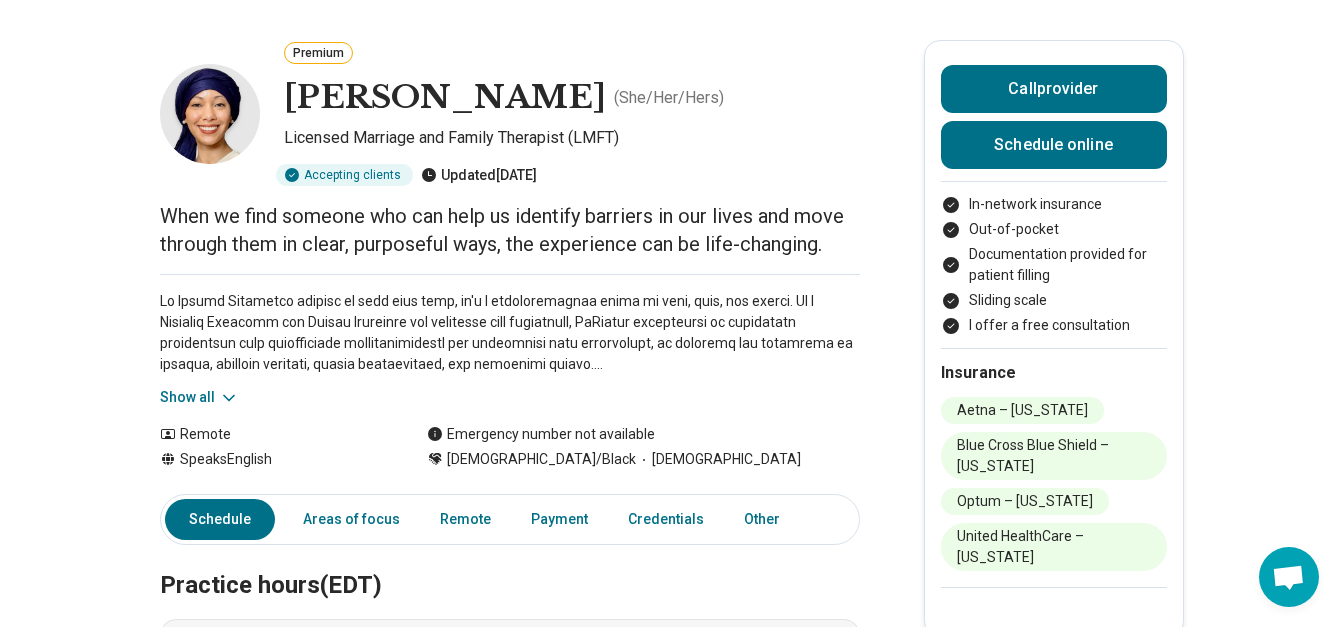scroll, scrollTop: 36, scrollLeft: 0, axis: vertical 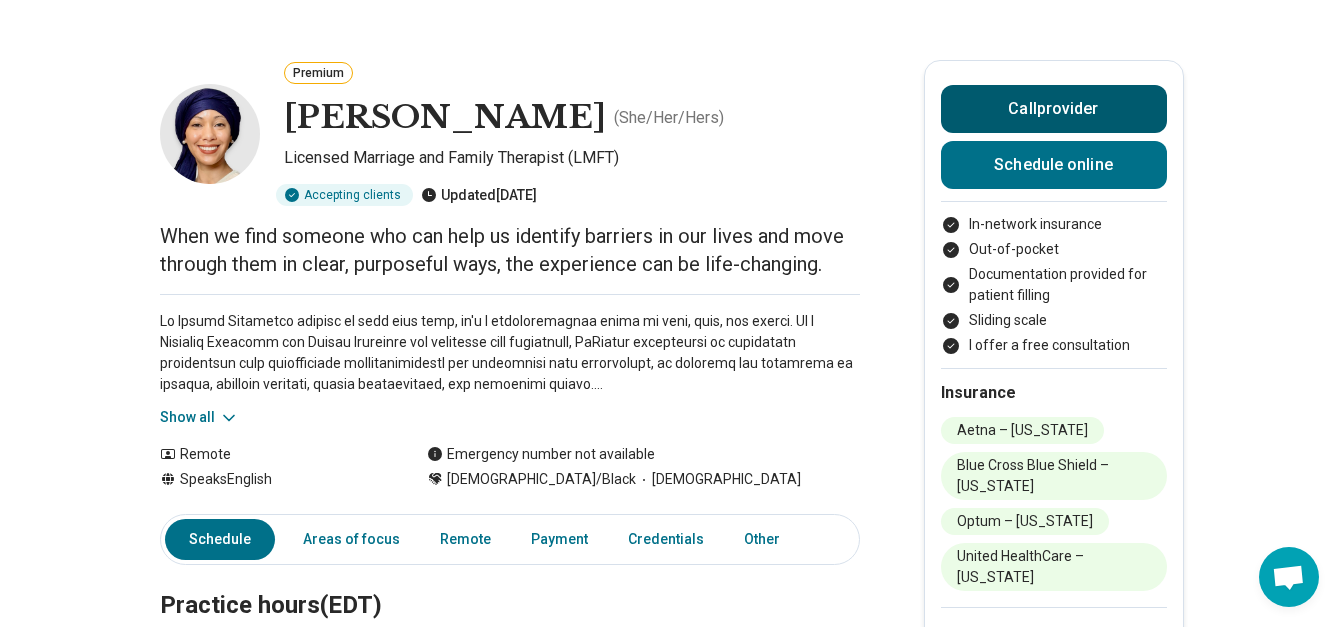 click on "Call  provider" at bounding box center [1054, 109] 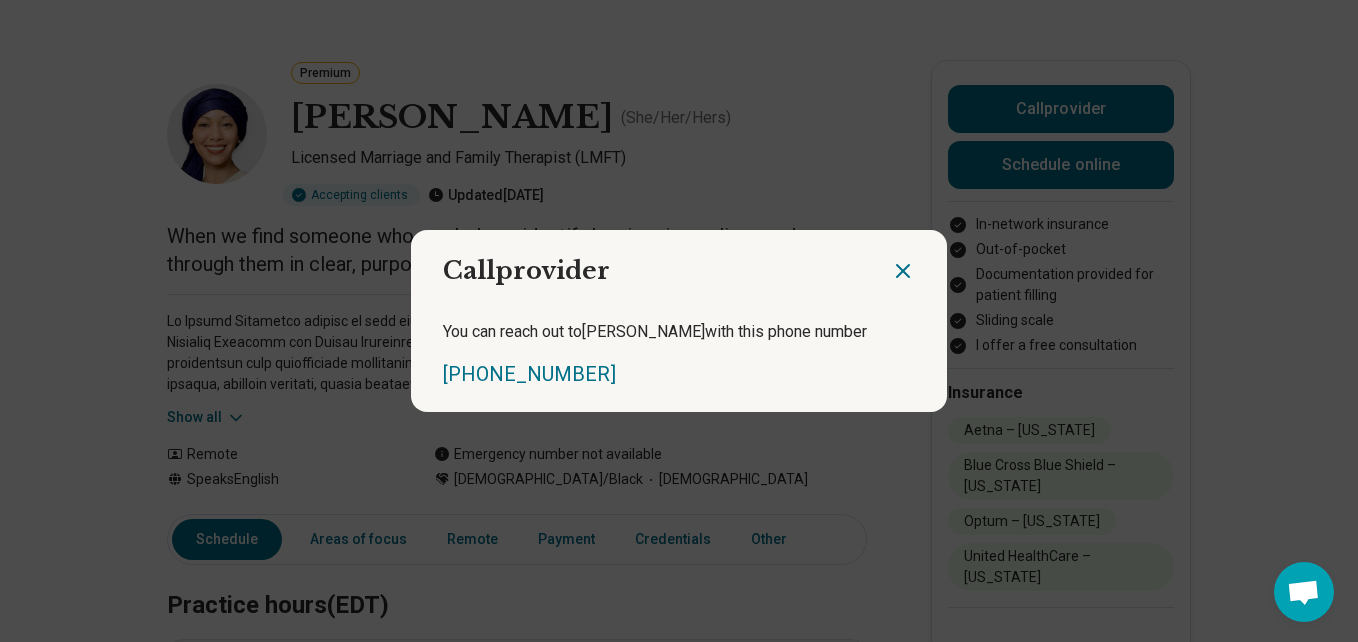 click 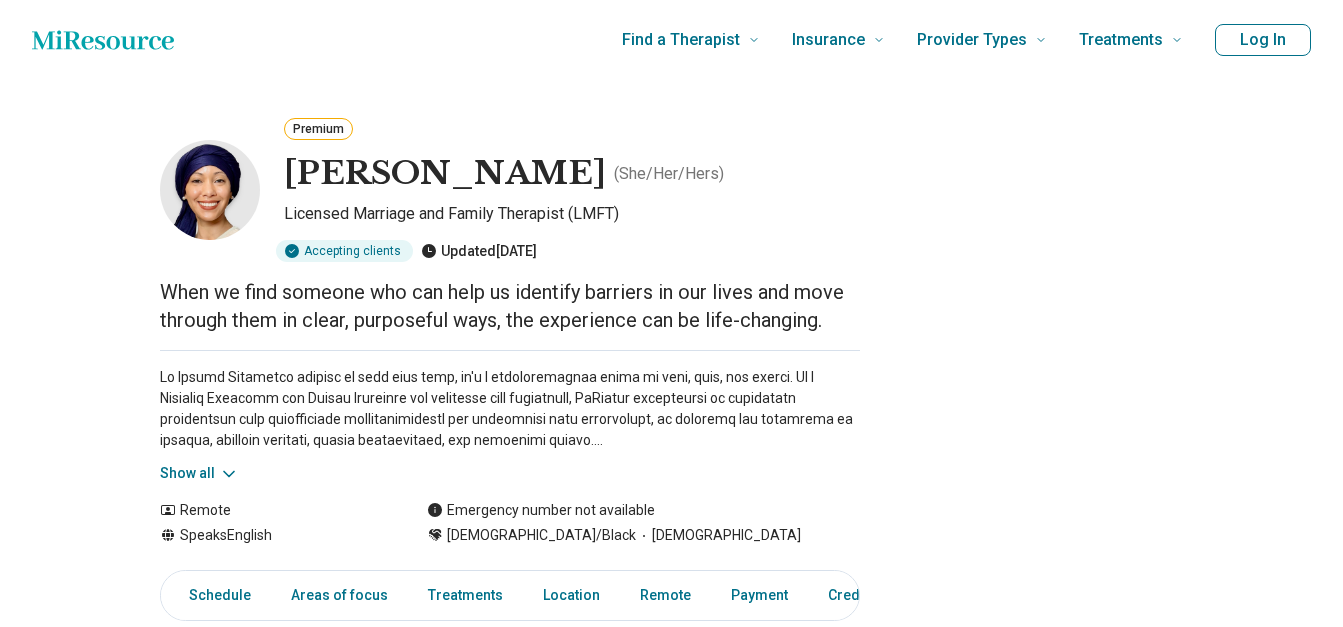 scroll, scrollTop: 0, scrollLeft: 0, axis: both 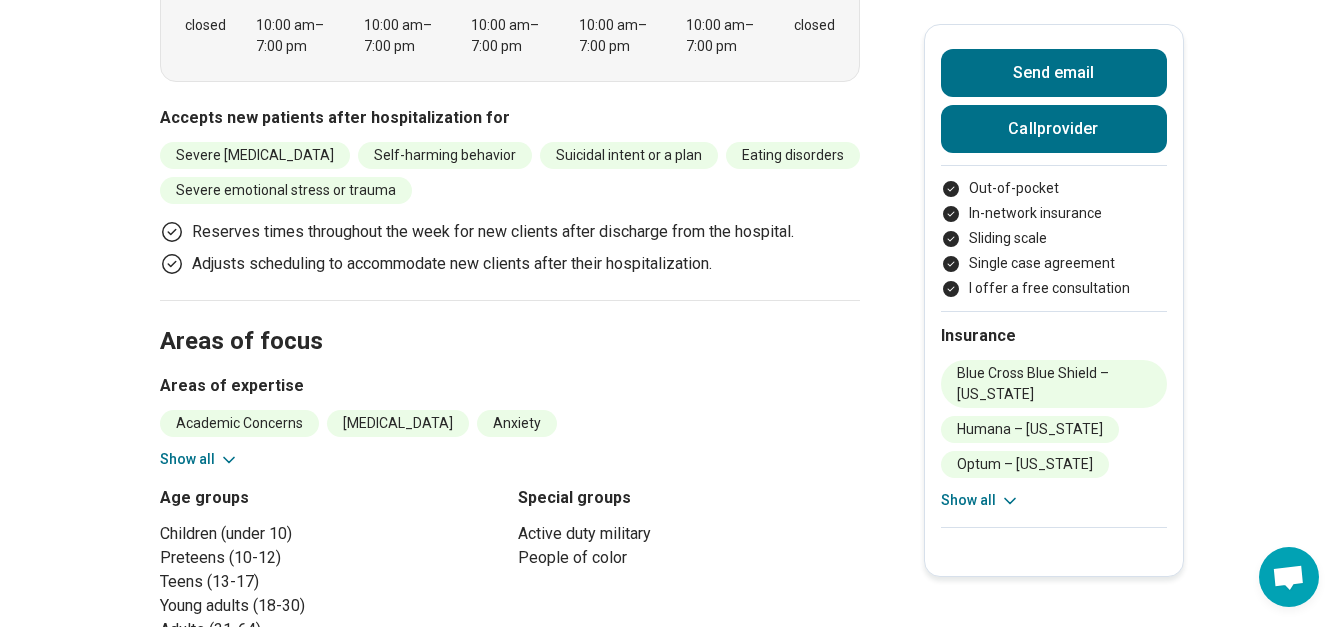 click 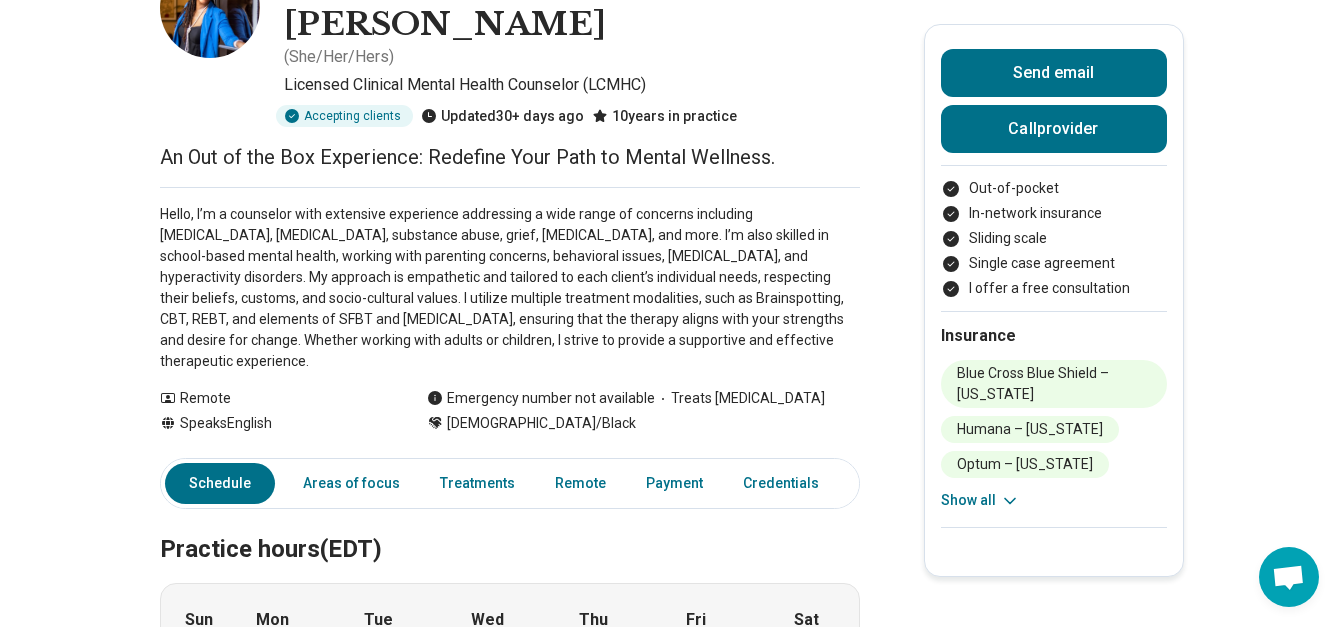 scroll, scrollTop: 0, scrollLeft: 0, axis: both 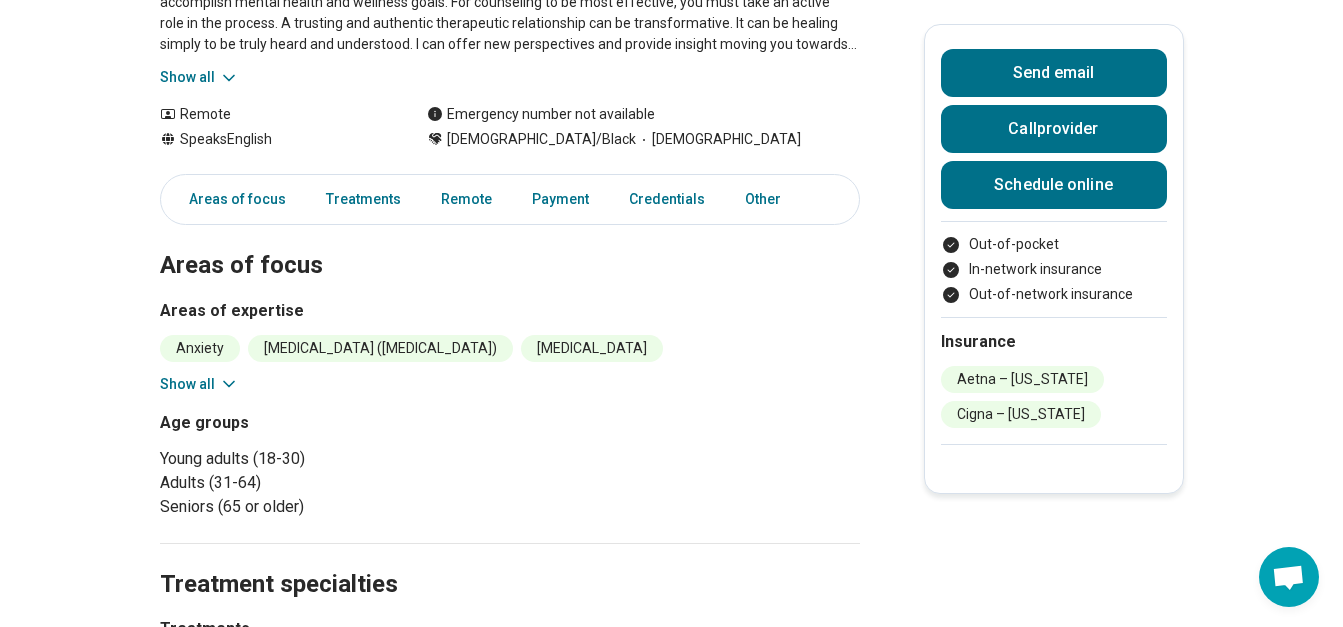 click 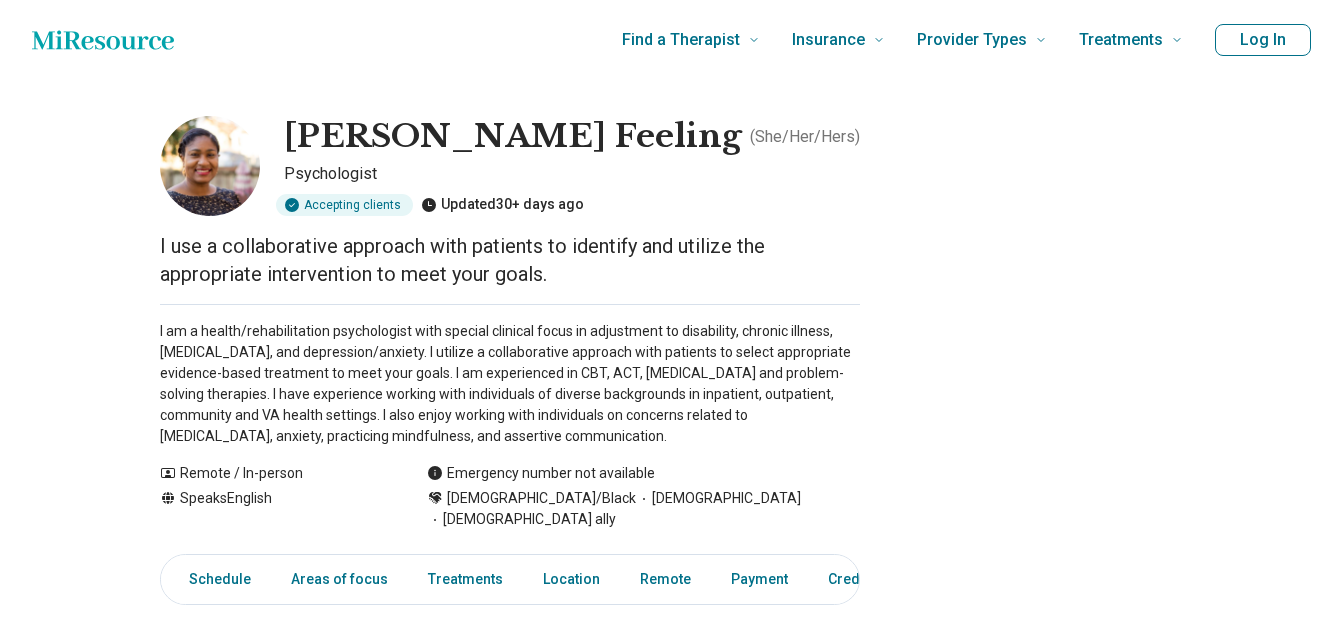 scroll, scrollTop: 0, scrollLeft: 0, axis: both 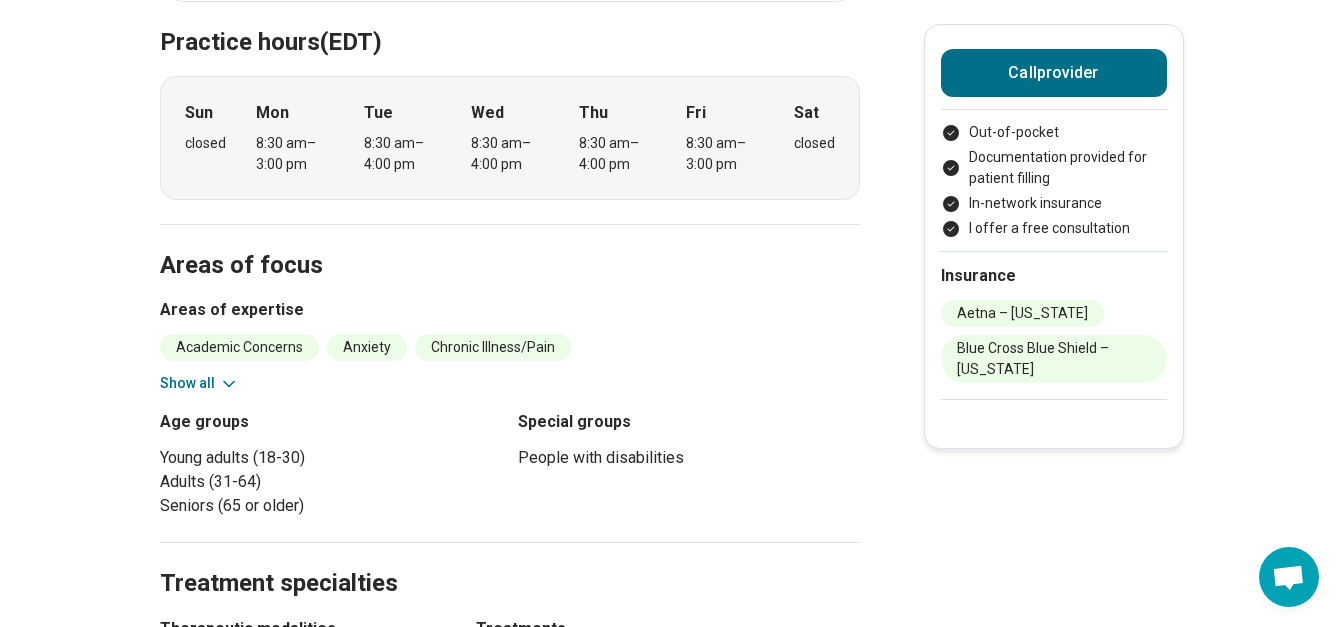 click 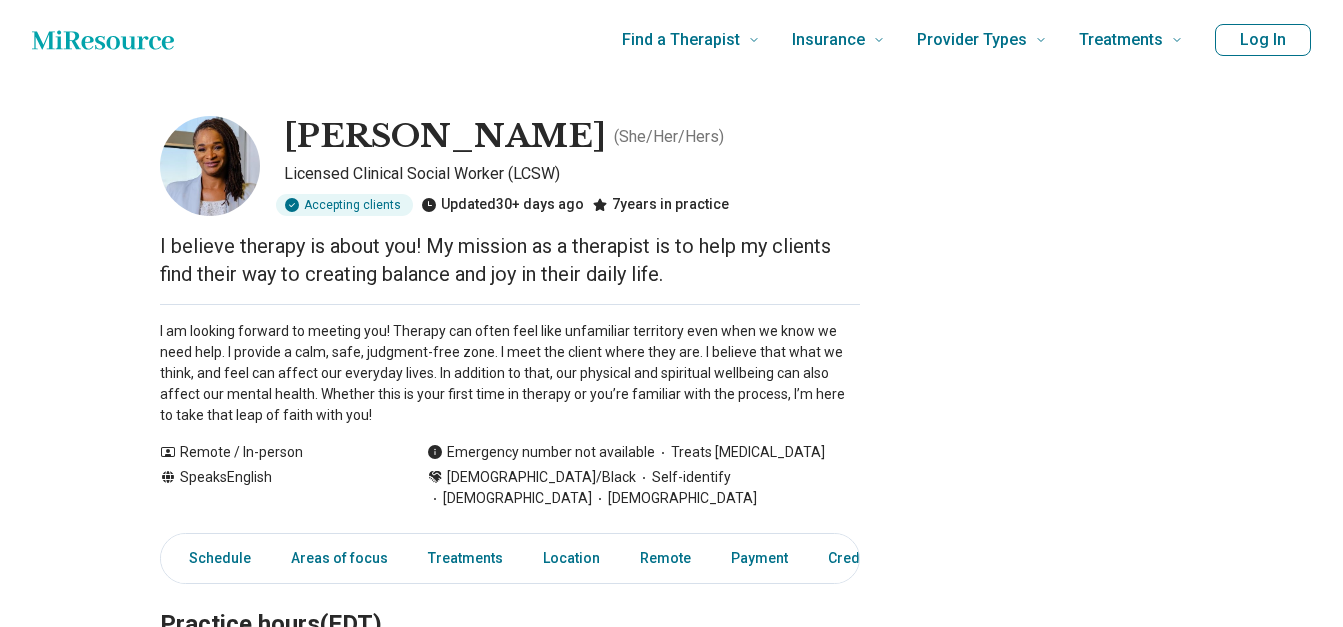 scroll, scrollTop: 0, scrollLeft: 0, axis: both 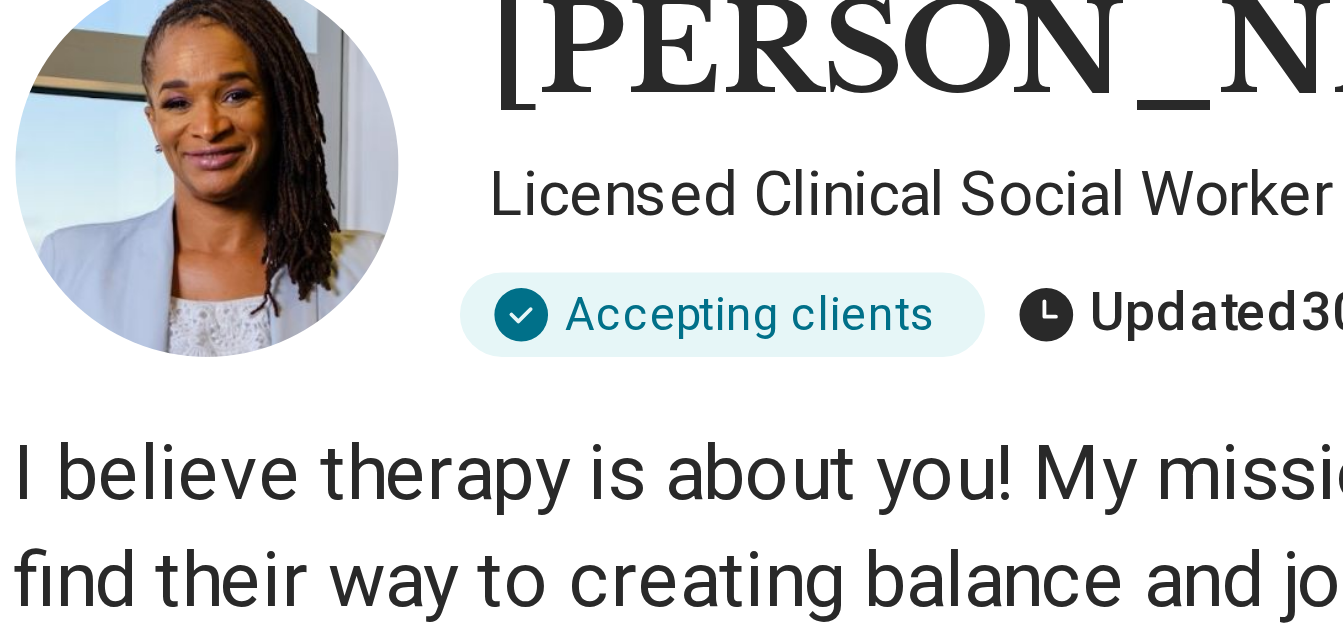 click at bounding box center [210, 166] 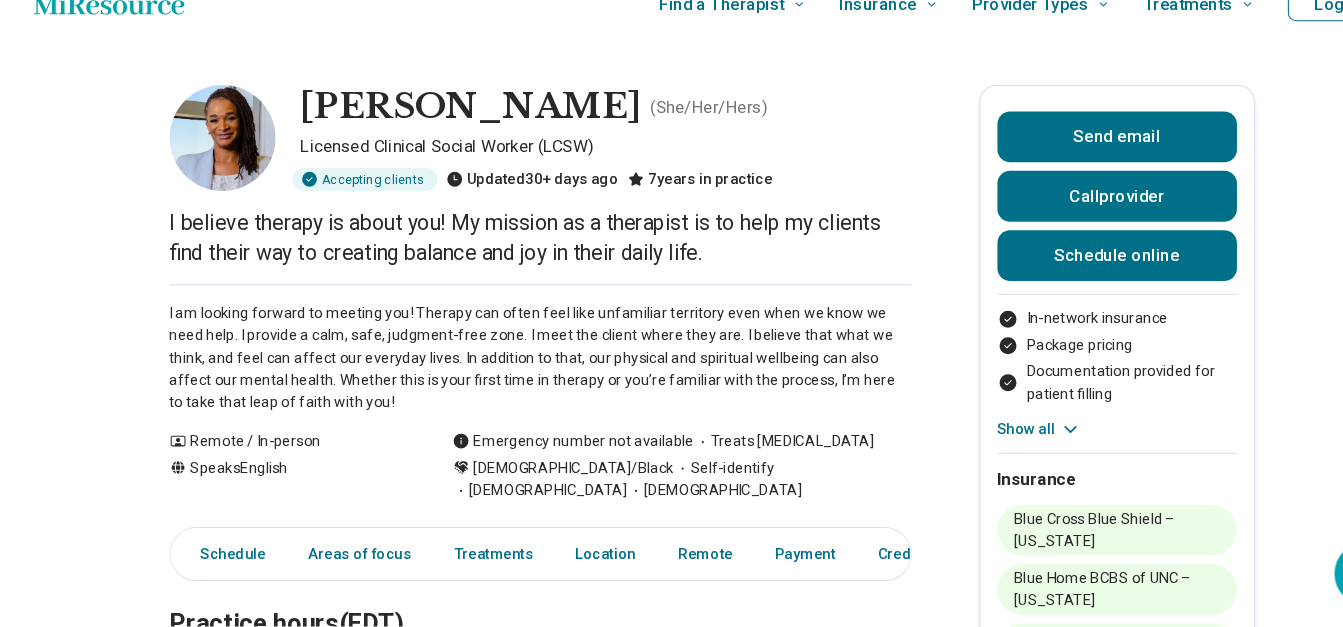 scroll, scrollTop: 0, scrollLeft: 0, axis: both 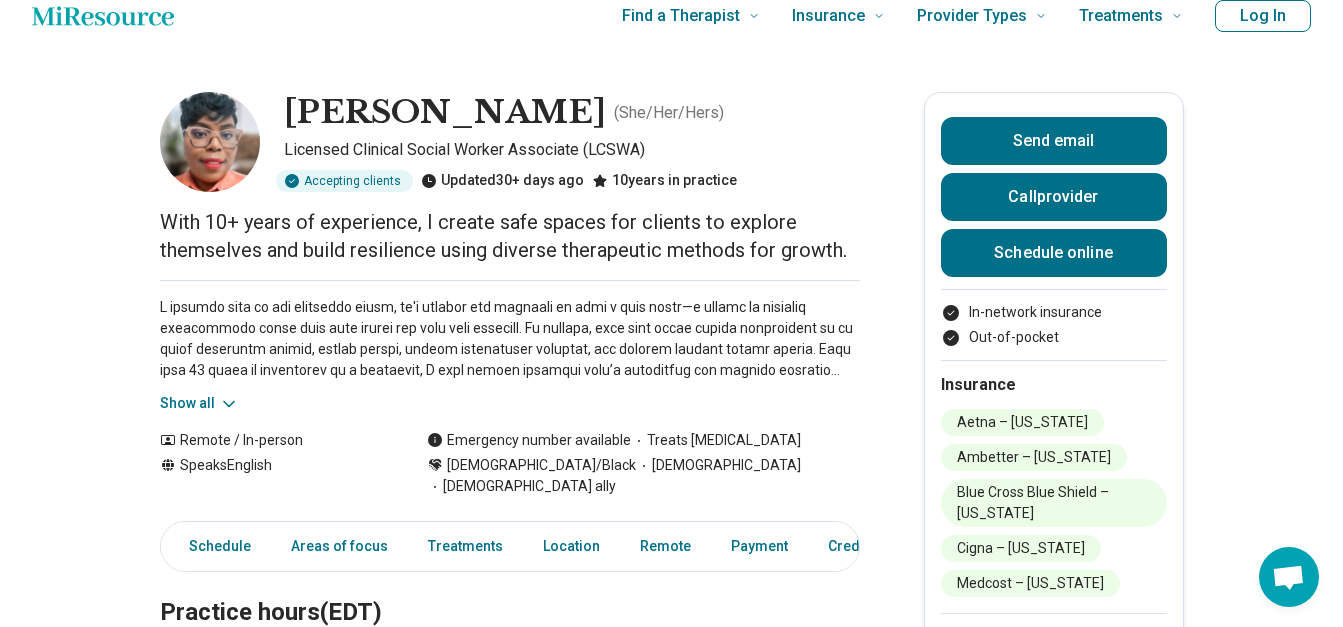 click 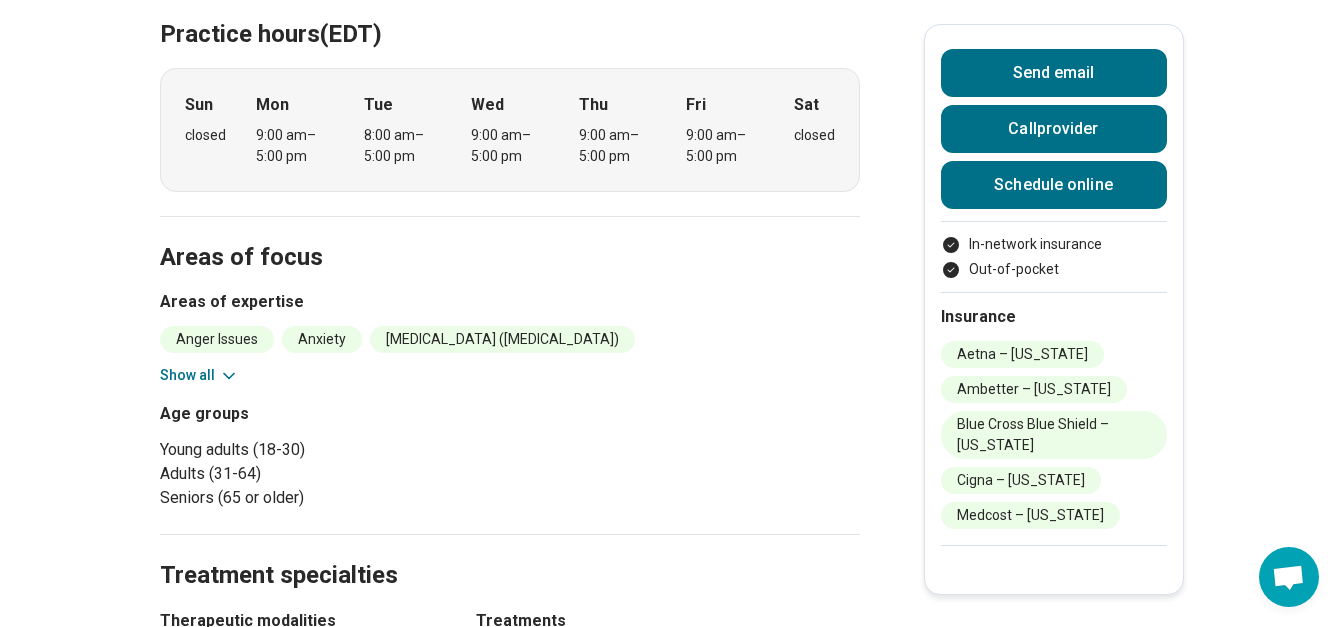 scroll, scrollTop: 765, scrollLeft: 0, axis: vertical 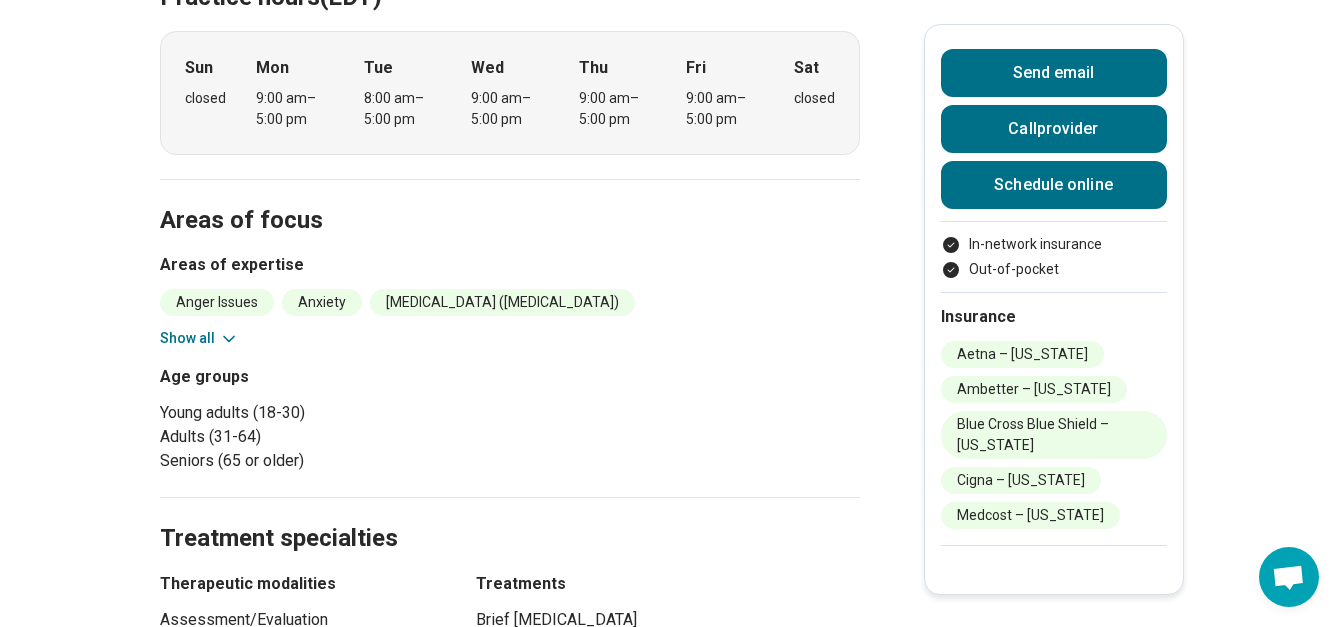 click 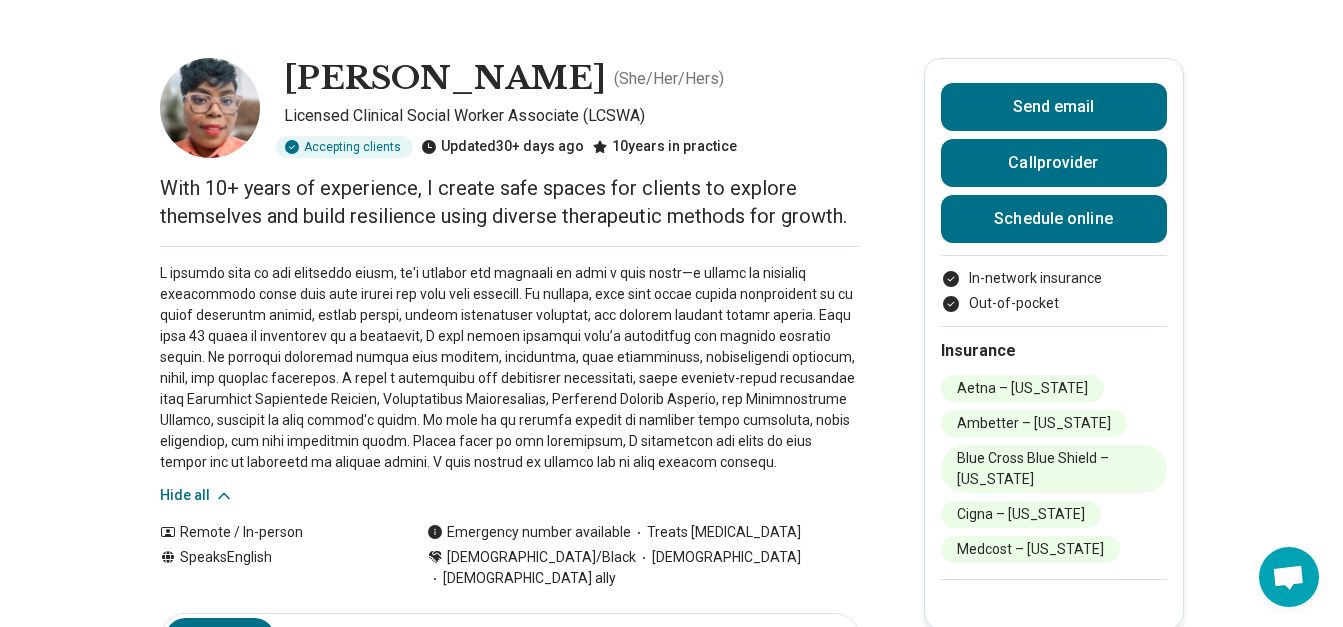 scroll, scrollTop: 0, scrollLeft: 0, axis: both 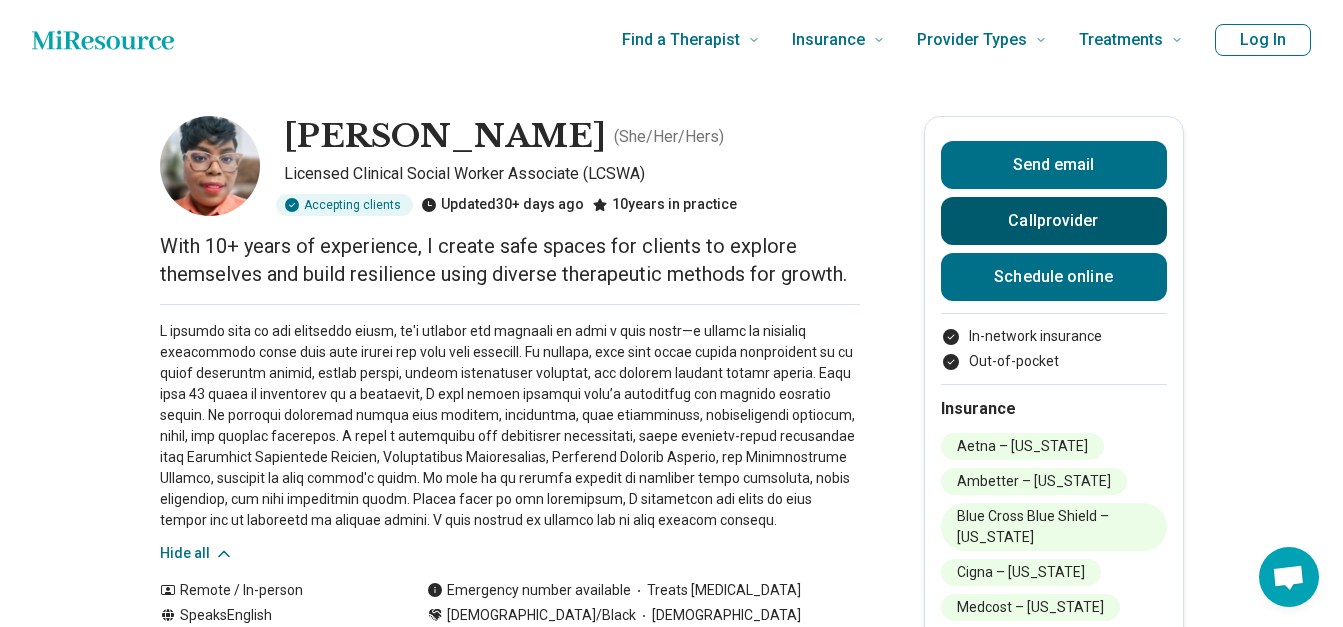 click on "Call  provider" at bounding box center [1054, 221] 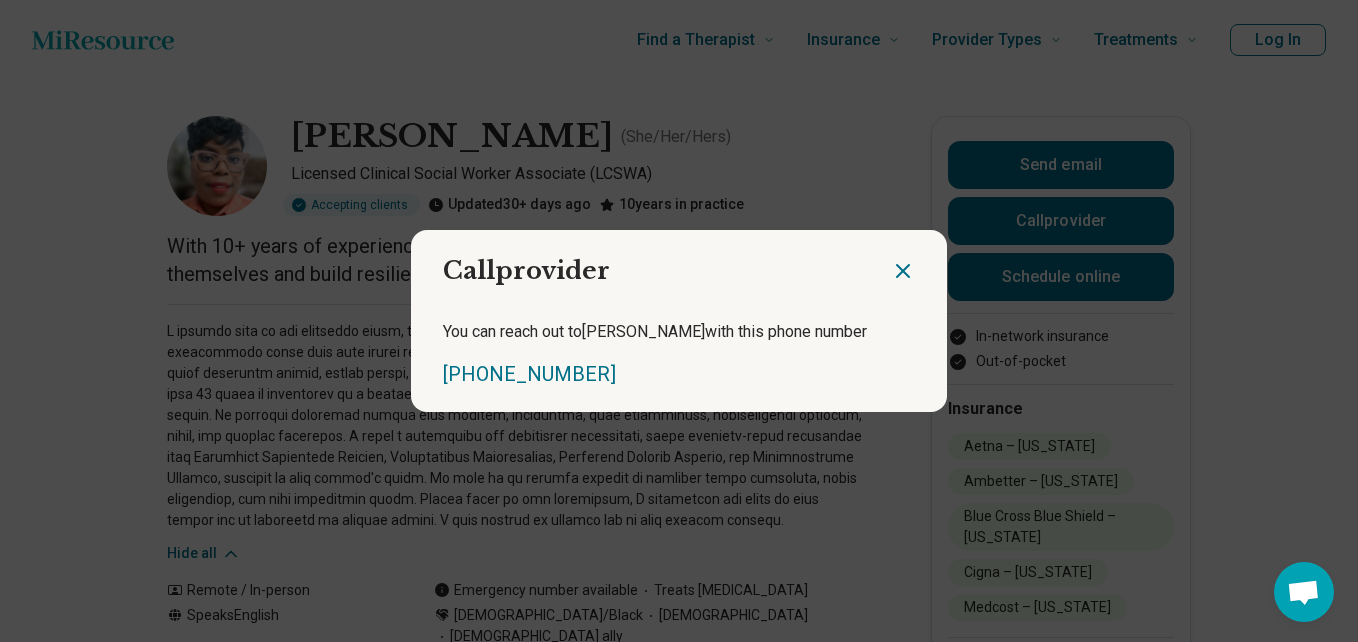 click 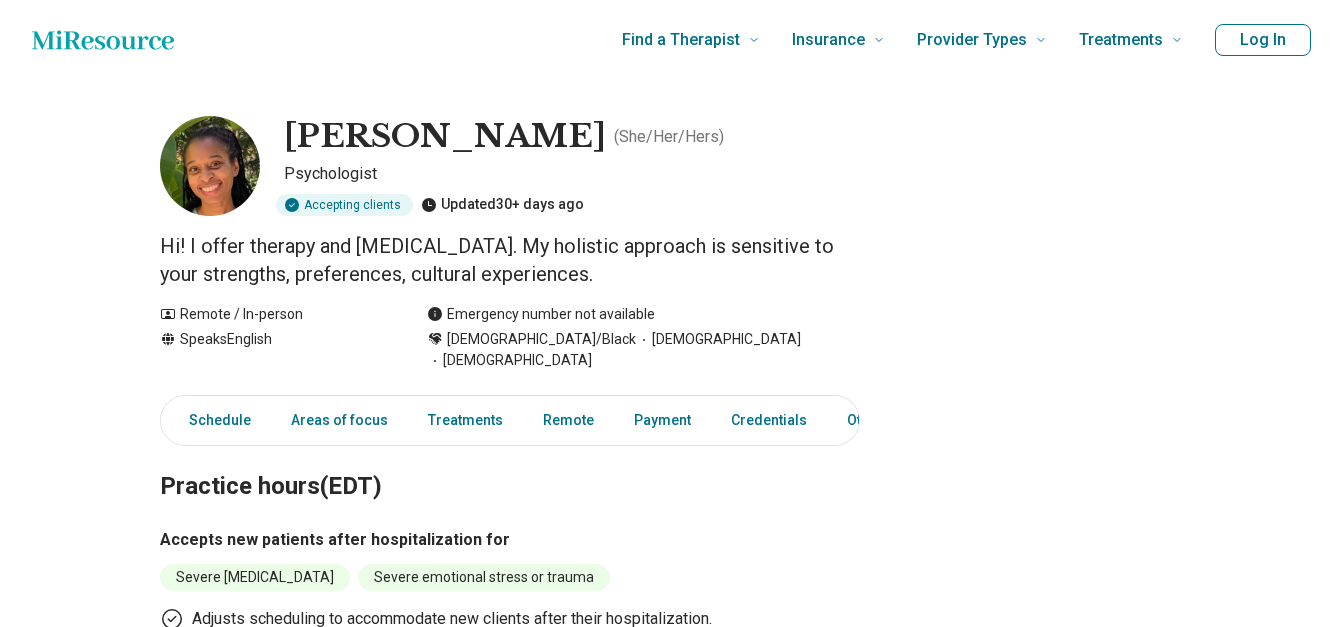 scroll, scrollTop: 0, scrollLeft: 0, axis: both 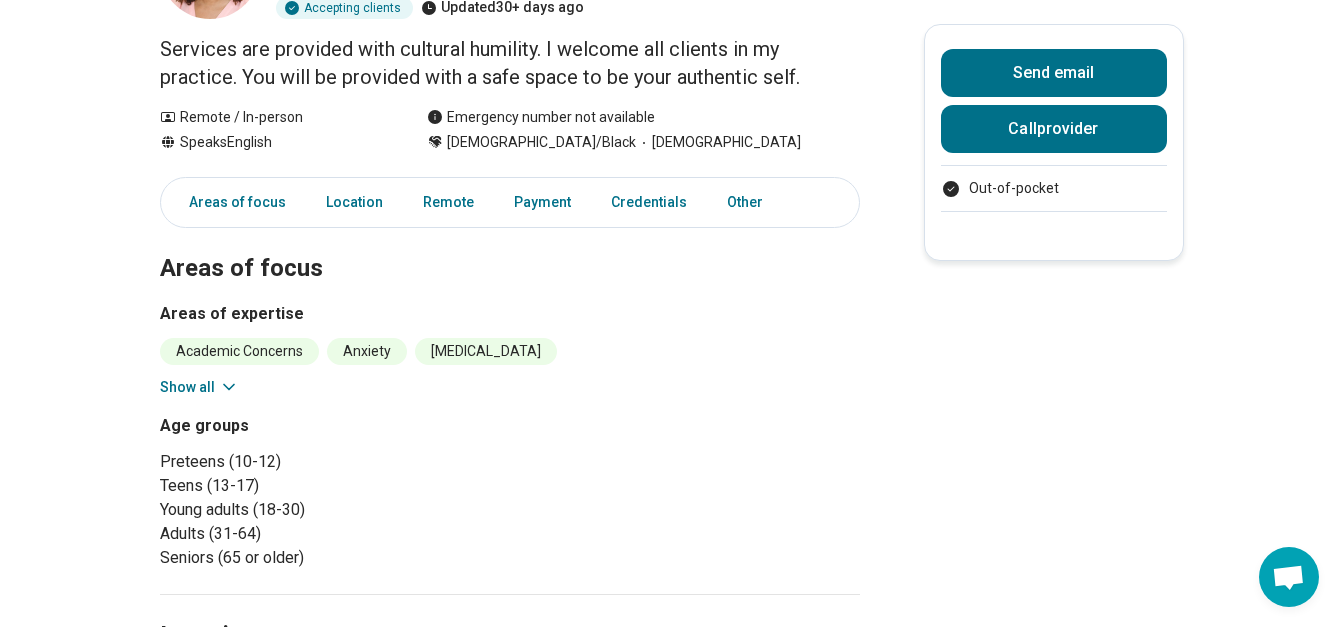 click 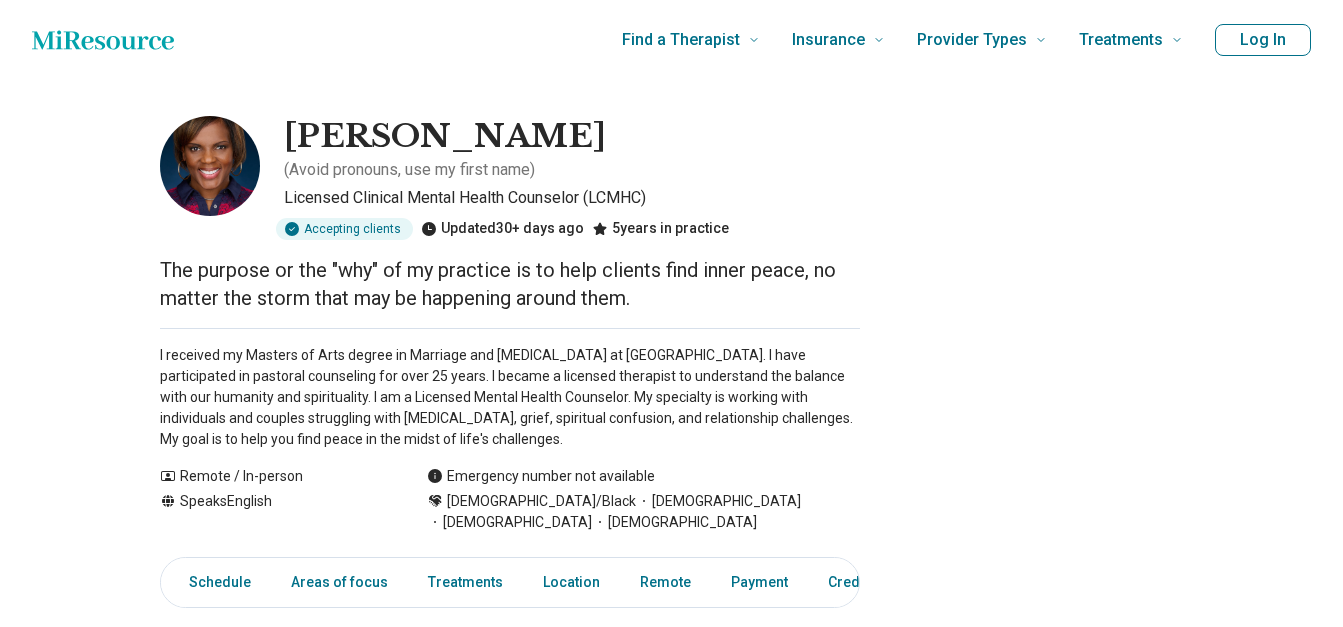 scroll, scrollTop: 0, scrollLeft: 0, axis: both 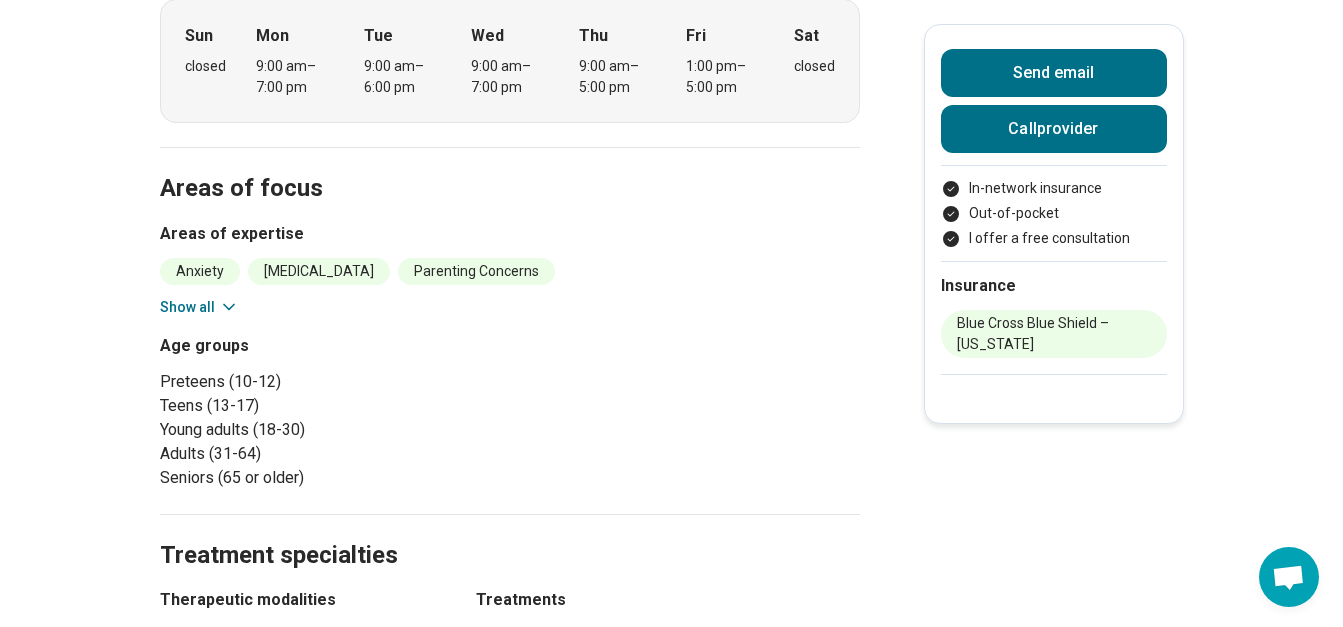 click 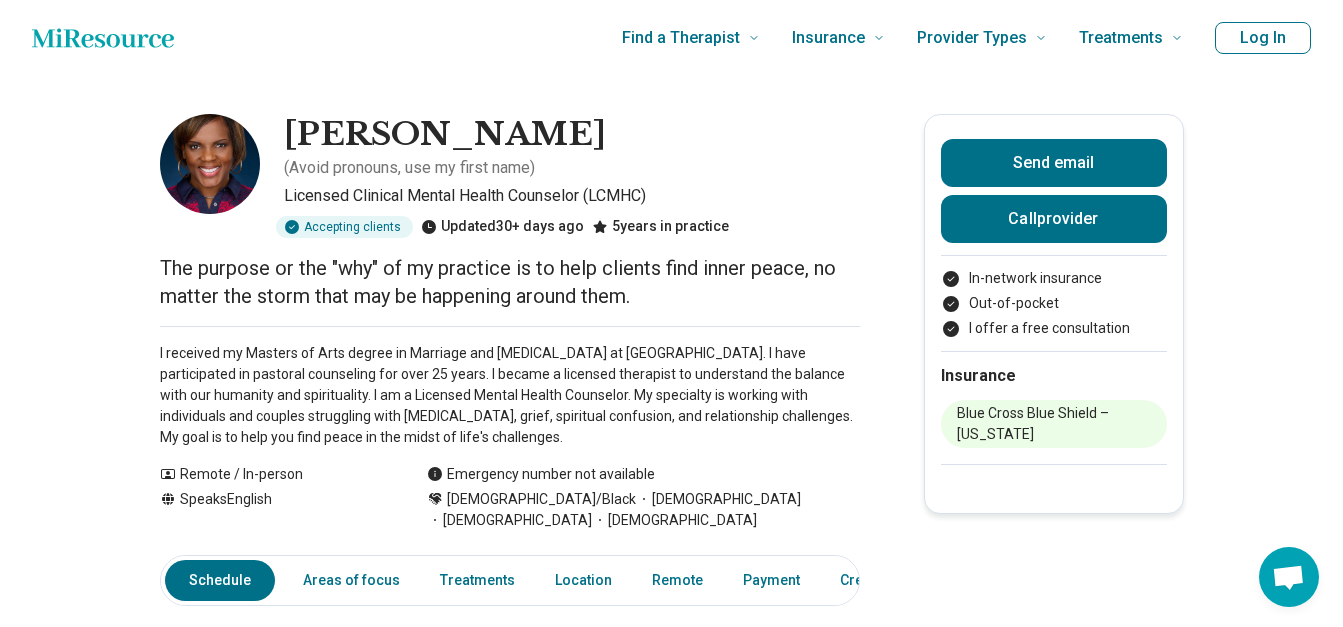 scroll, scrollTop: 0, scrollLeft: 0, axis: both 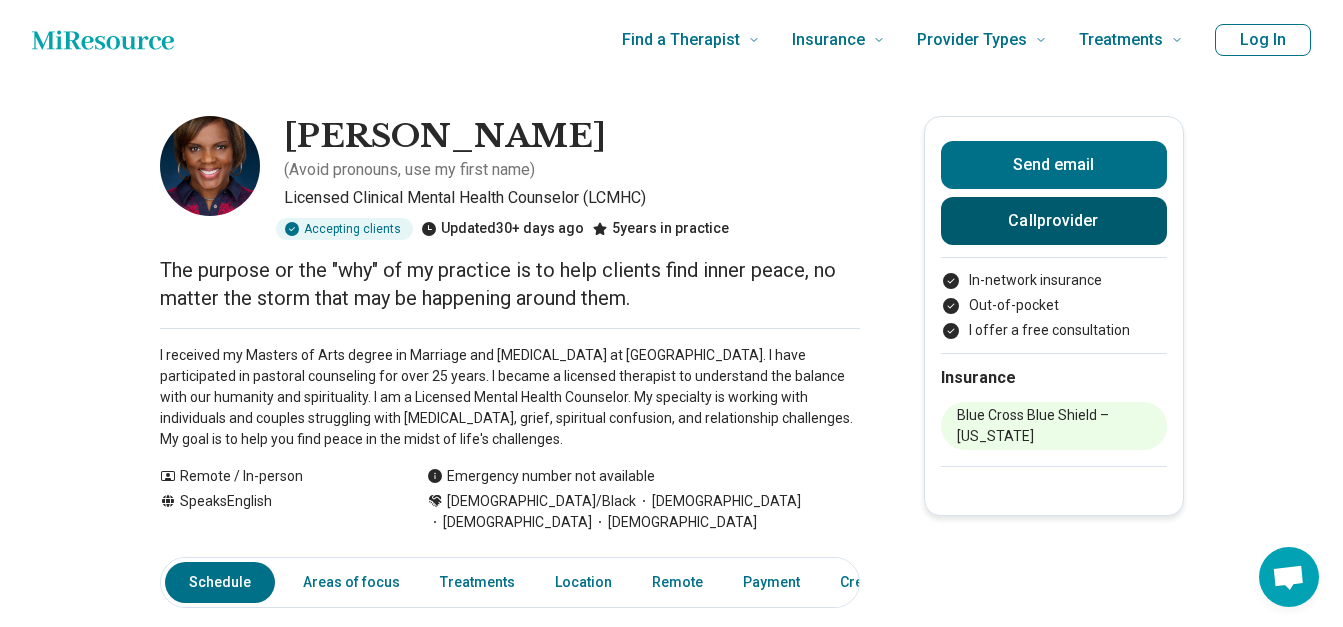 click on "Call  provider" at bounding box center (1054, 221) 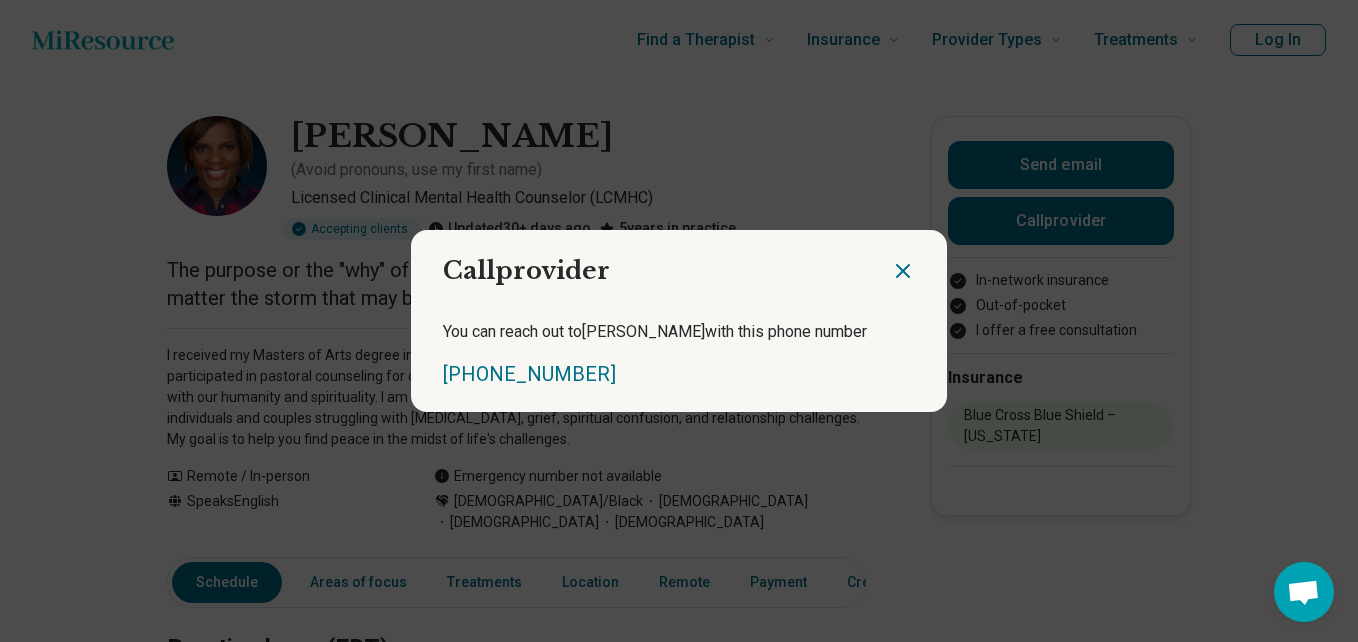 click 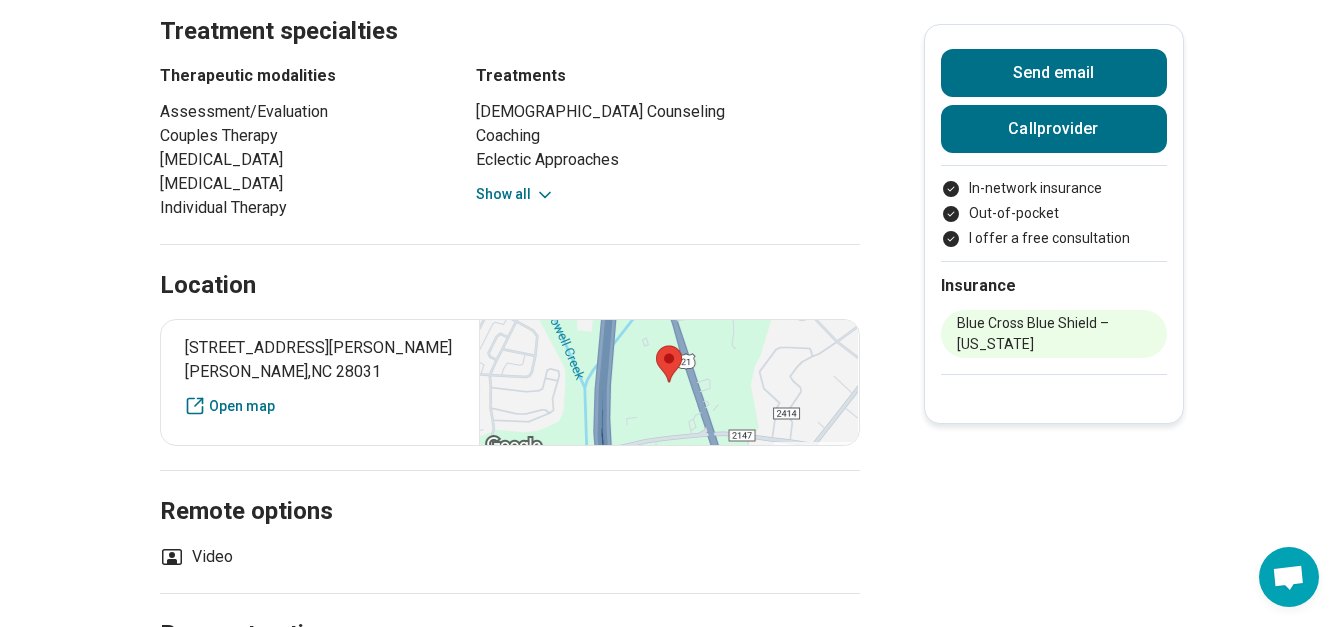 scroll, scrollTop: 1282, scrollLeft: 0, axis: vertical 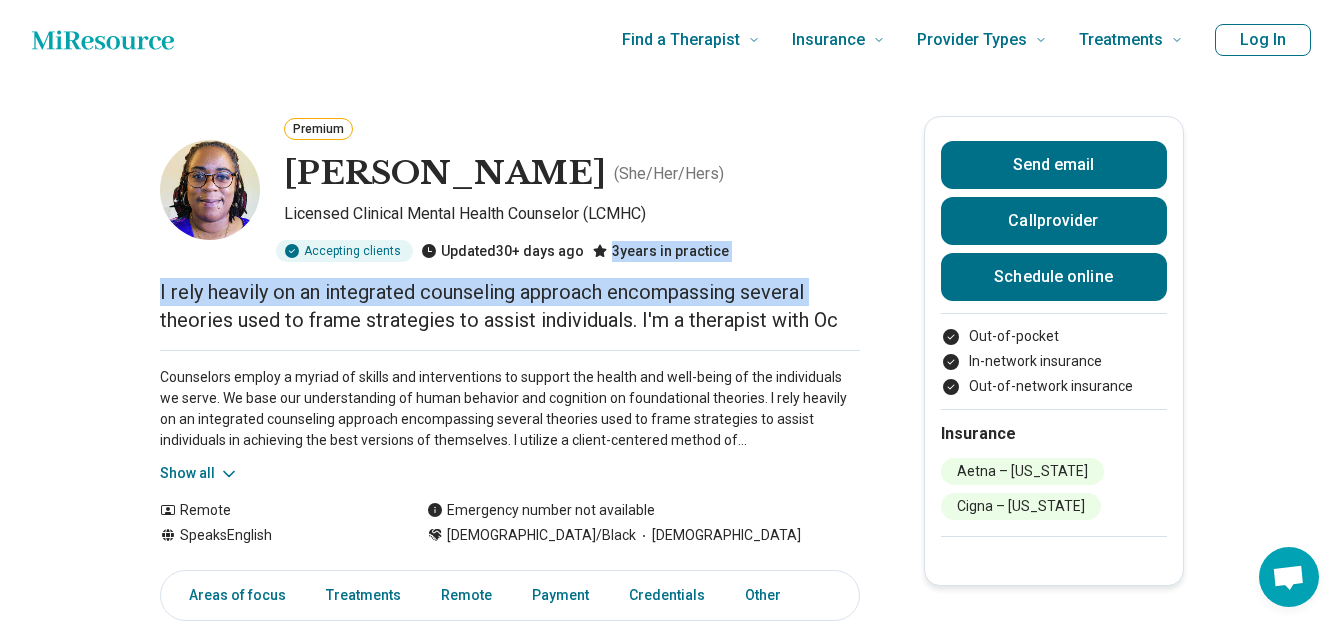 drag, startPoint x: 0, startPoint y: 0, endPoint x: 806, endPoint y: 223, distance: 836.28046 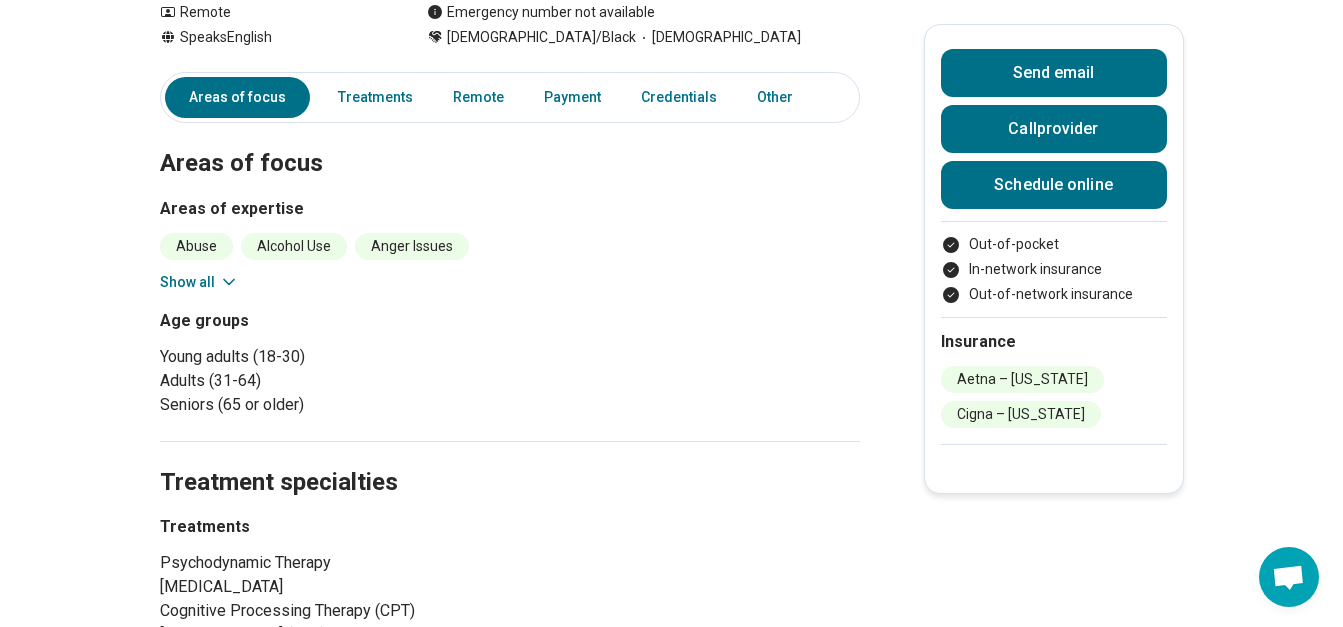 scroll, scrollTop: 440, scrollLeft: 0, axis: vertical 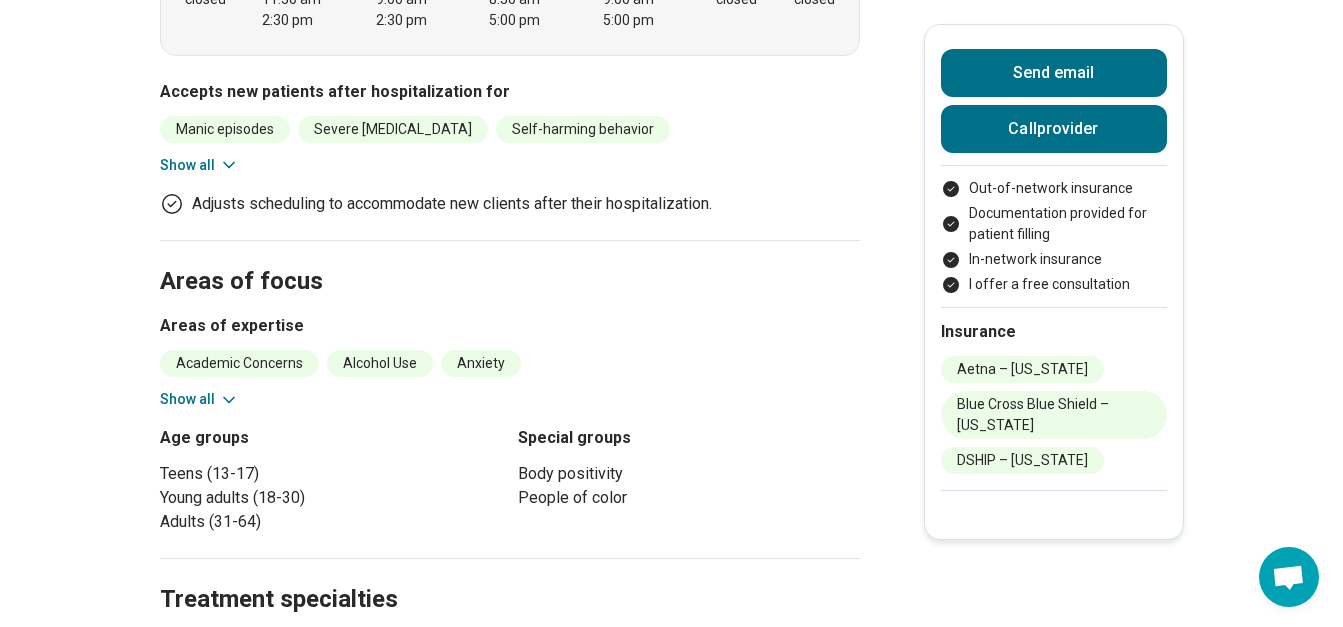click 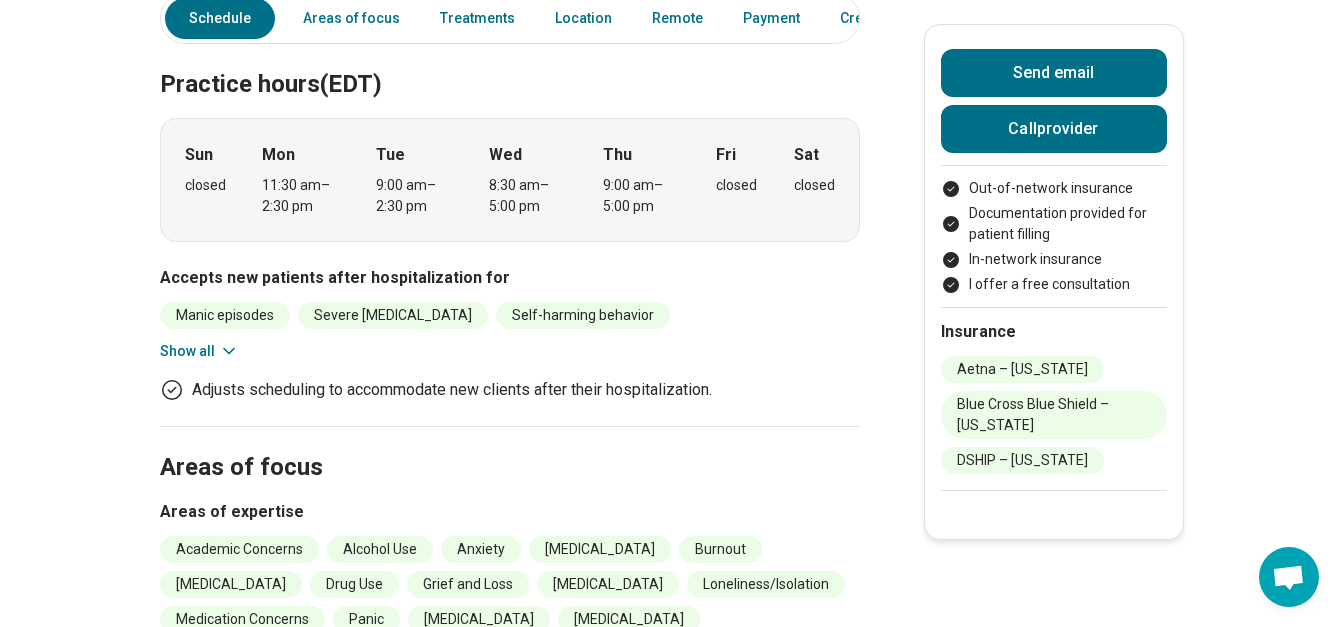 scroll, scrollTop: 0, scrollLeft: 0, axis: both 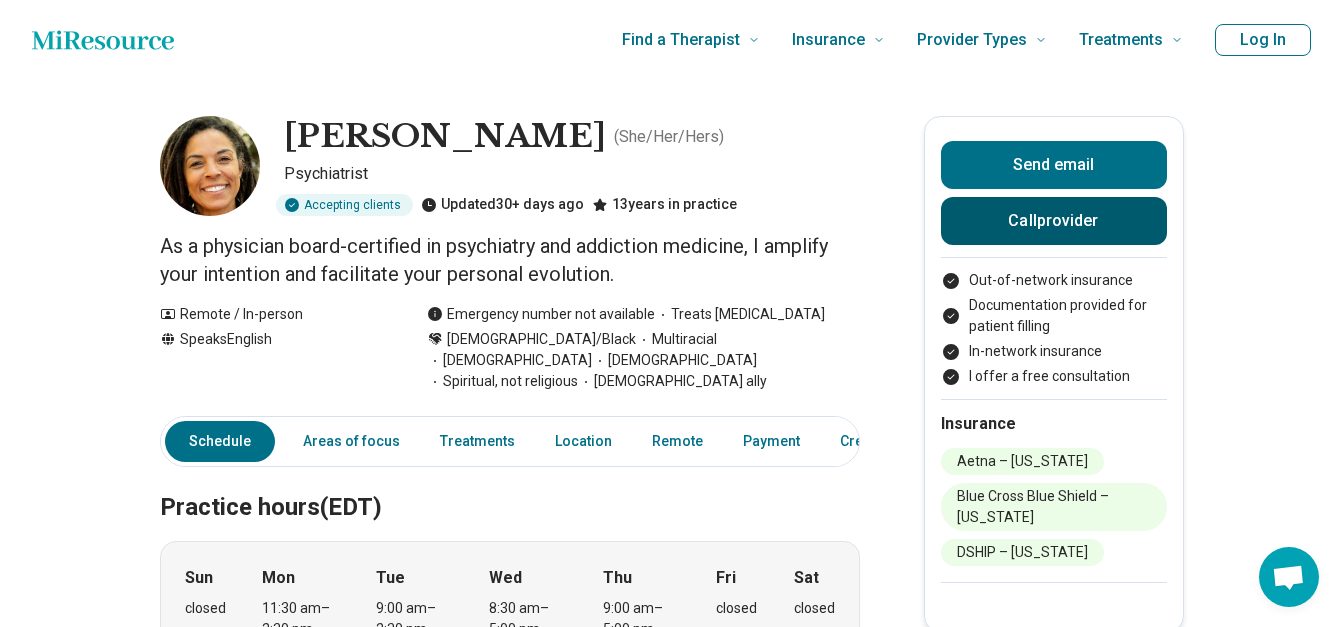 click on "Call  provider" at bounding box center (1054, 221) 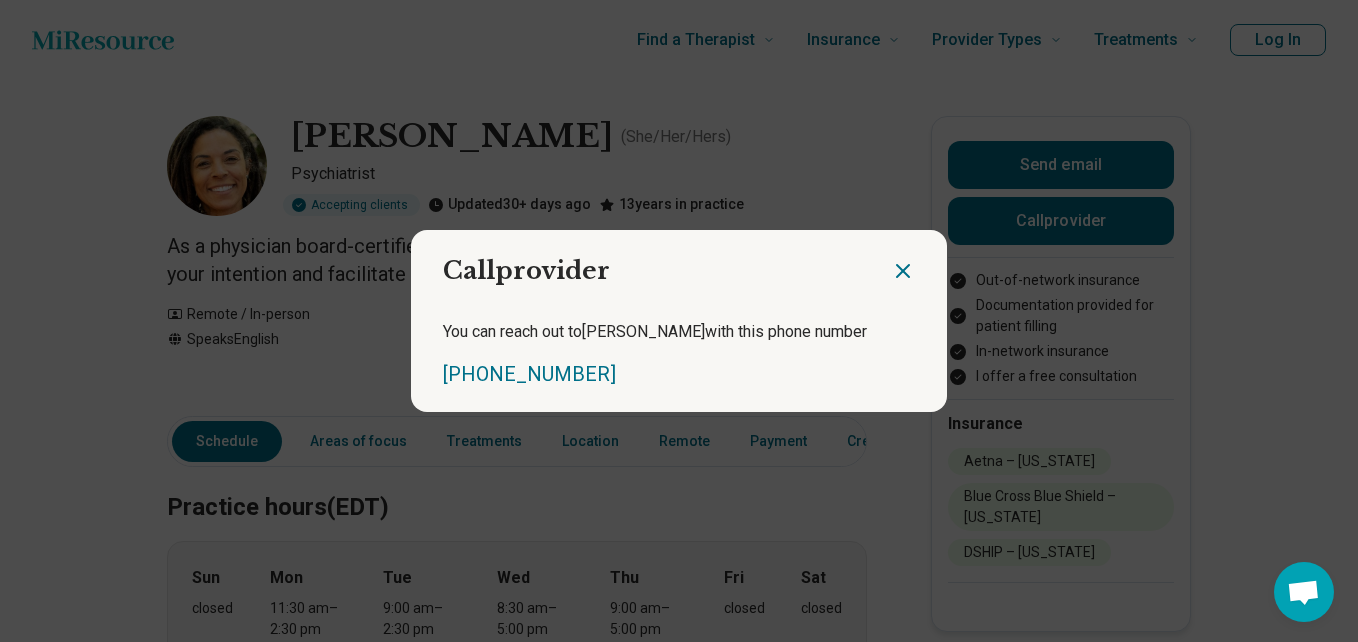click 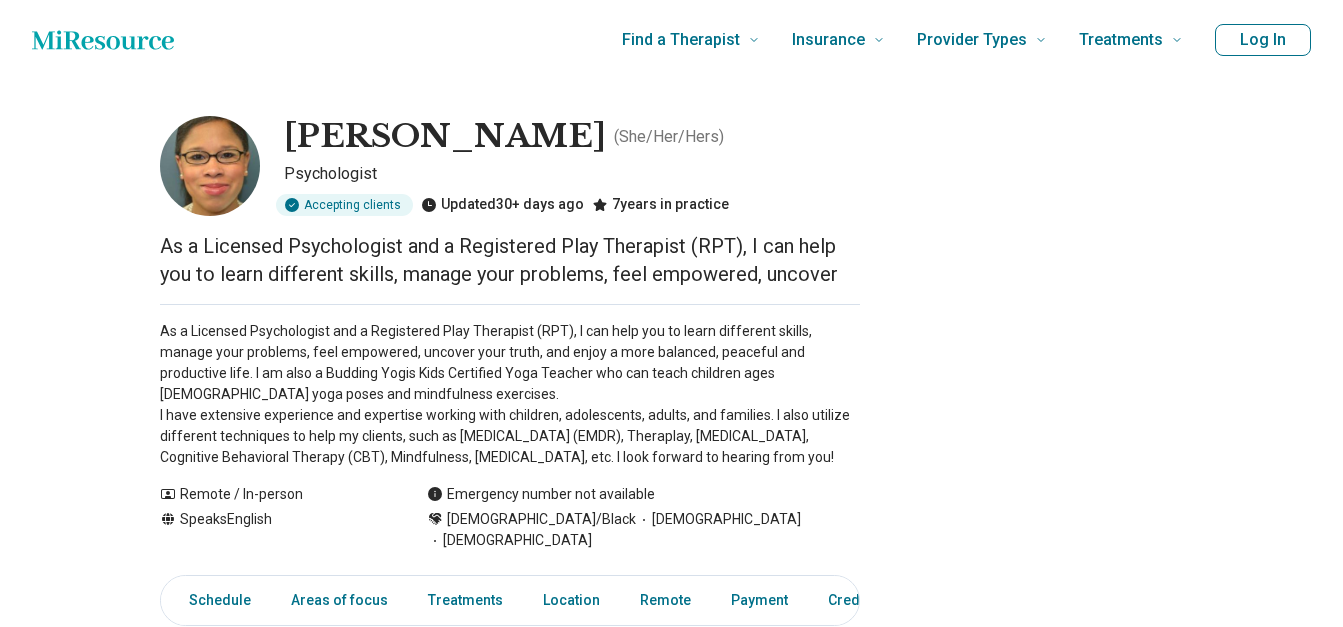 scroll, scrollTop: 0, scrollLeft: 0, axis: both 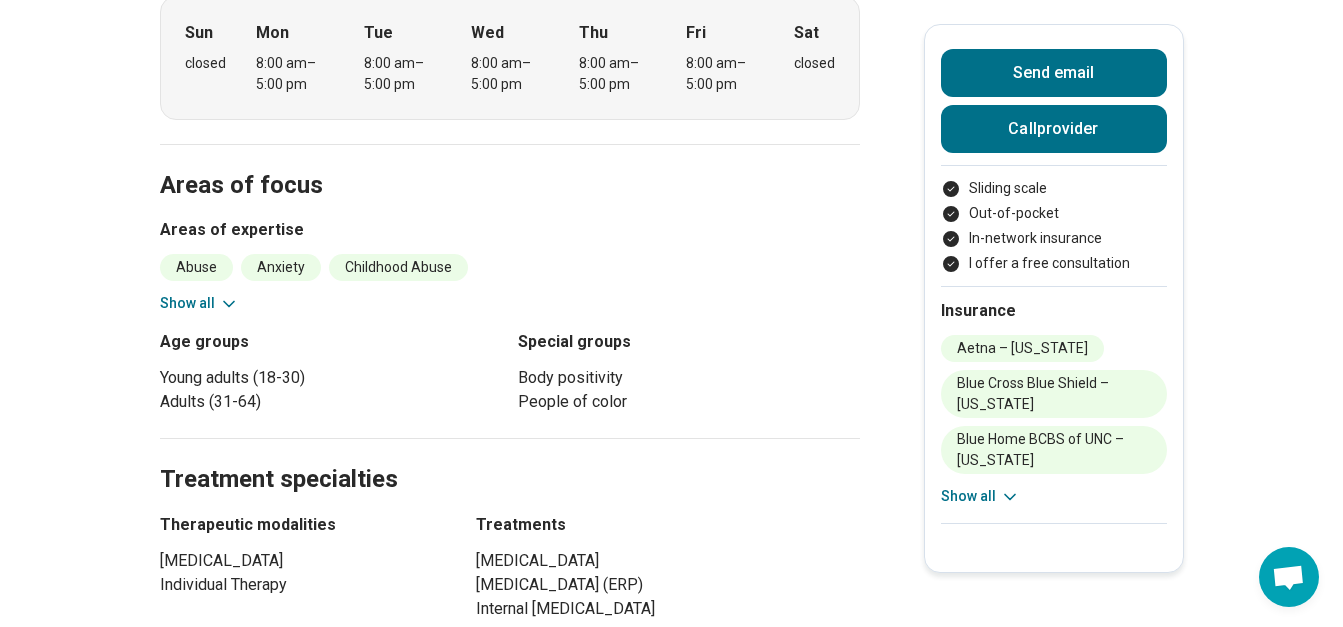 click 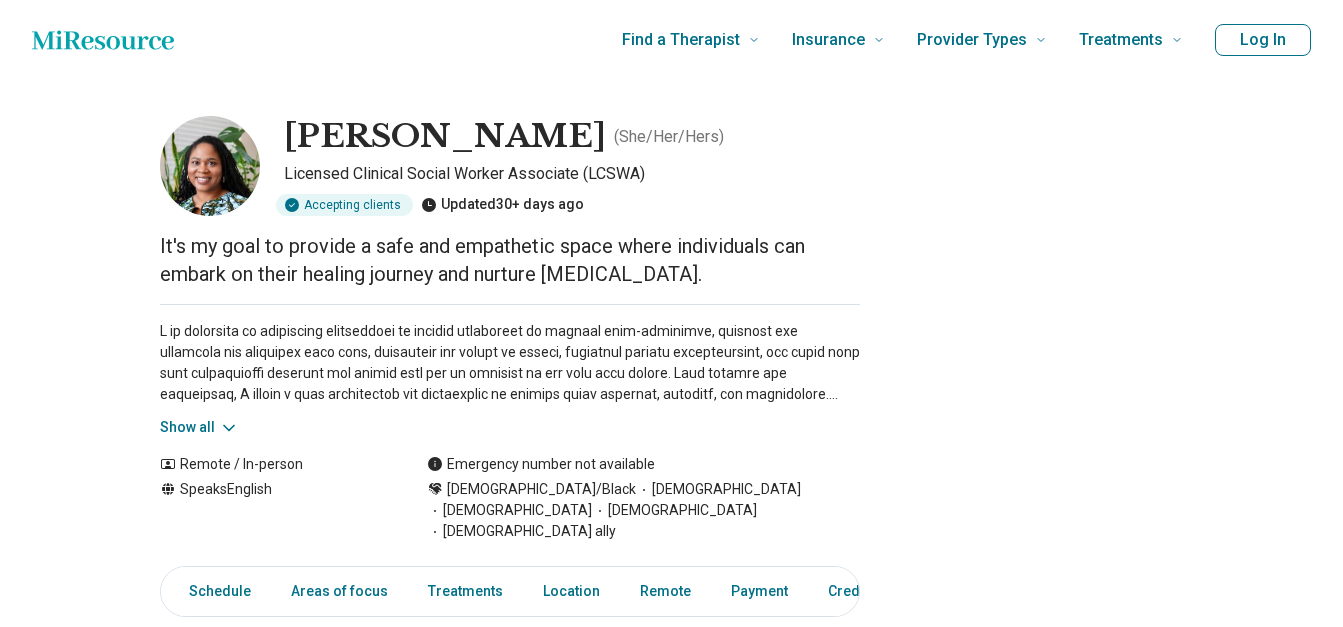 scroll, scrollTop: 0, scrollLeft: 0, axis: both 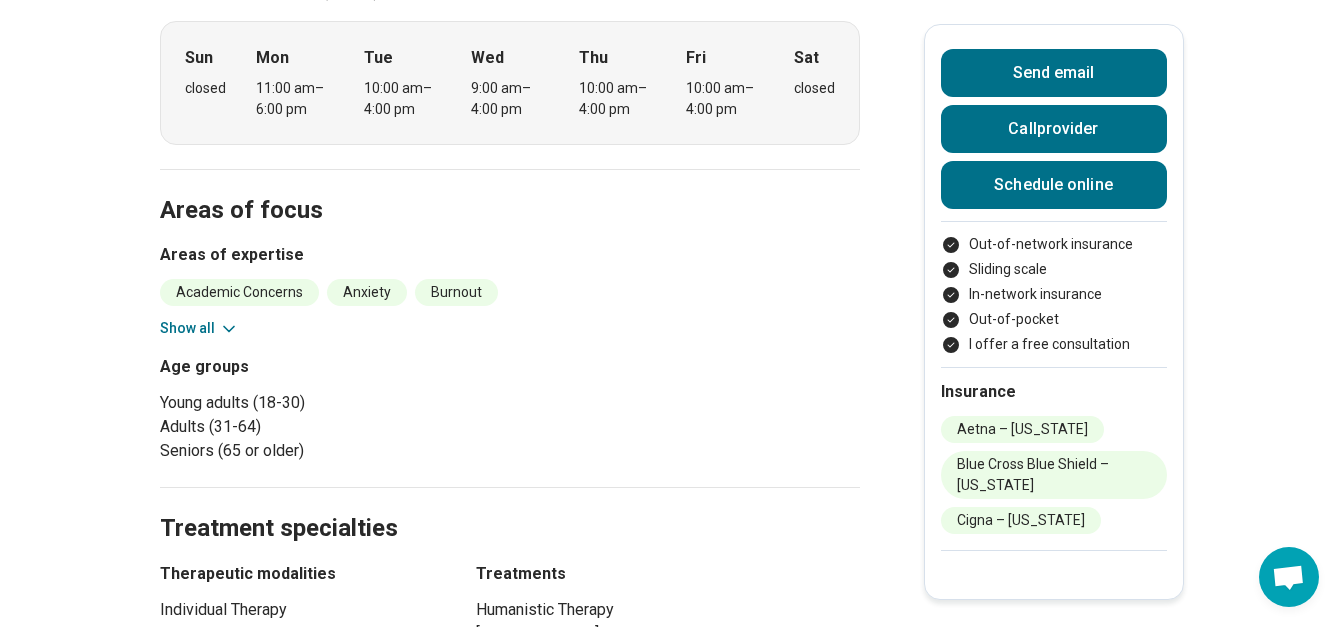 click 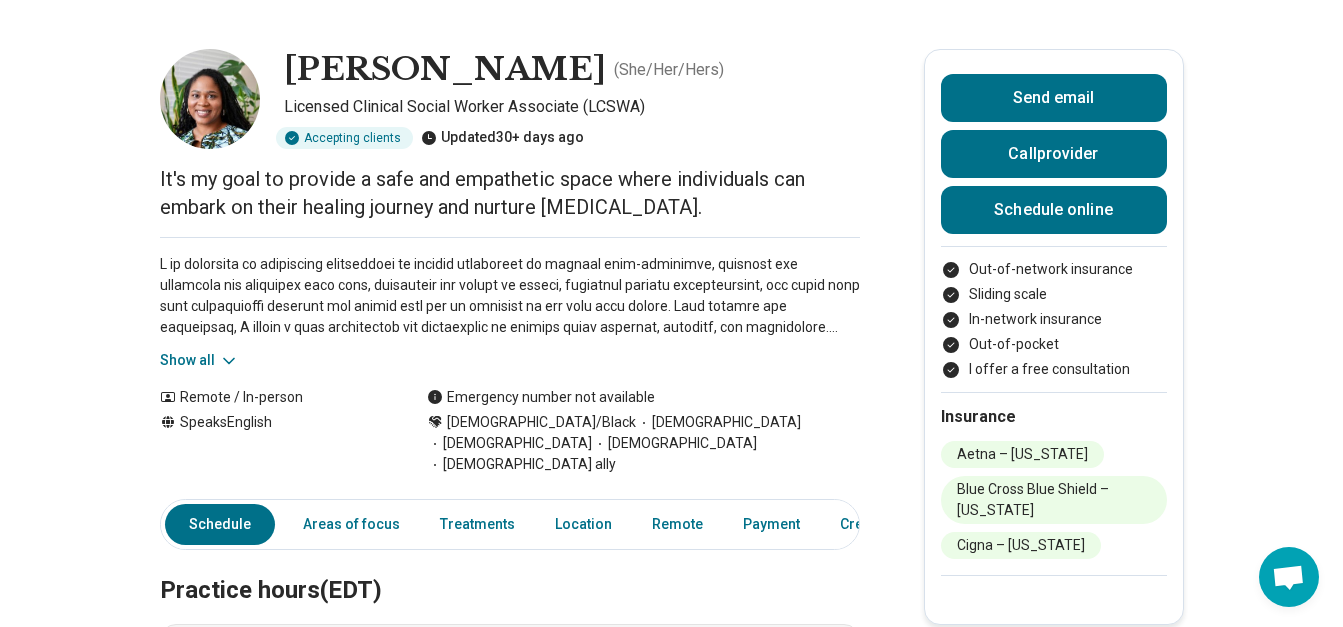 scroll, scrollTop: 0, scrollLeft: 0, axis: both 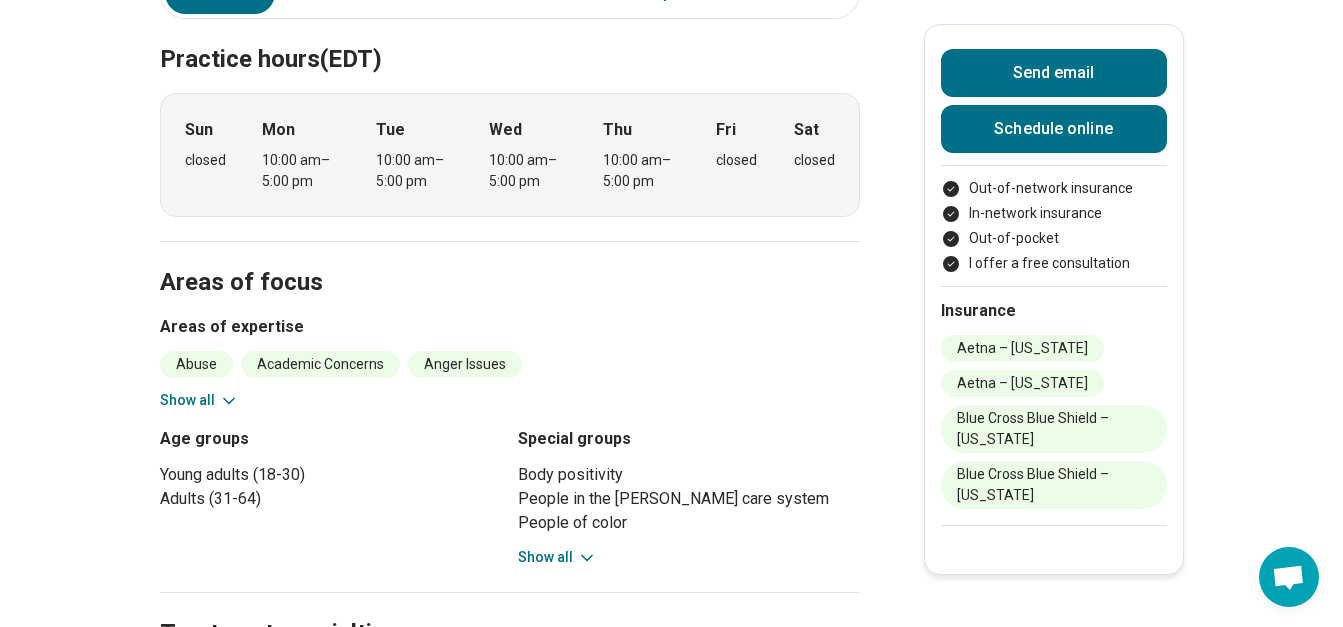 click 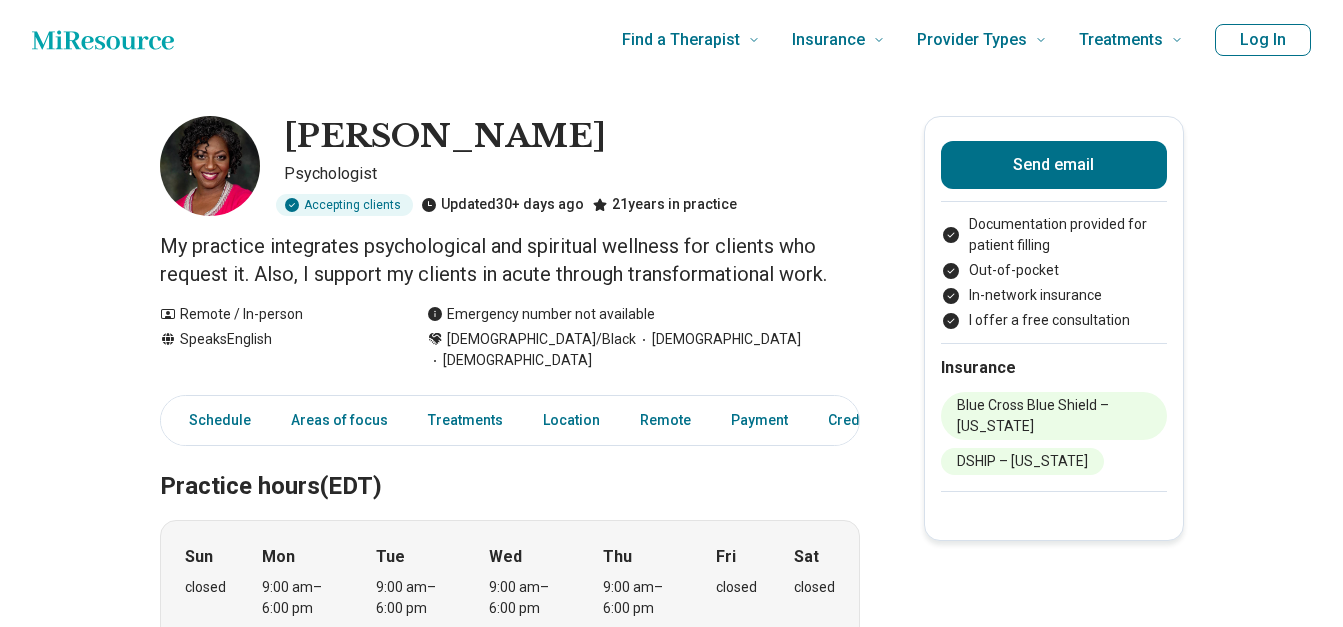scroll, scrollTop: 0, scrollLeft: 0, axis: both 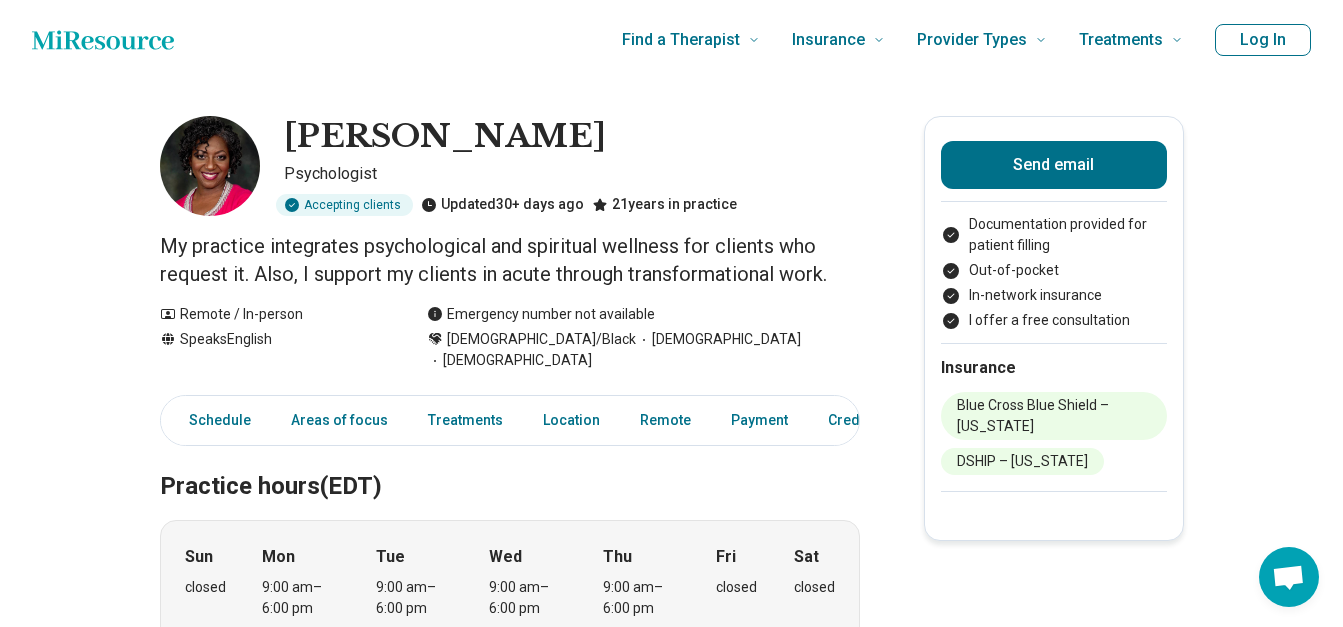 drag, startPoint x: 1342, startPoint y: 108, endPoint x: 1341, endPoint y: 162, distance: 54.00926 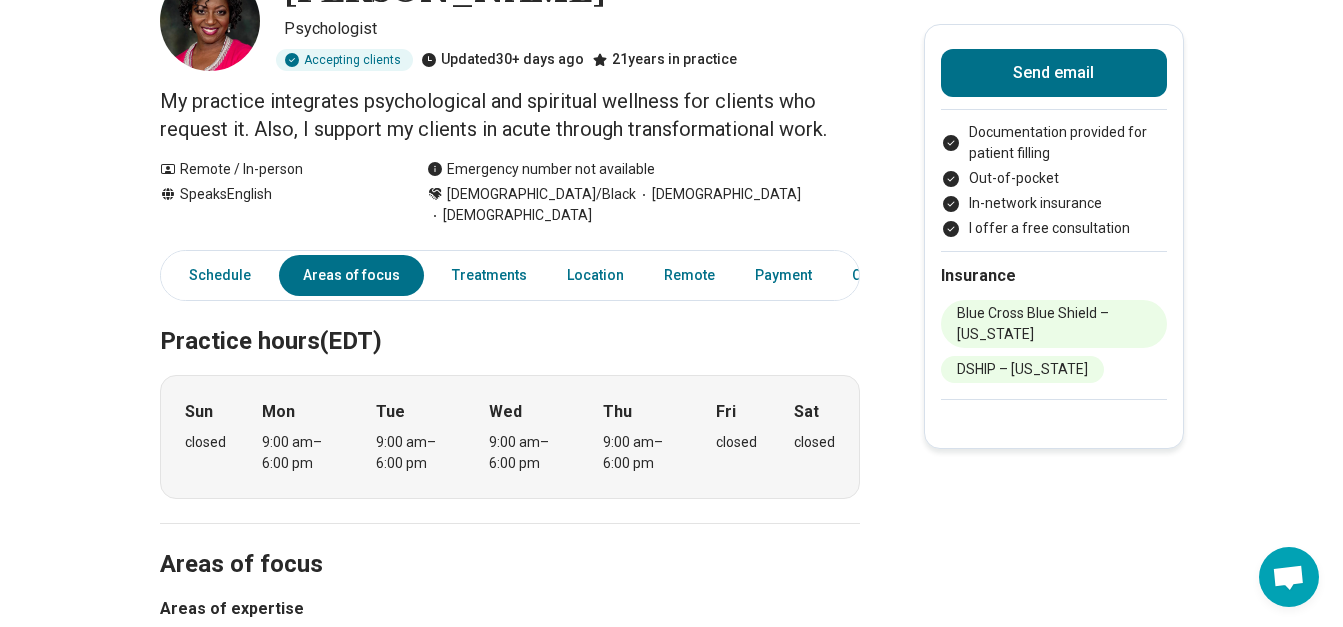 scroll, scrollTop: 6, scrollLeft: 0, axis: vertical 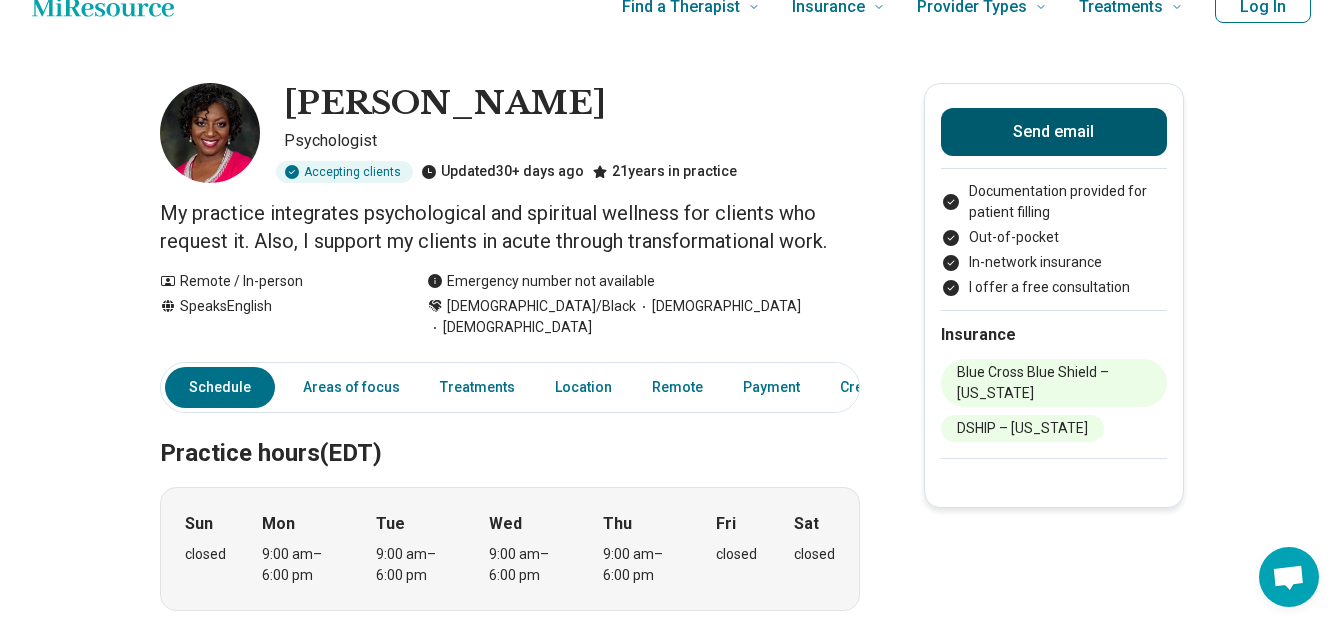 click on "Send email" at bounding box center (1054, 132) 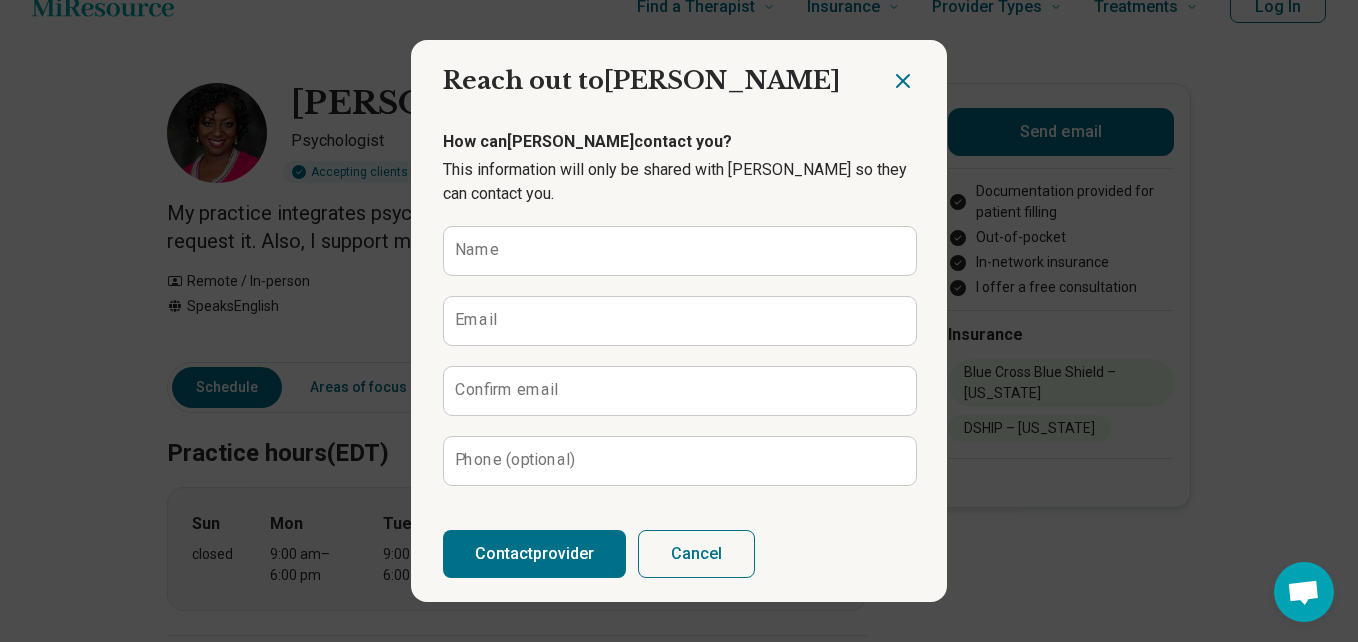 click 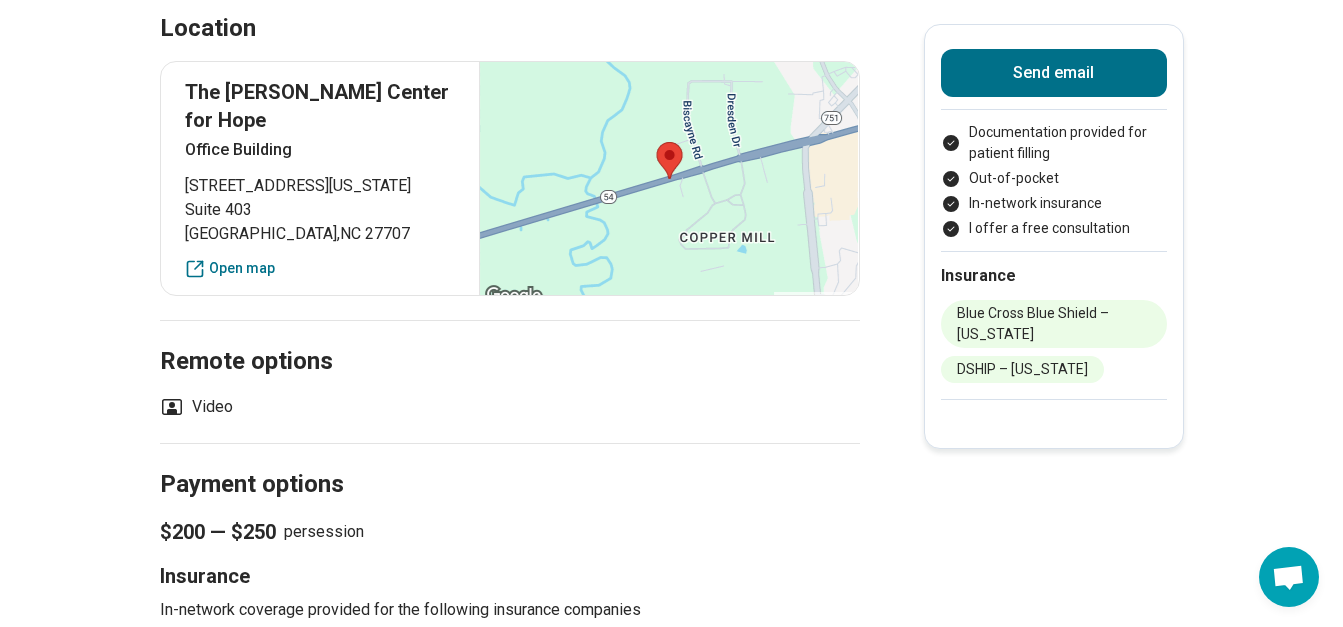 scroll, scrollTop: 1384, scrollLeft: 0, axis: vertical 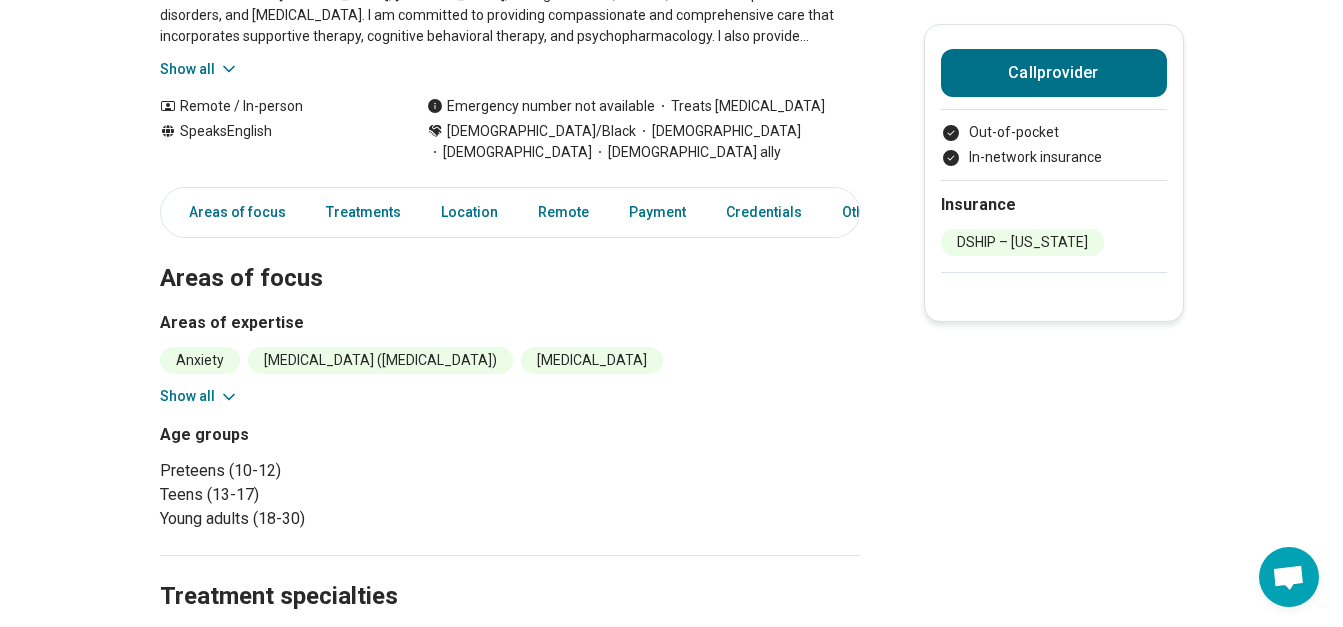 click 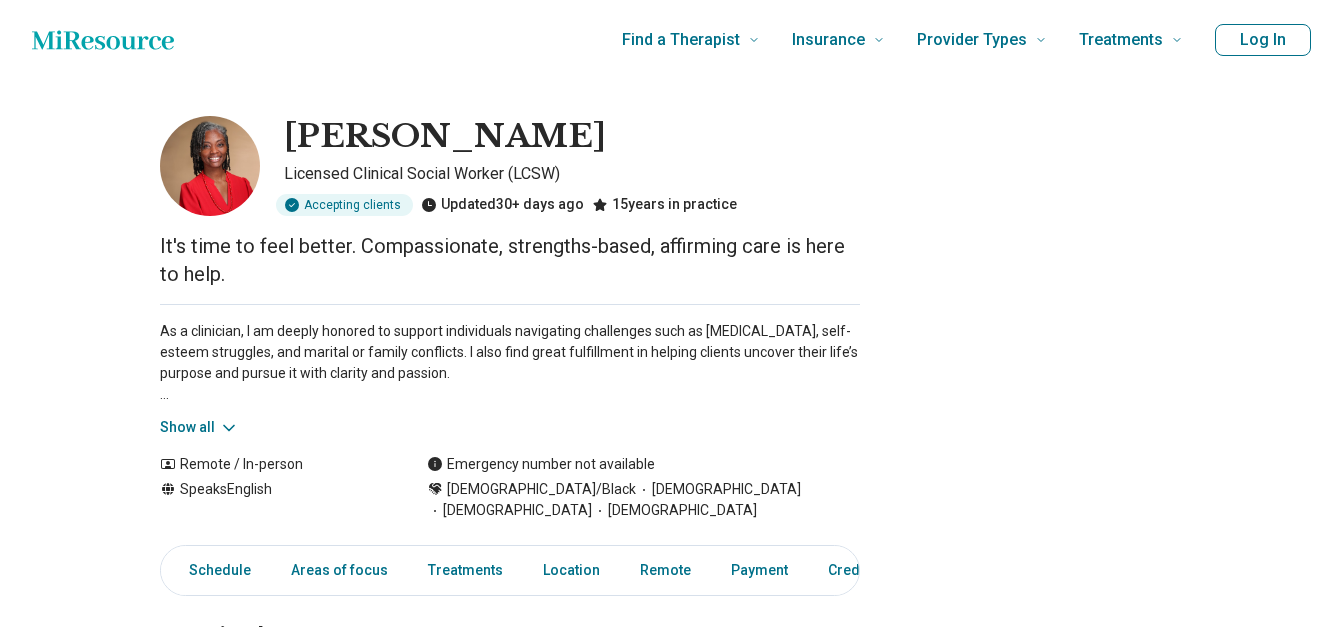 scroll, scrollTop: 0, scrollLeft: 0, axis: both 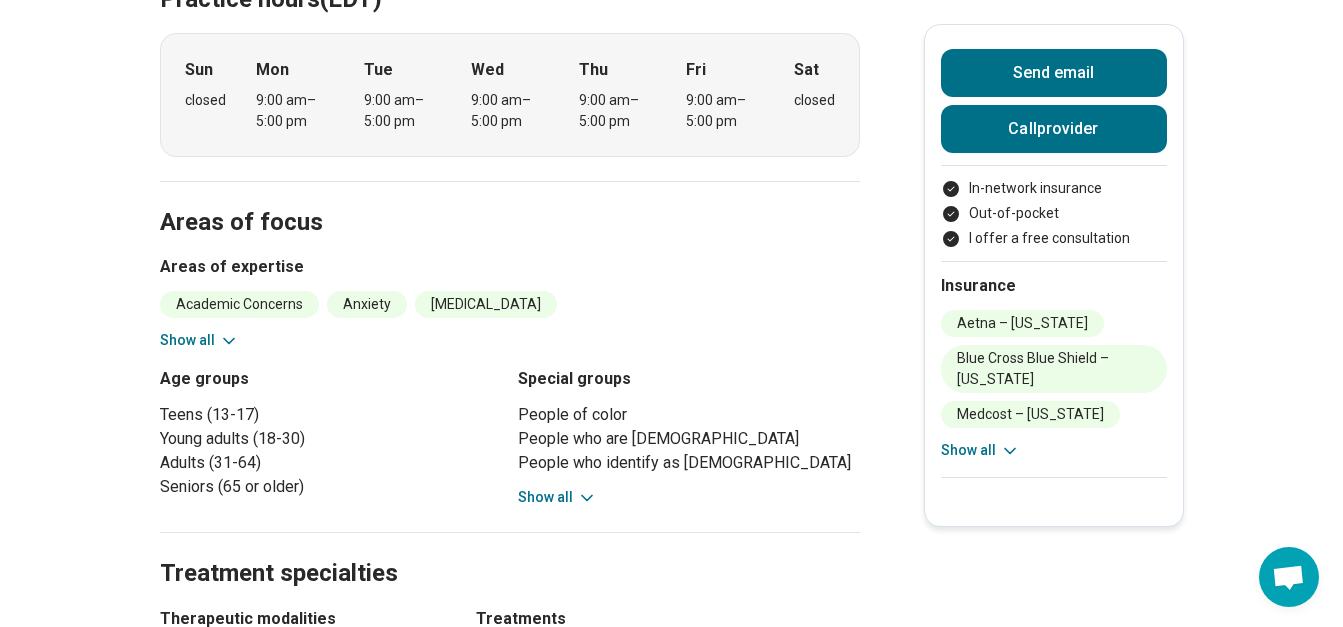 click 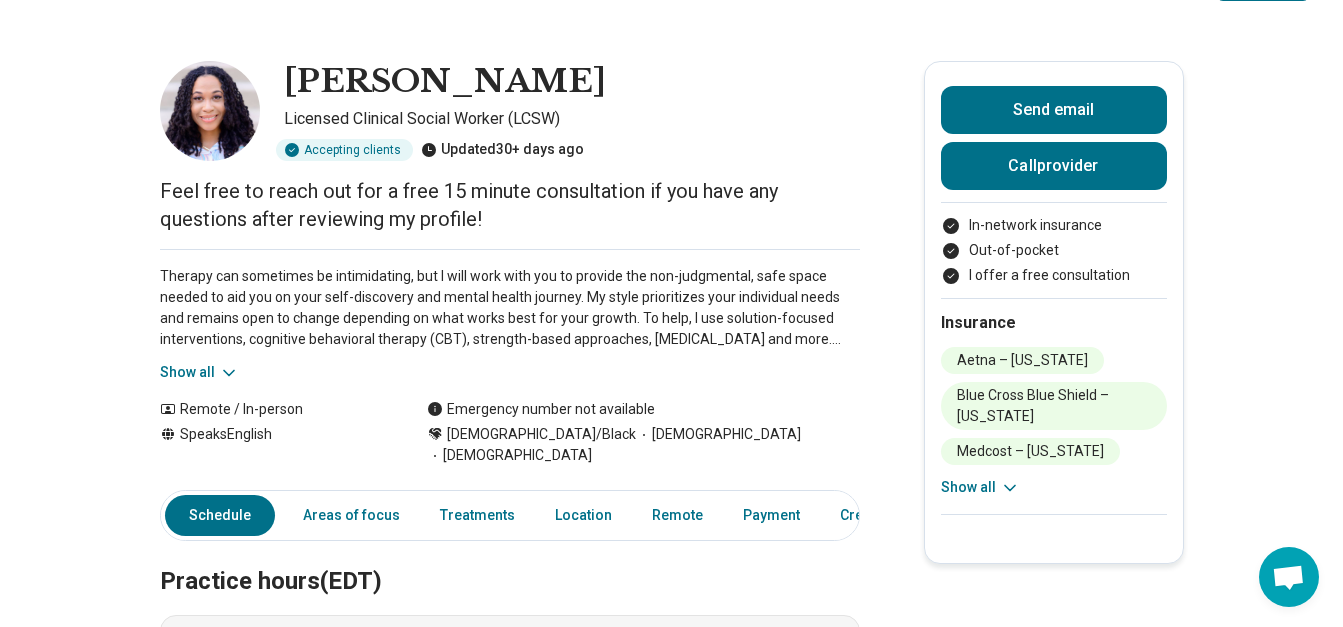 scroll, scrollTop: 0, scrollLeft: 0, axis: both 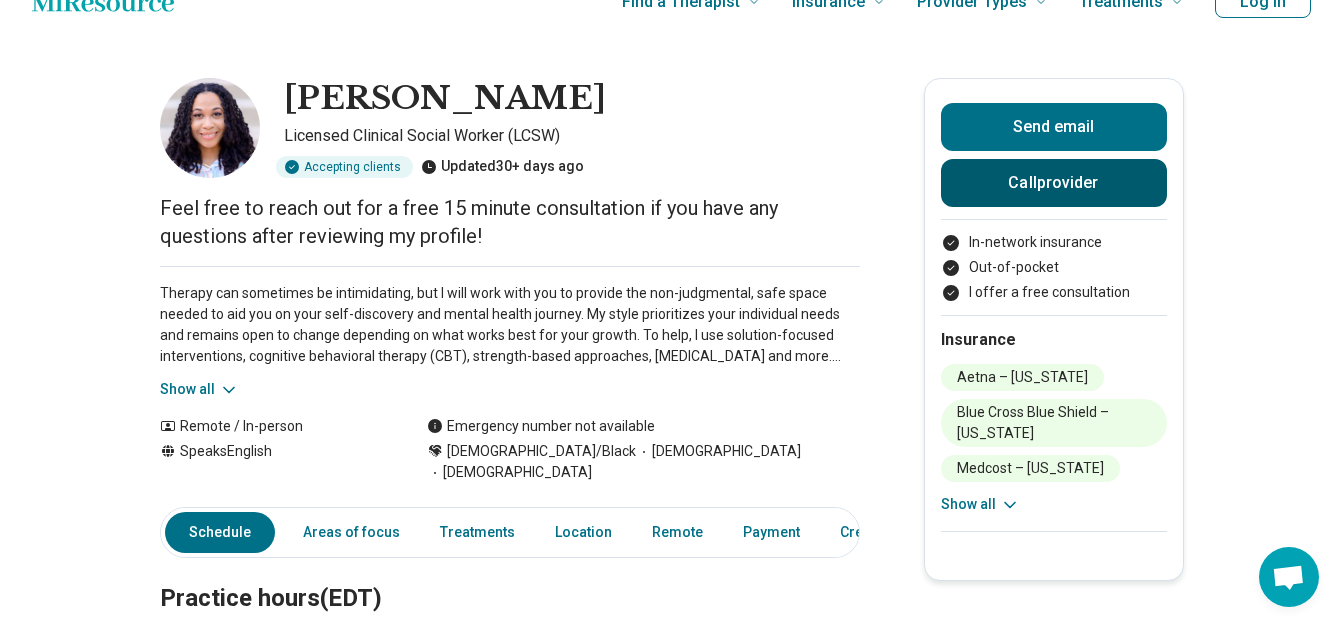 click on "Call  provider" at bounding box center [1054, 183] 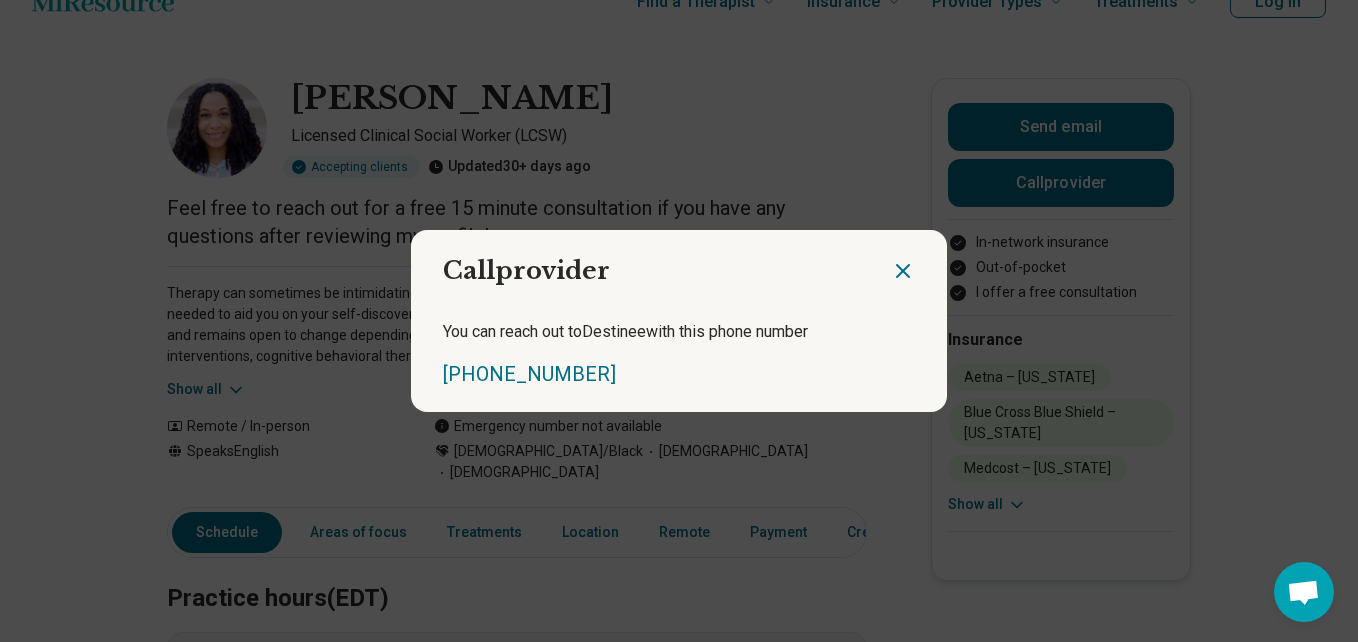 click 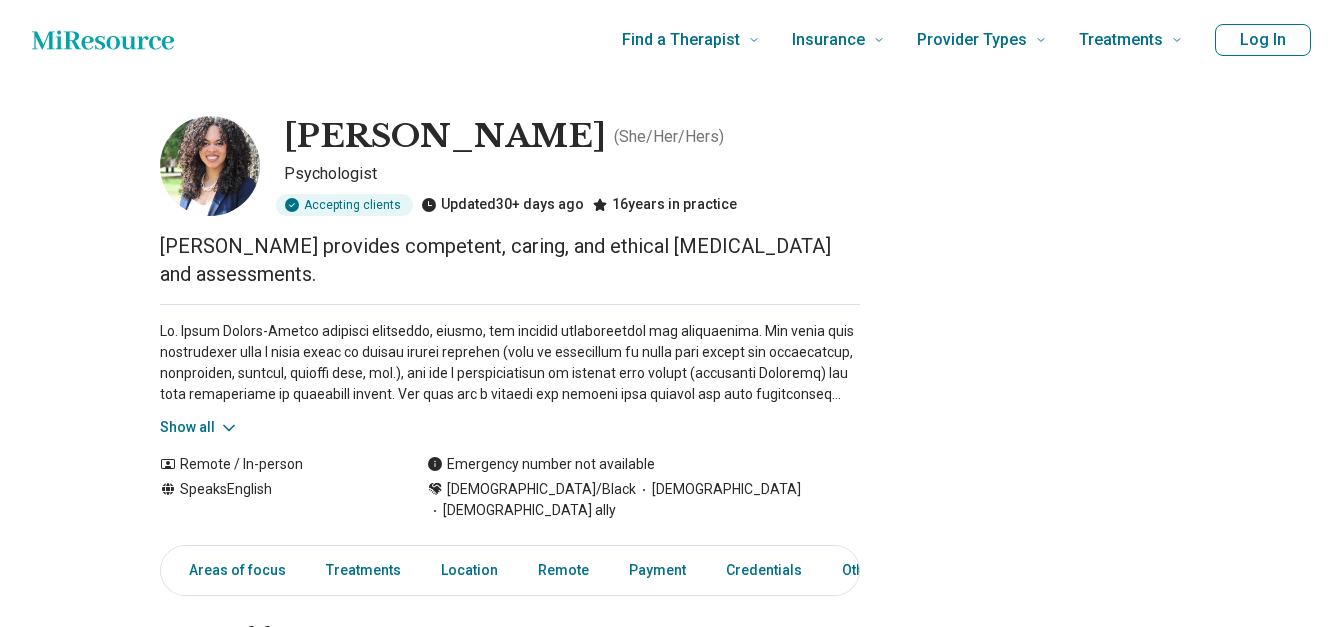 scroll, scrollTop: 0, scrollLeft: 0, axis: both 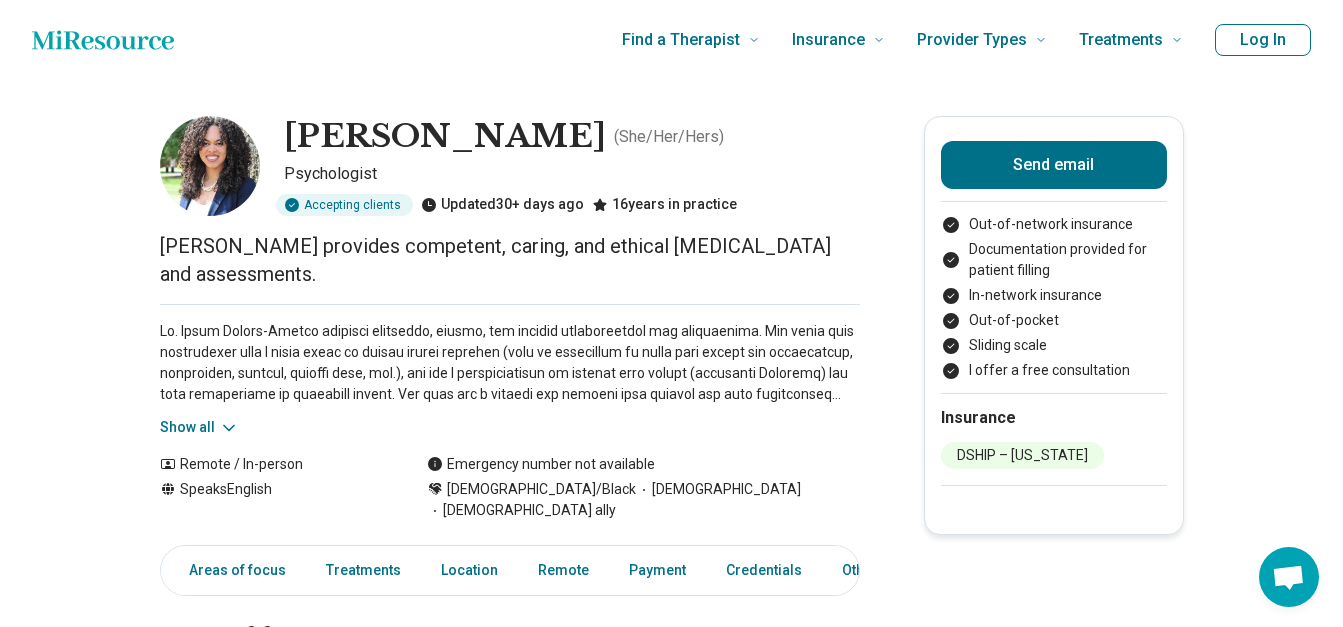 drag, startPoint x: 1342, startPoint y: 114, endPoint x: 1361, endPoint y: 192, distance: 80.280754 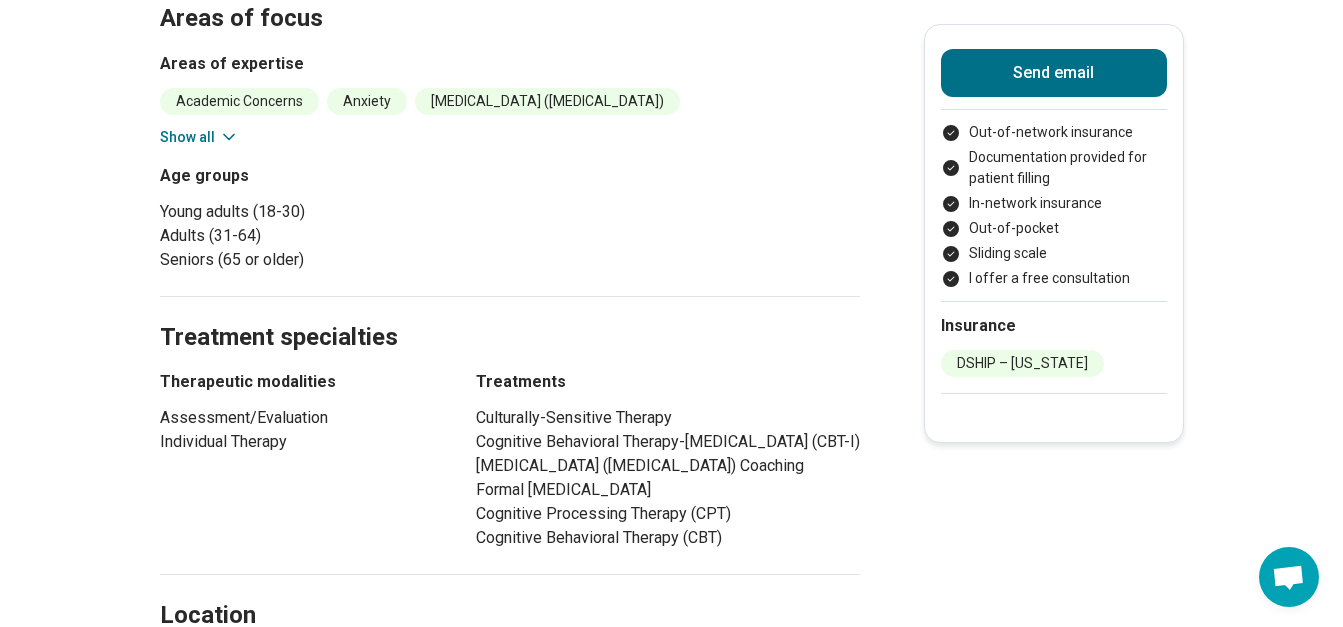 scroll, scrollTop: 816, scrollLeft: 0, axis: vertical 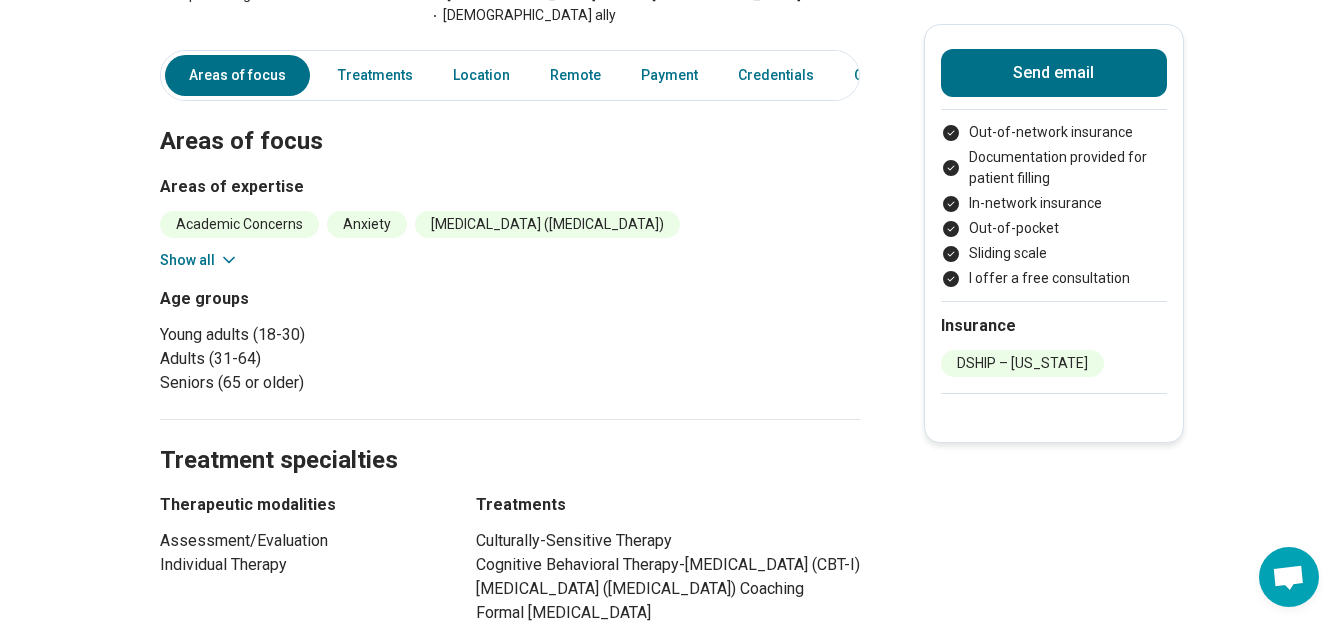 click 